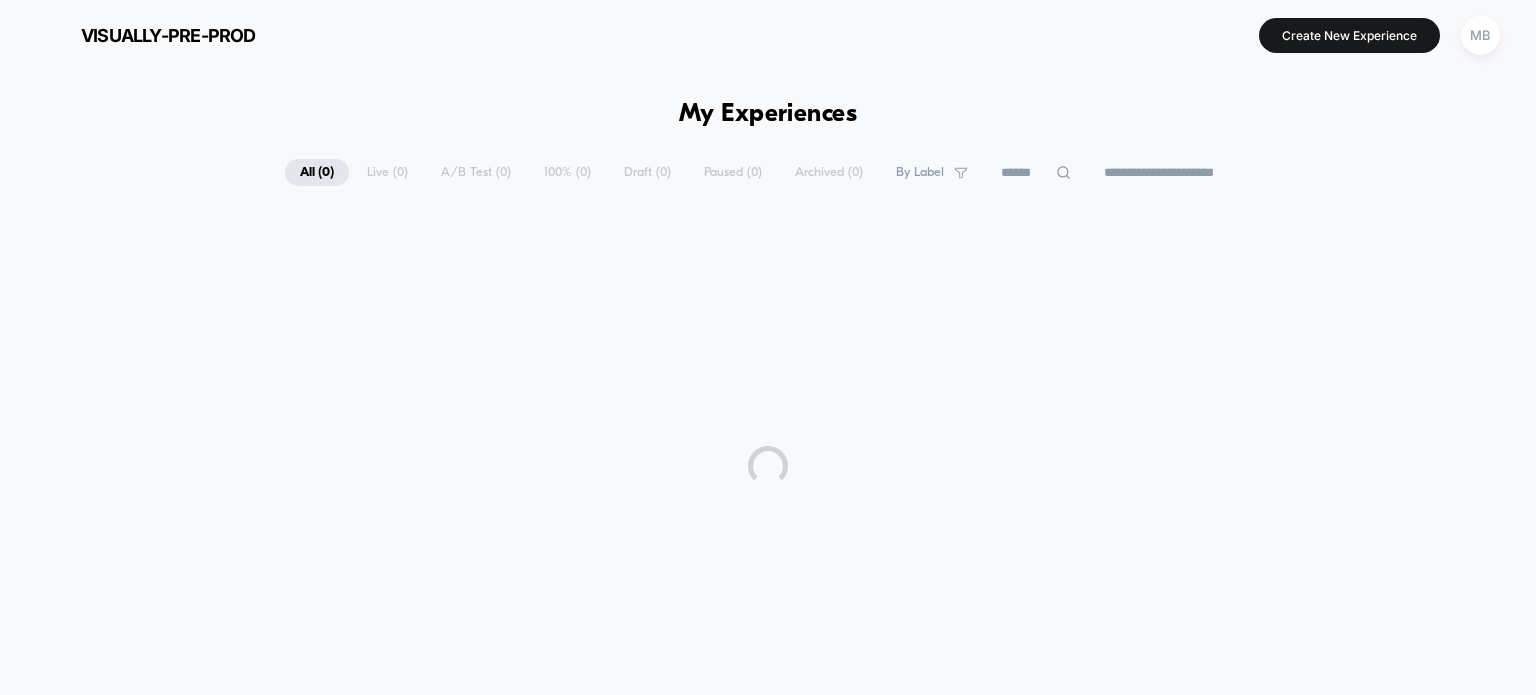 scroll, scrollTop: 0, scrollLeft: 0, axis: both 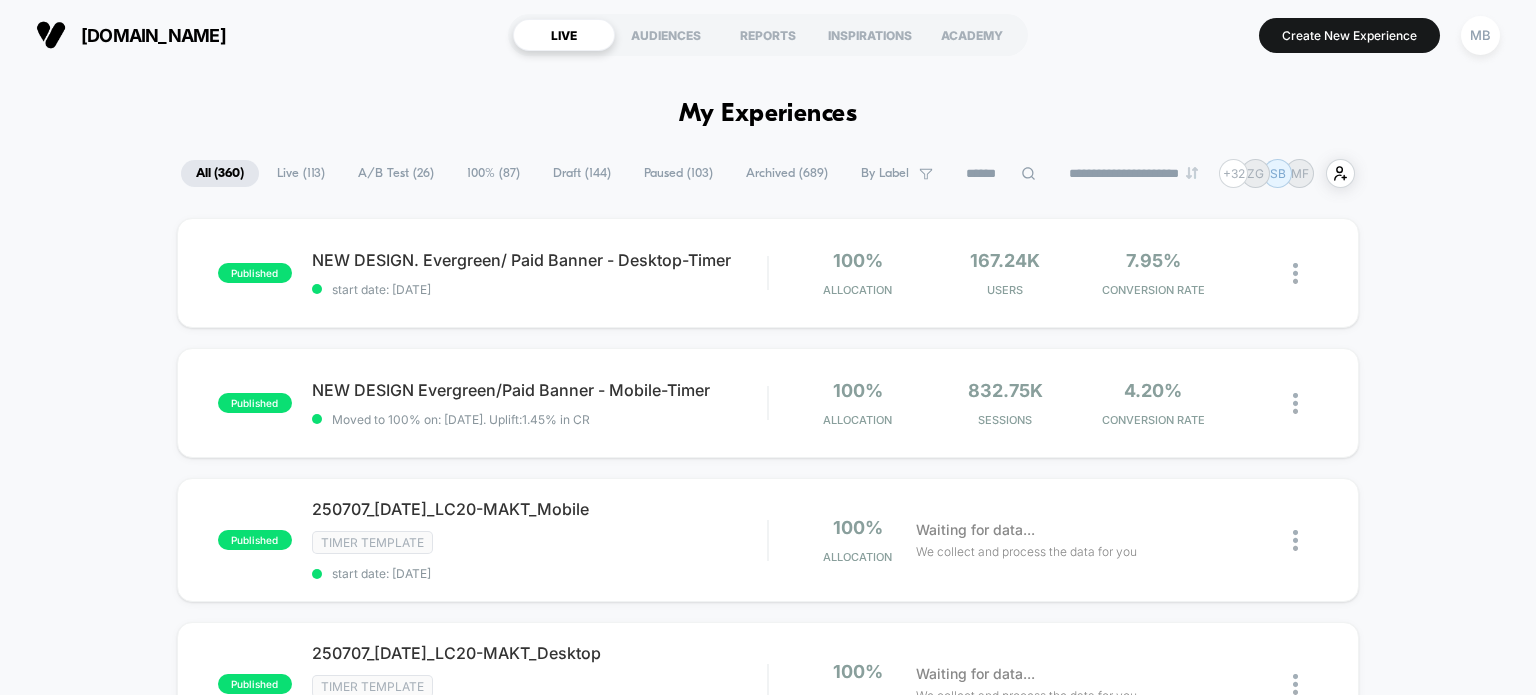 click on "A/B Test ( 26 )" at bounding box center [396, 173] 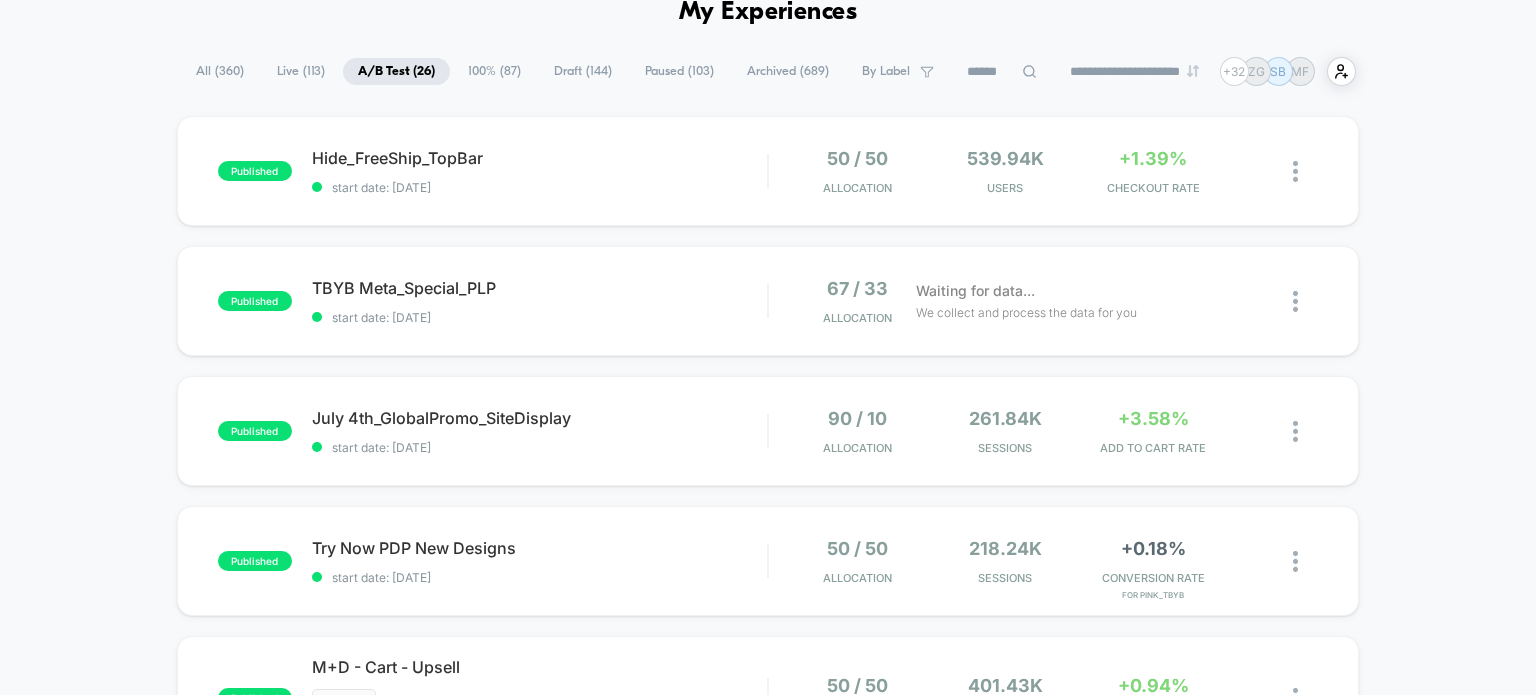 scroll, scrollTop: 100, scrollLeft: 0, axis: vertical 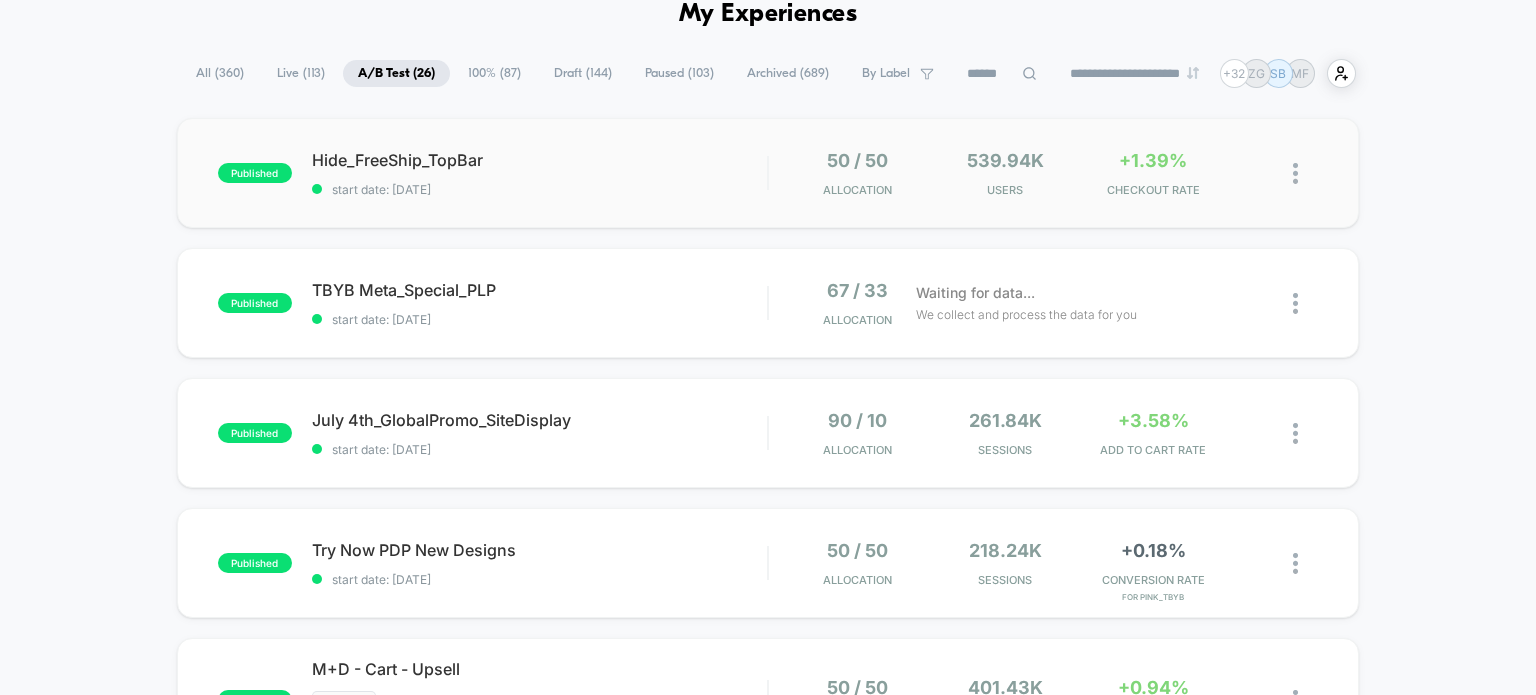 click on "published Hide_FreeShip_TopBar start date: 7/1/2025 50 / 50 Allocation 539.94k Users +1.39% CHECKOUT RATE" at bounding box center (768, 173) 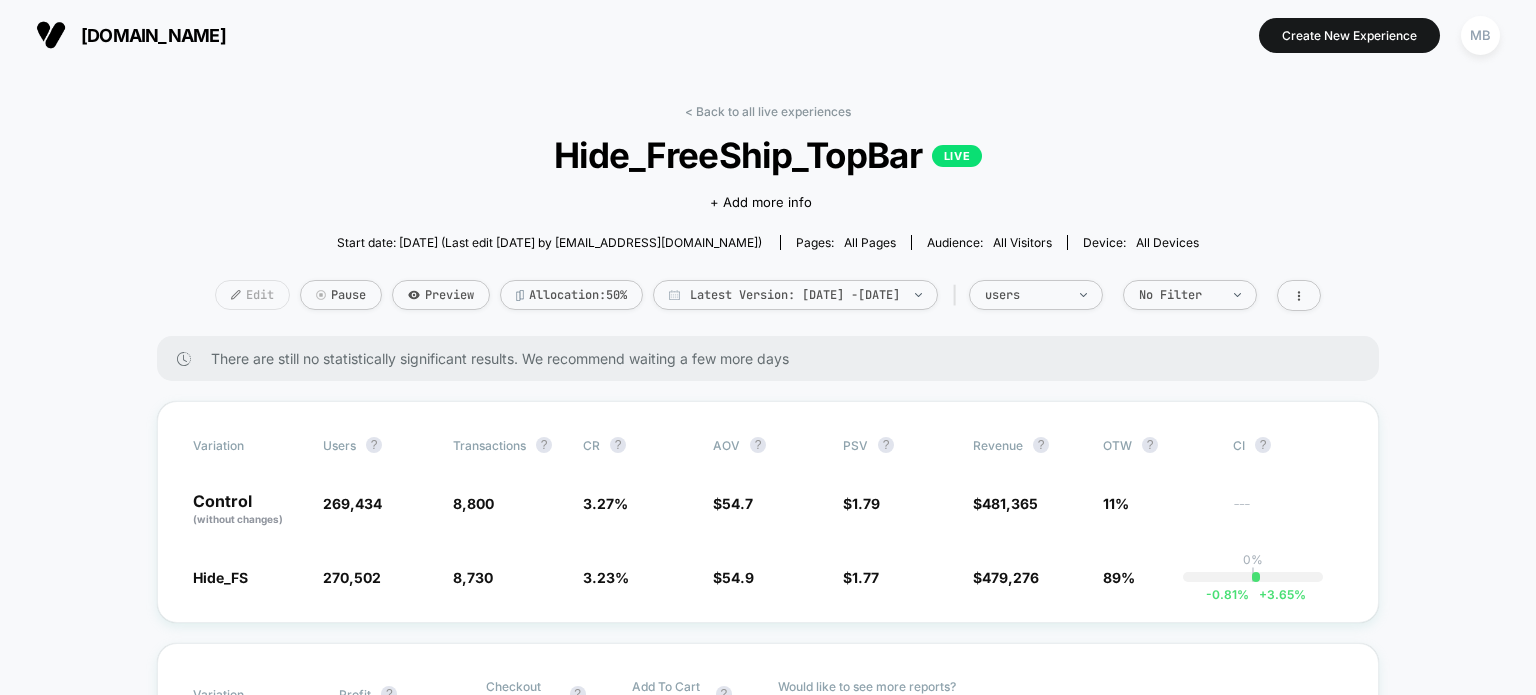 click on "Edit" at bounding box center (252, 295) 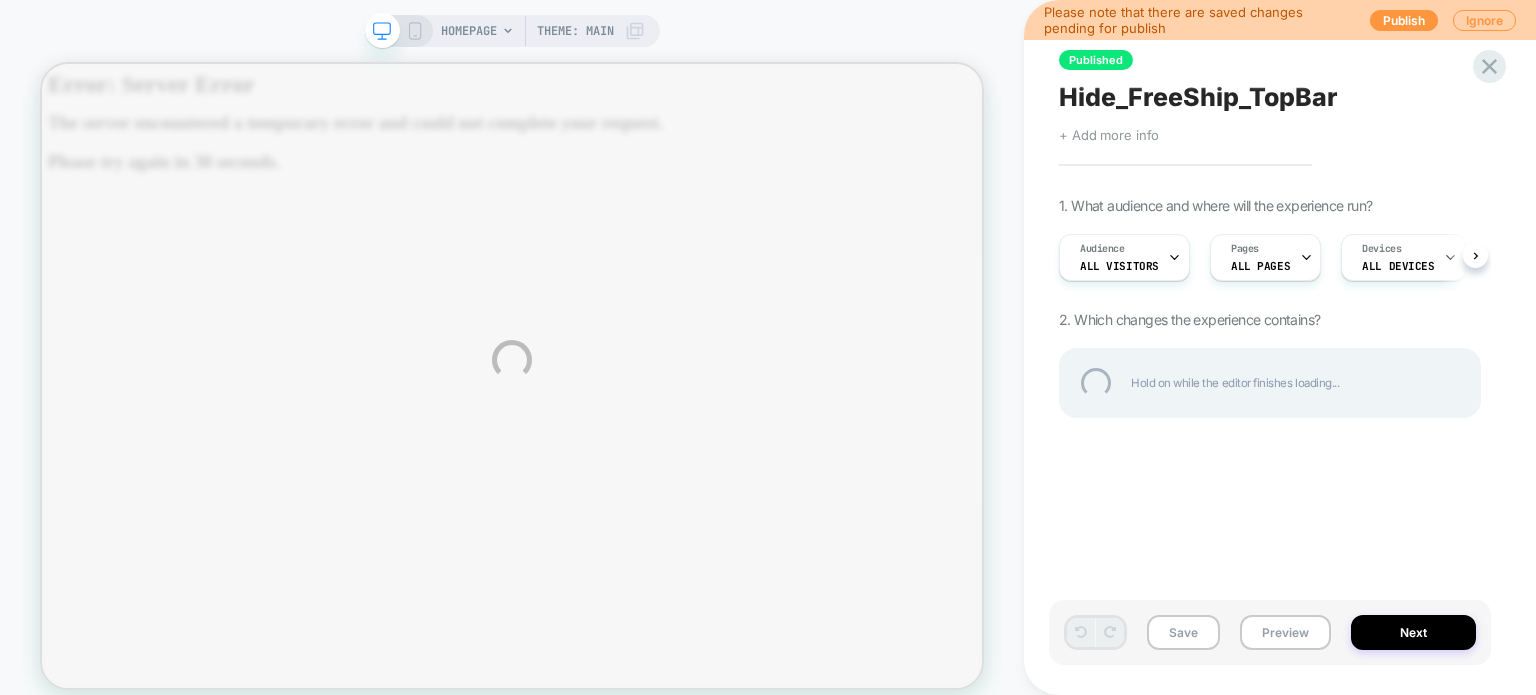 scroll, scrollTop: 0, scrollLeft: 0, axis: both 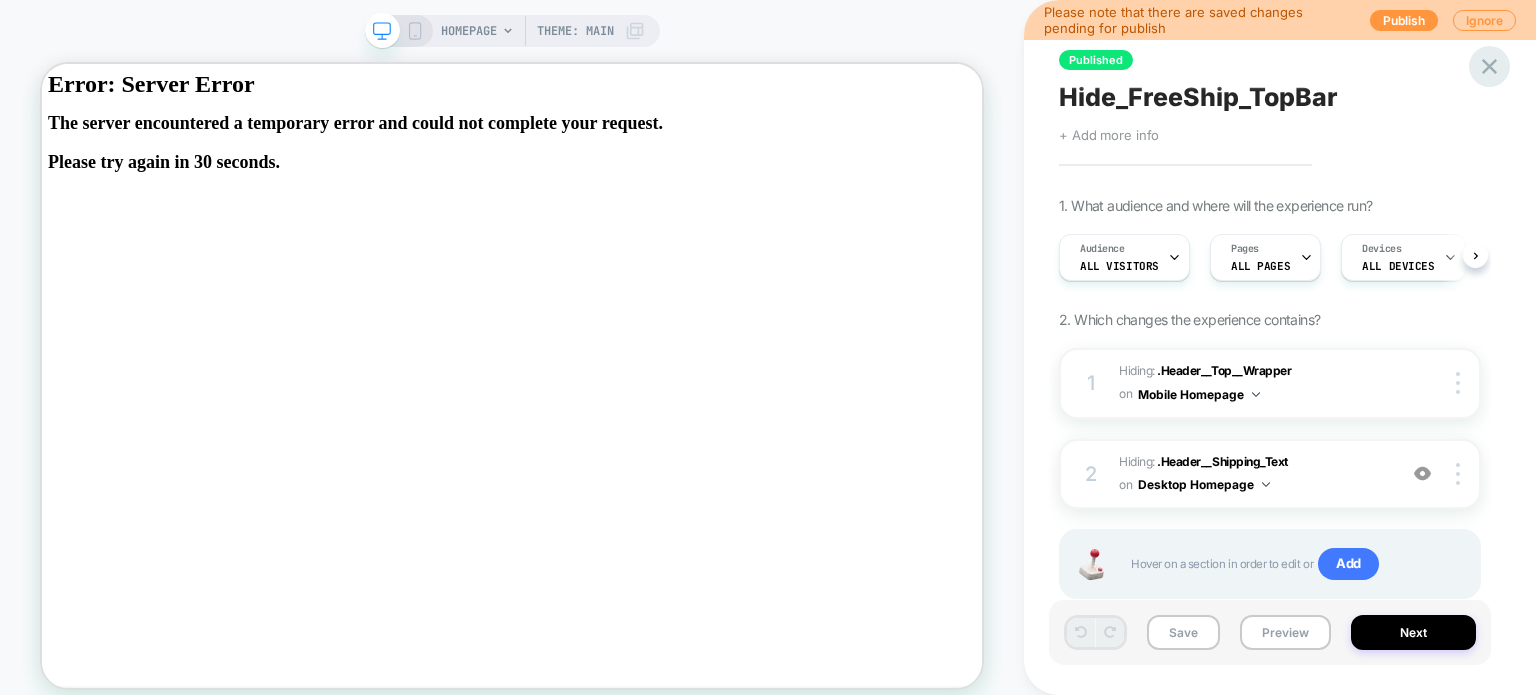 click 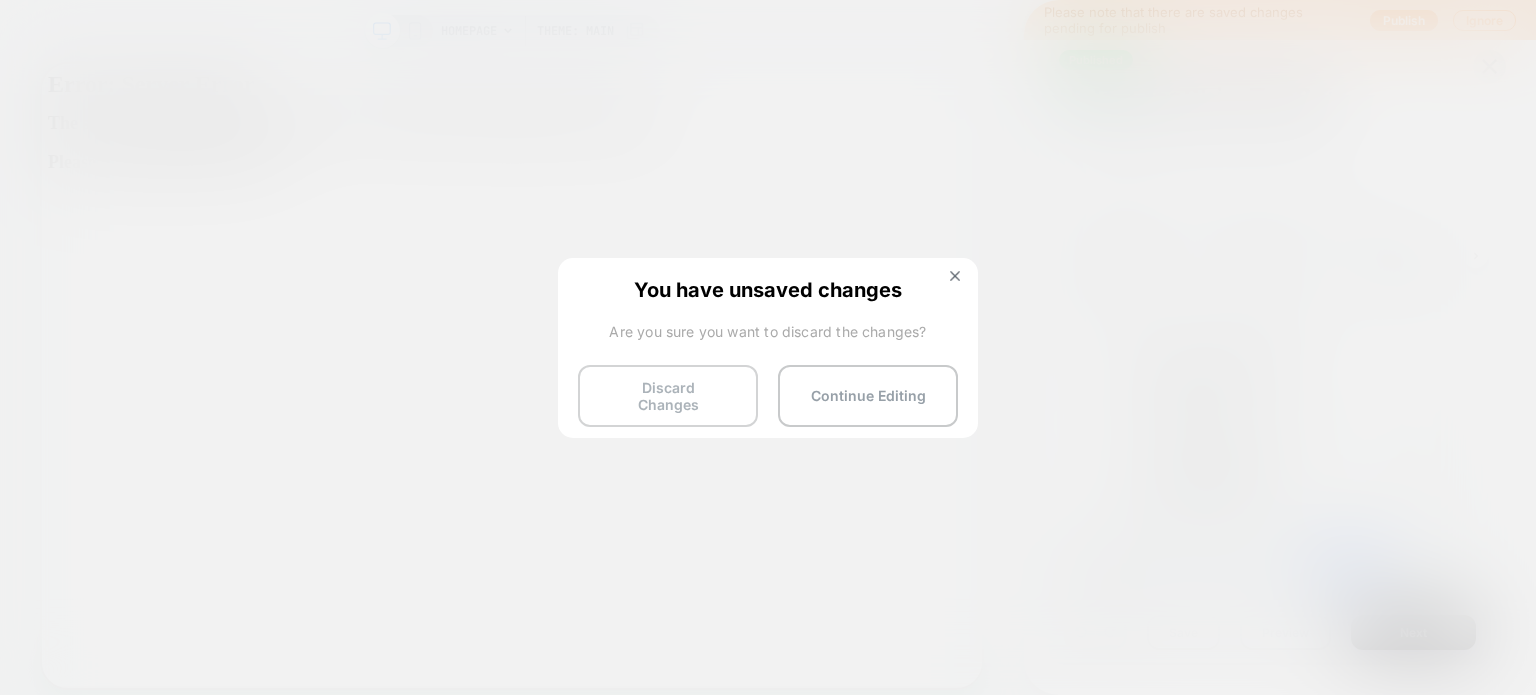 click on "Discard Changes" at bounding box center (668, 396) 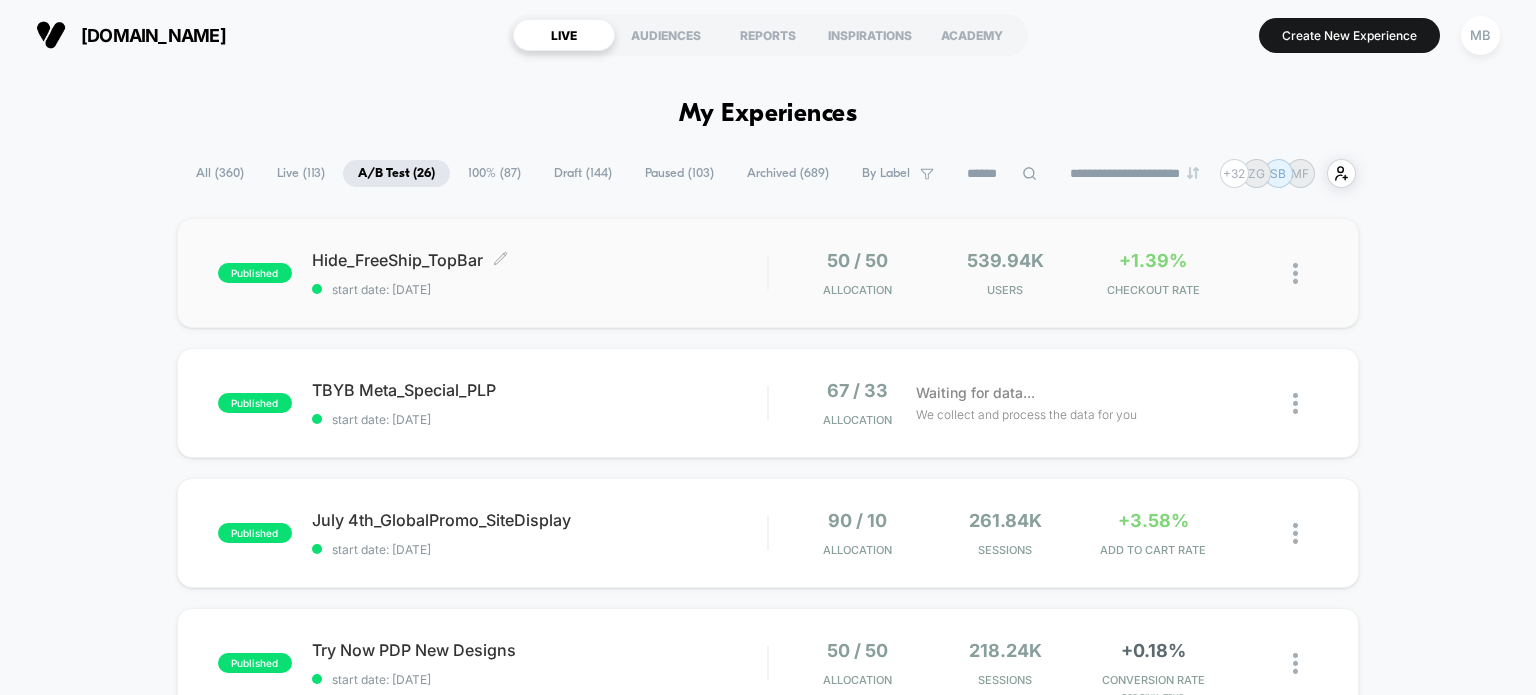 click on "Hide_FreeShip_TopBar Click to edit experience details Click to edit experience details start date: 7/1/2025" at bounding box center [540, 273] 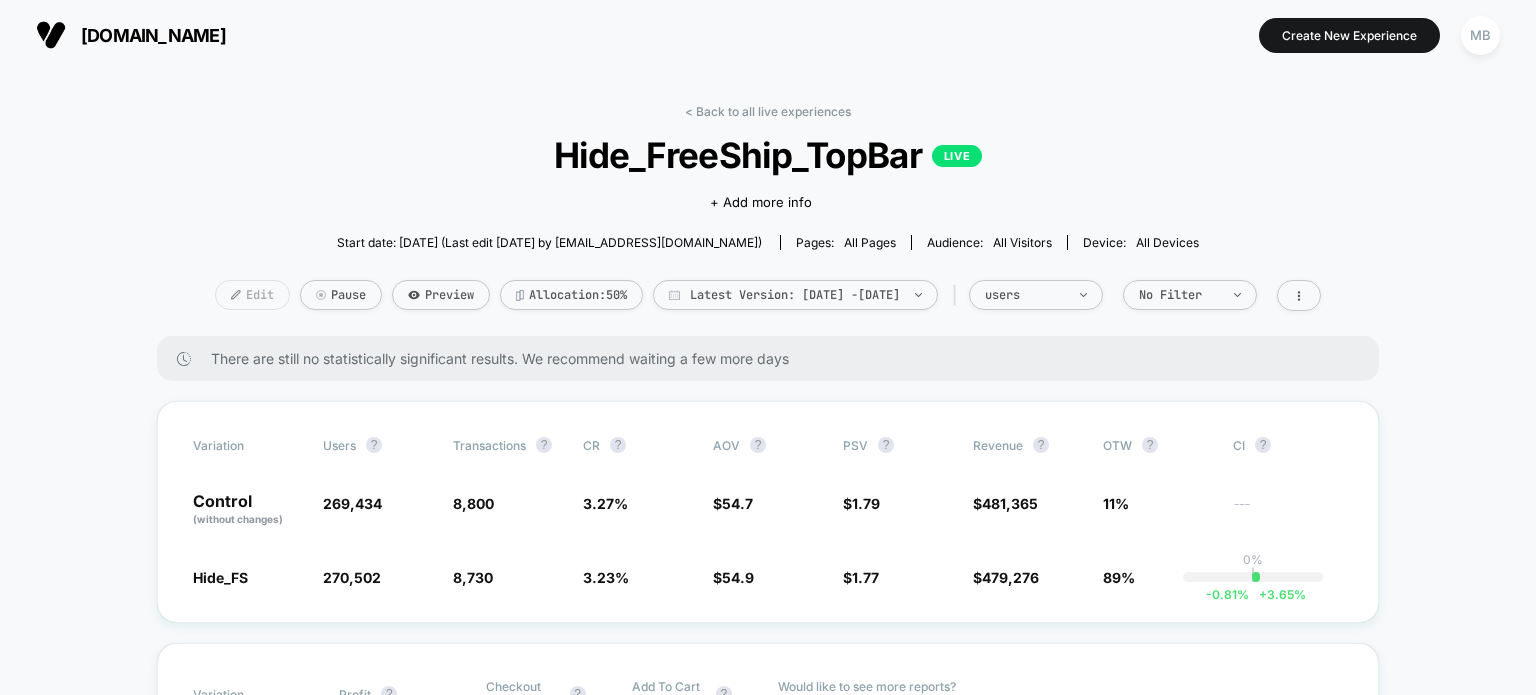 click on "Edit" at bounding box center (252, 295) 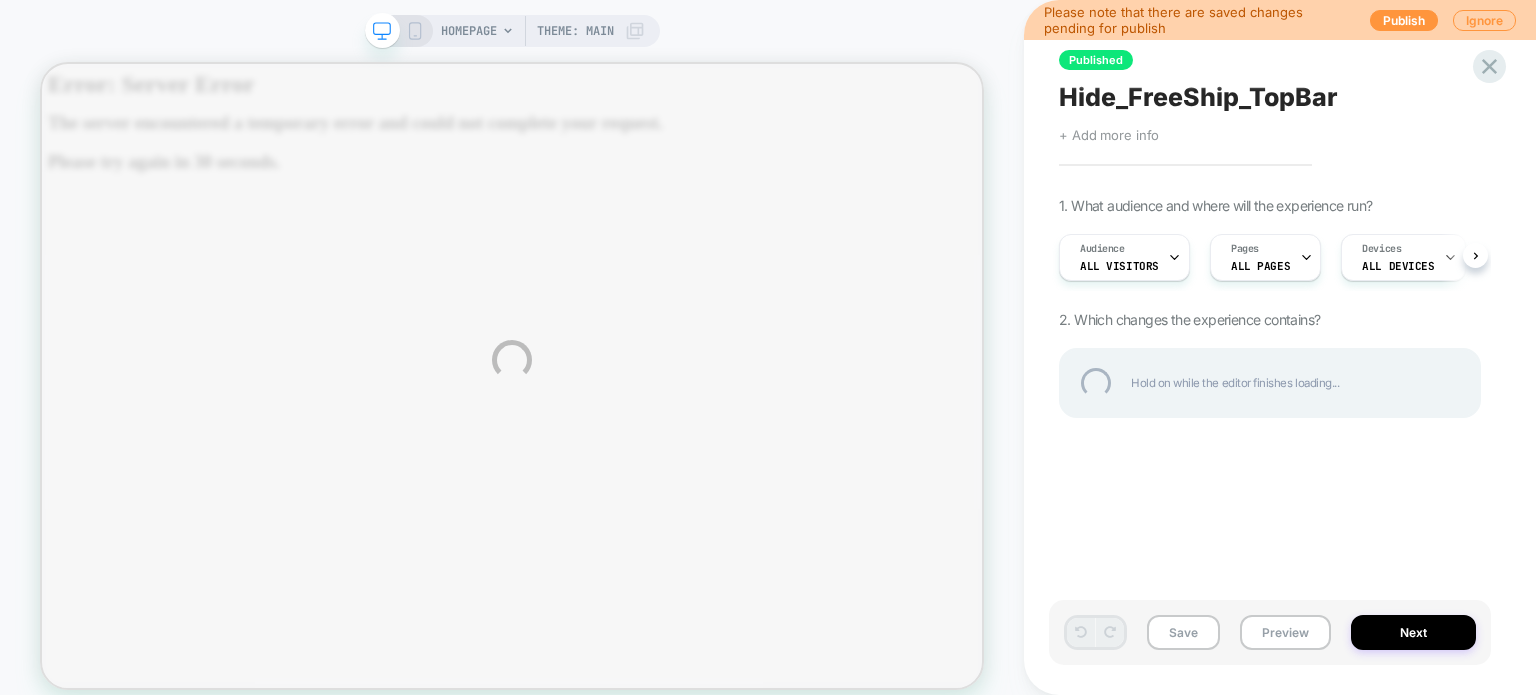 scroll, scrollTop: 0, scrollLeft: 0, axis: both 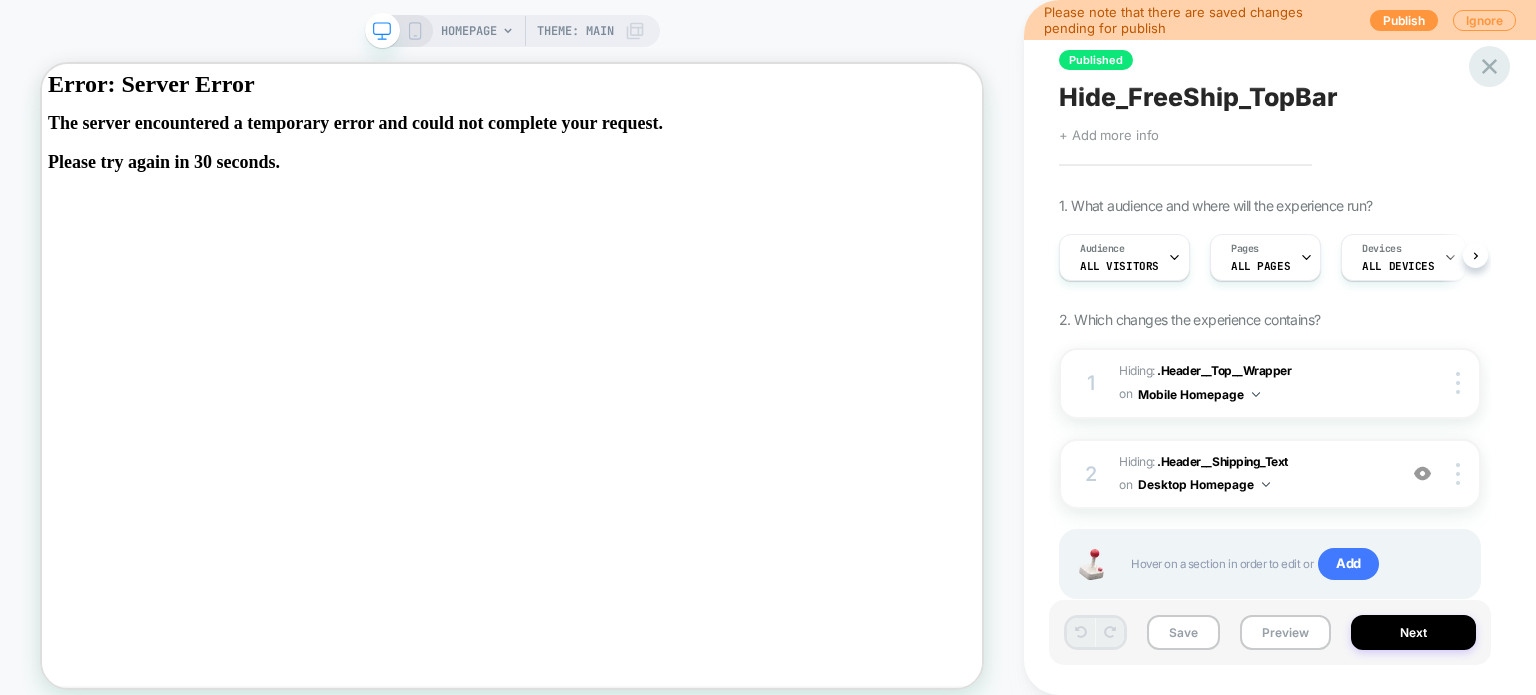 click 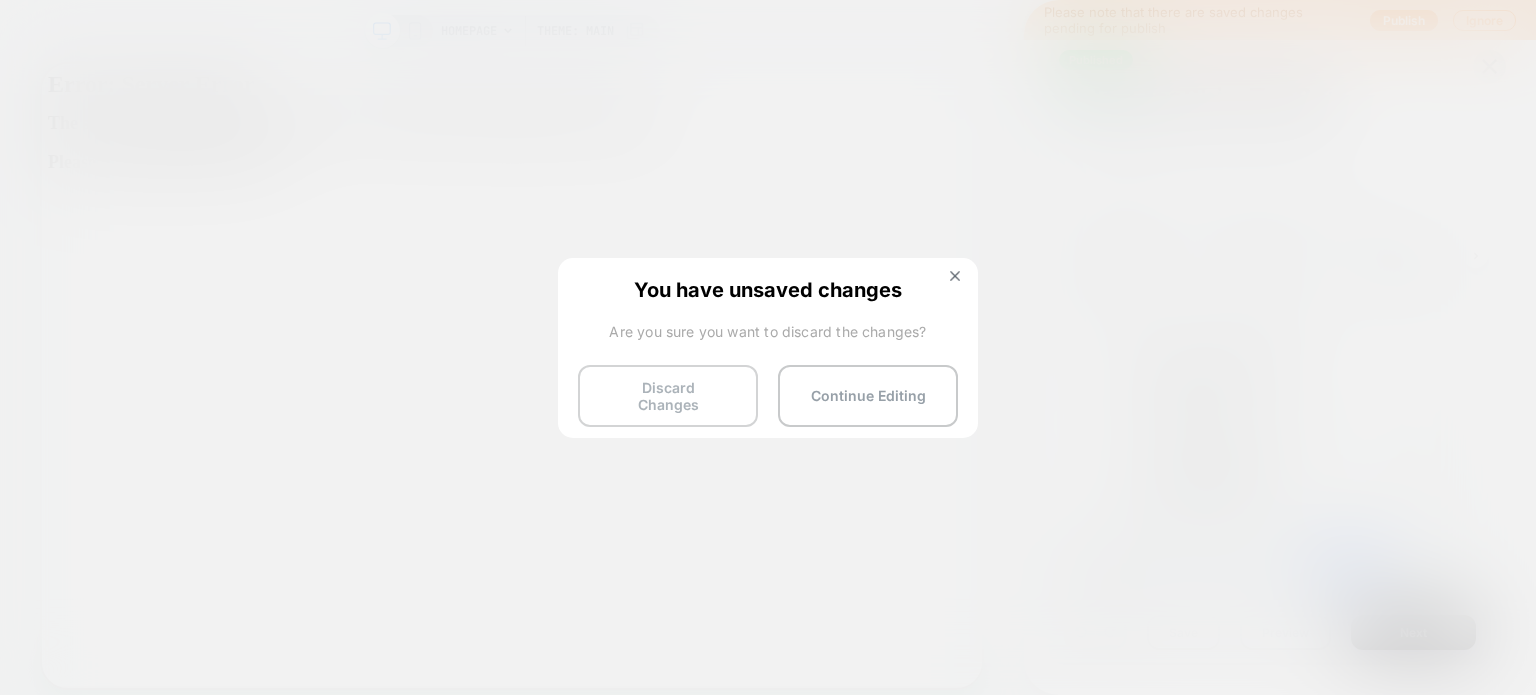 click on "Discard Changes" at bounding box center [668, 396] 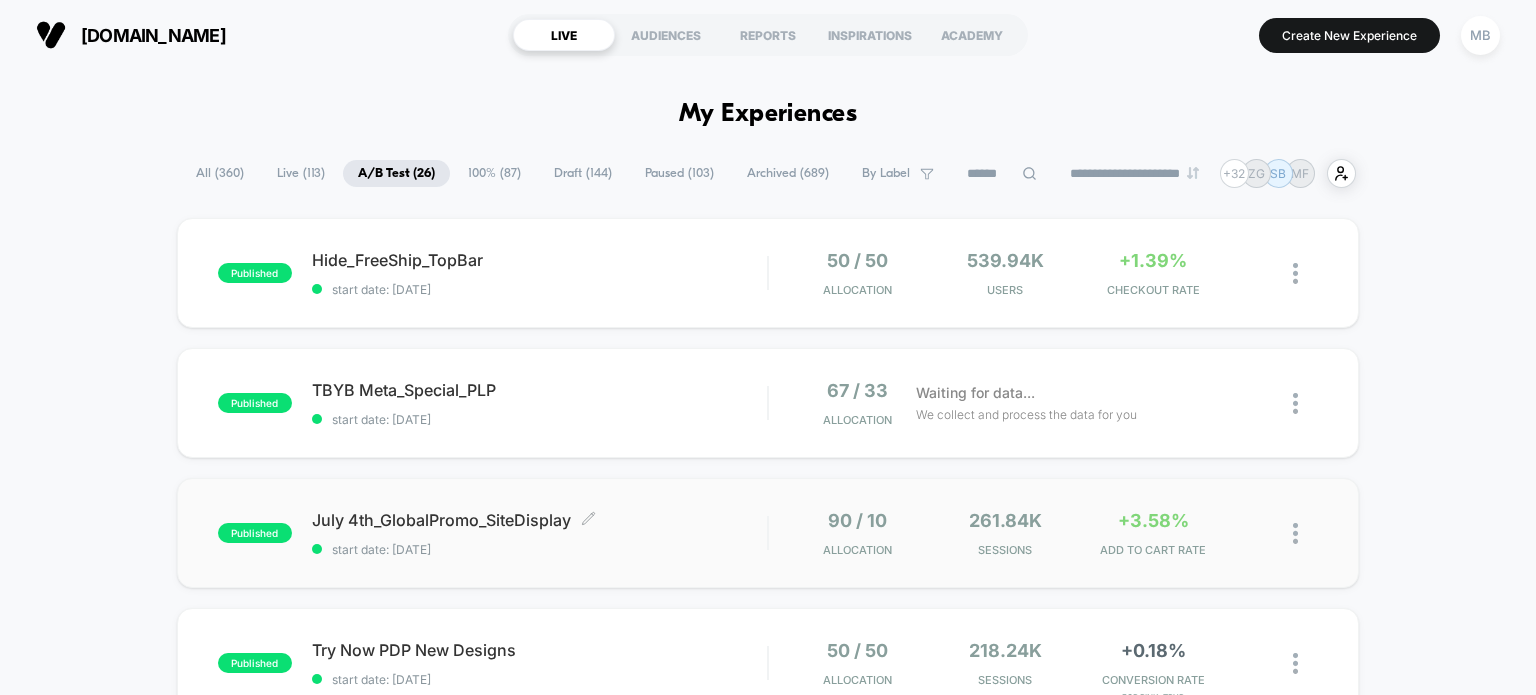 click on "start date: [DATE]" at bounding box center [540, 549] 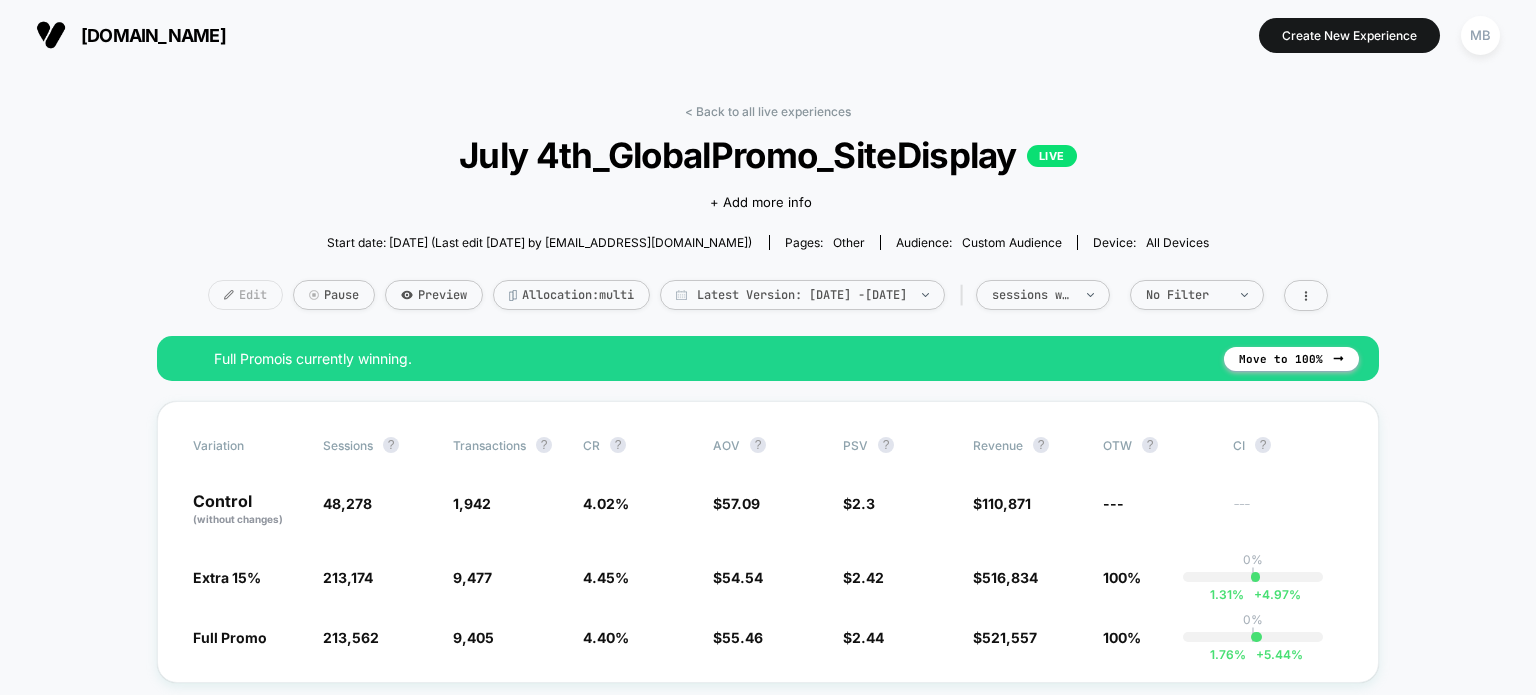 click on "Edit" at bounding box center [245, 295] 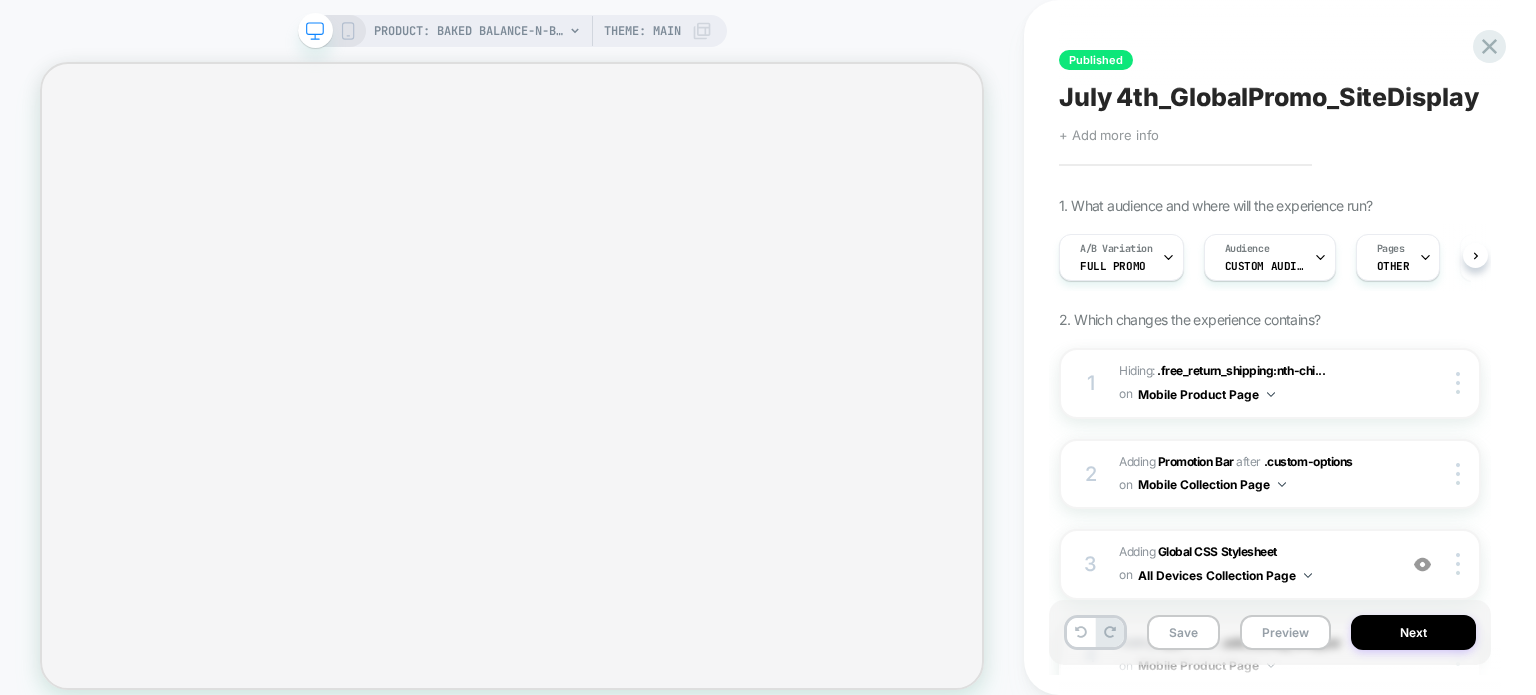 scroll, scrollTop: 0, scrollLeft: 0, axis: both 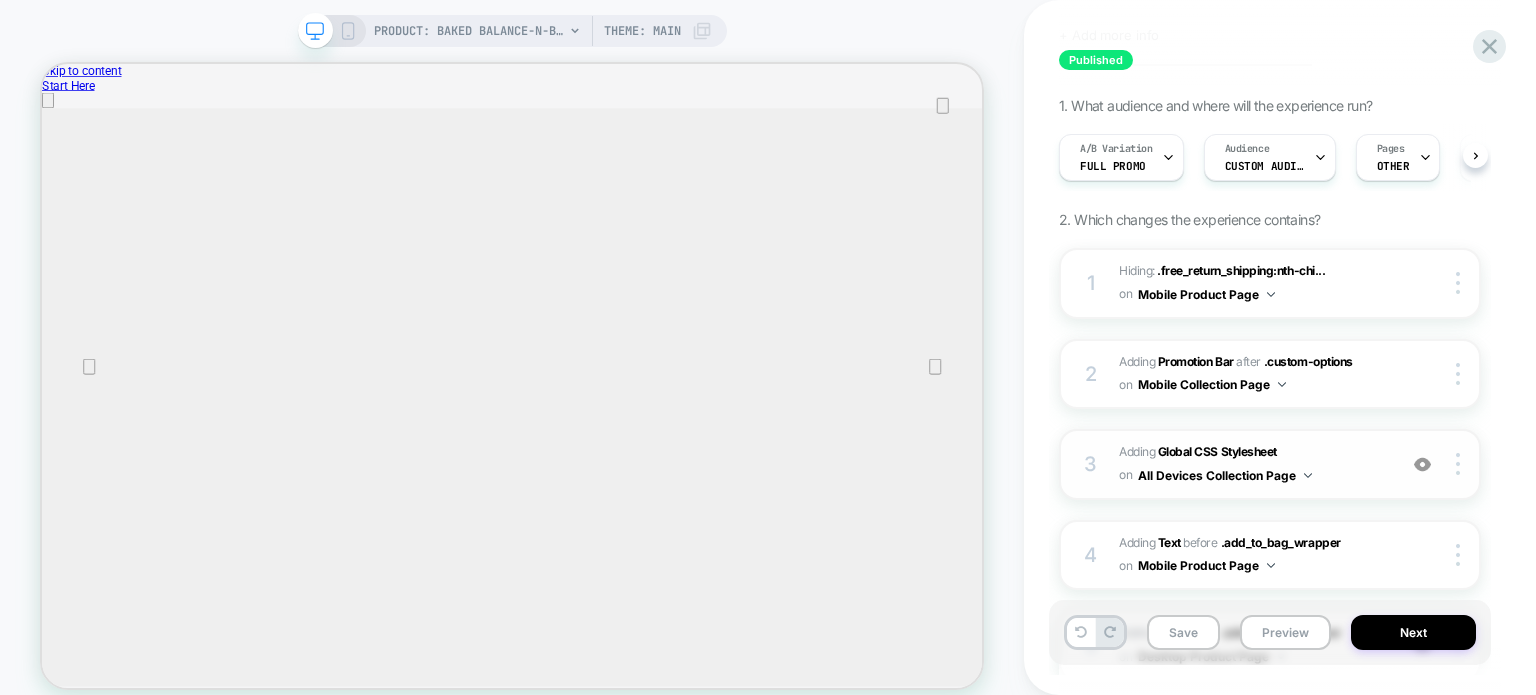 click at bounding box center [1422, 464] 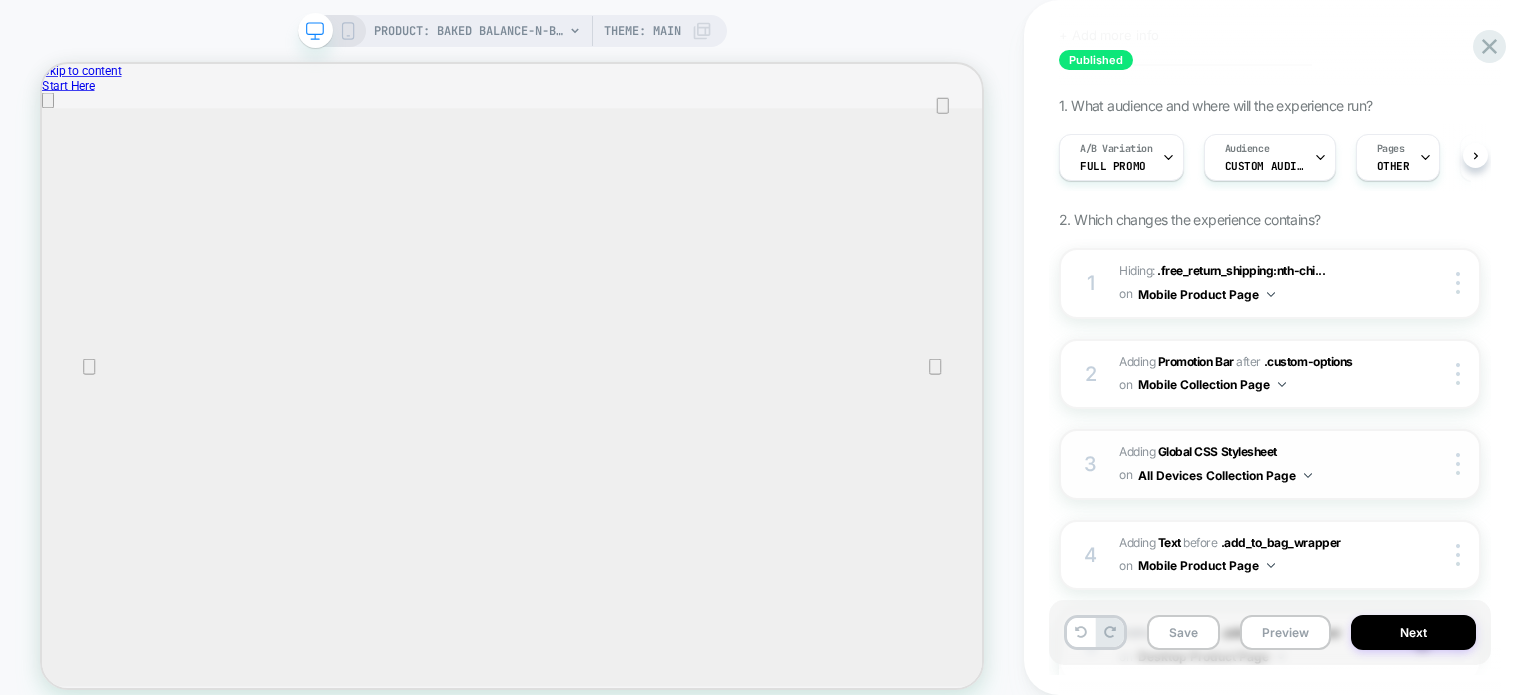 click at bounding box center (1422, 464) 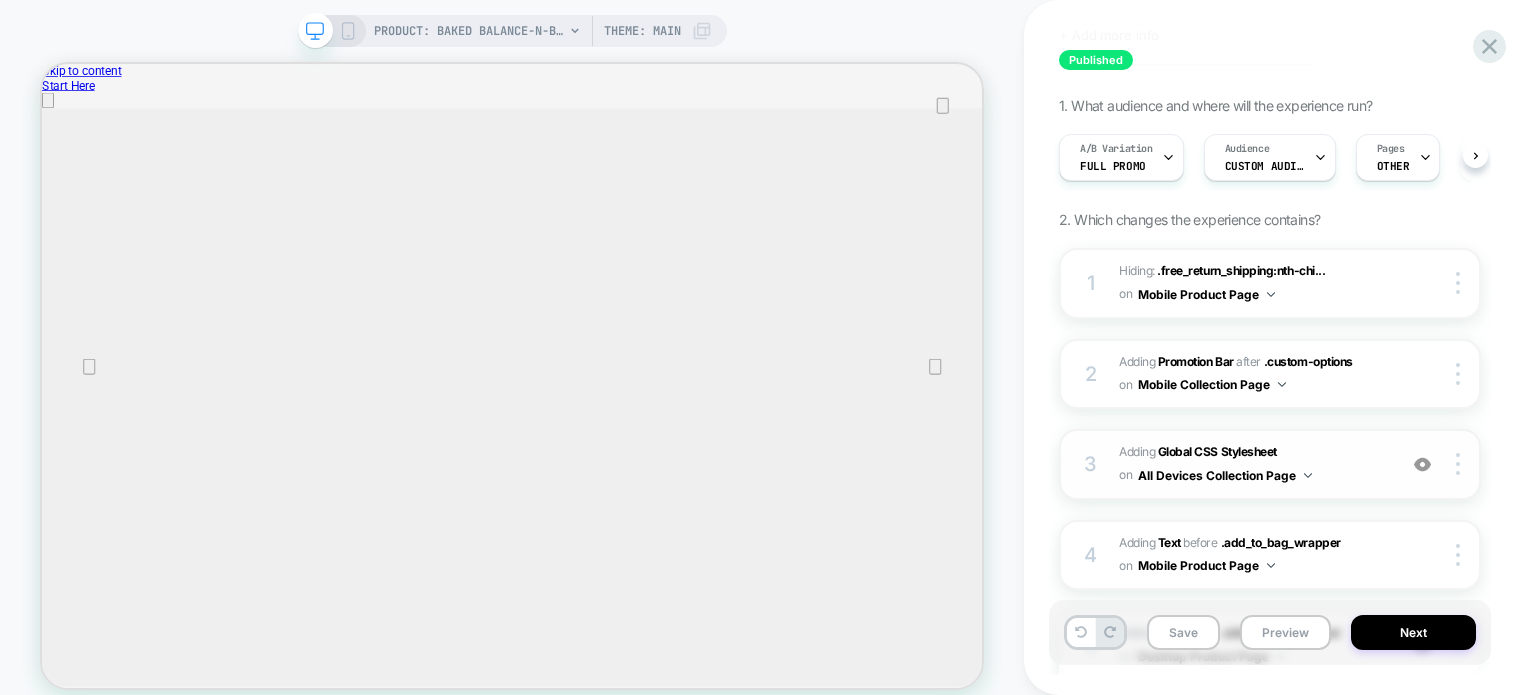 scroll, scrollTop: 0, scrollLeft: 0, axis: both 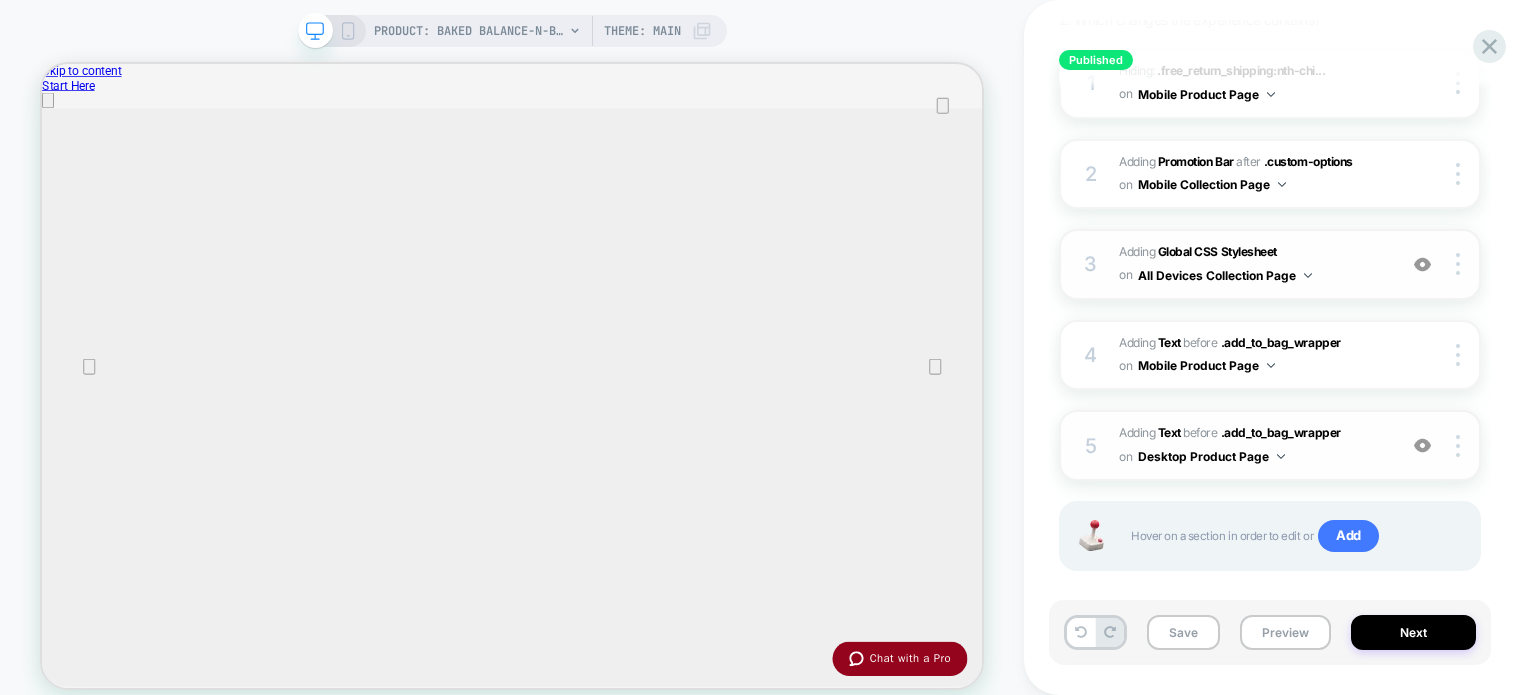 click at bounding box center [1422, 445] 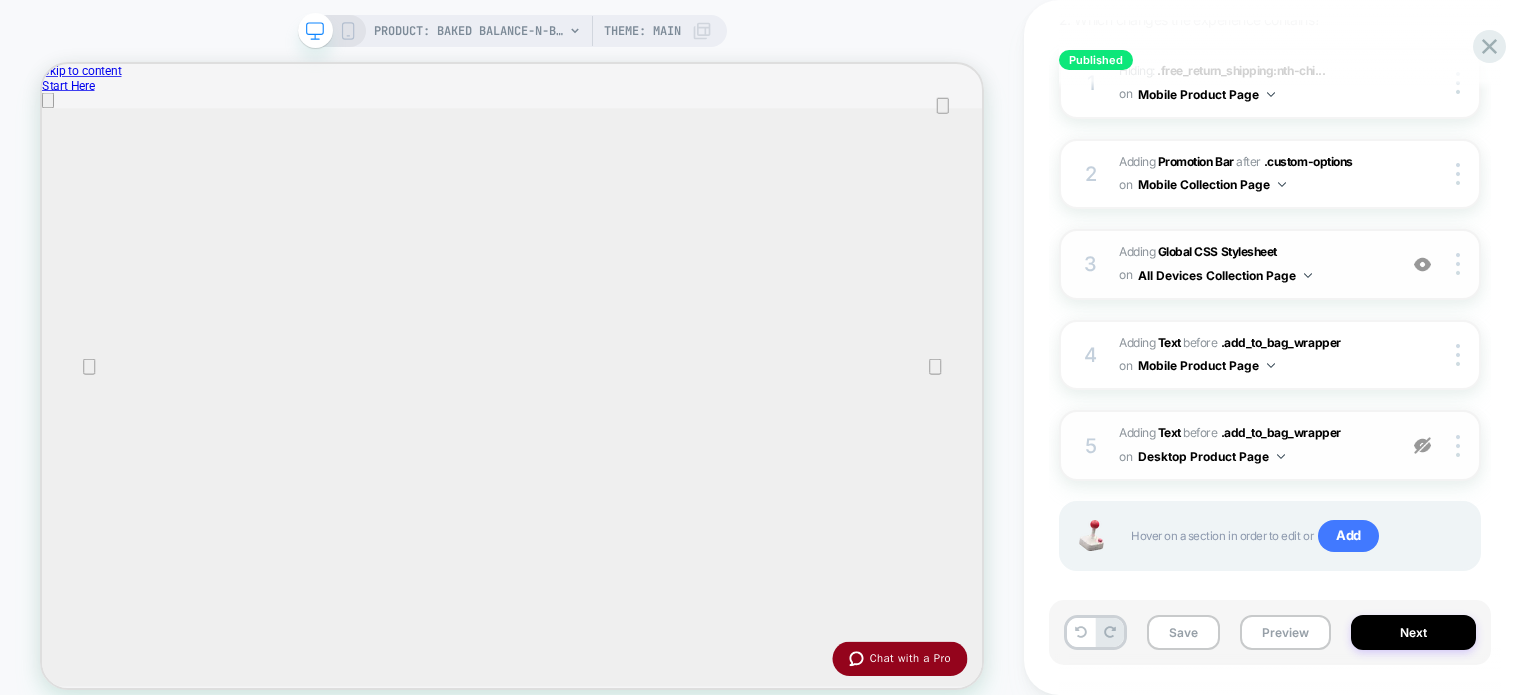 click at bounding box center [1422, 445] 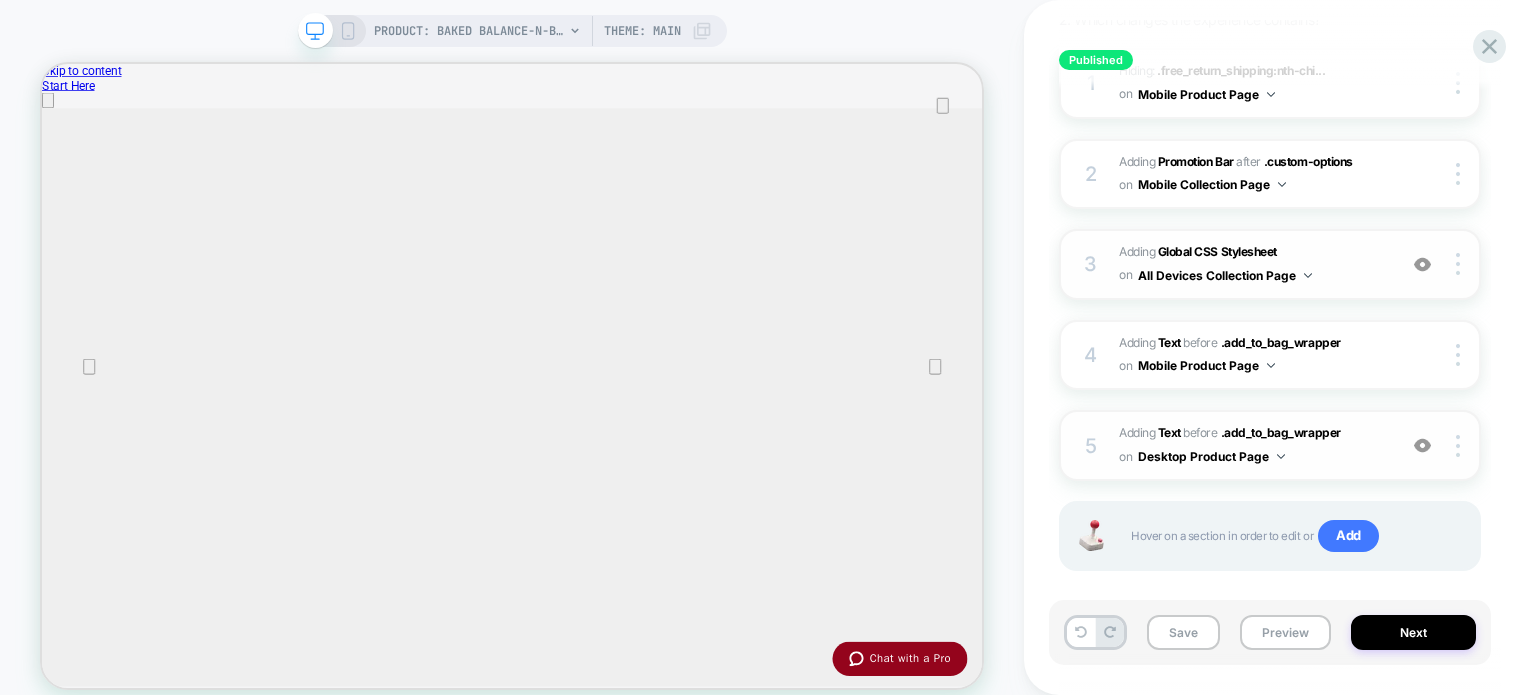 click at bounding box center (1422, 445) 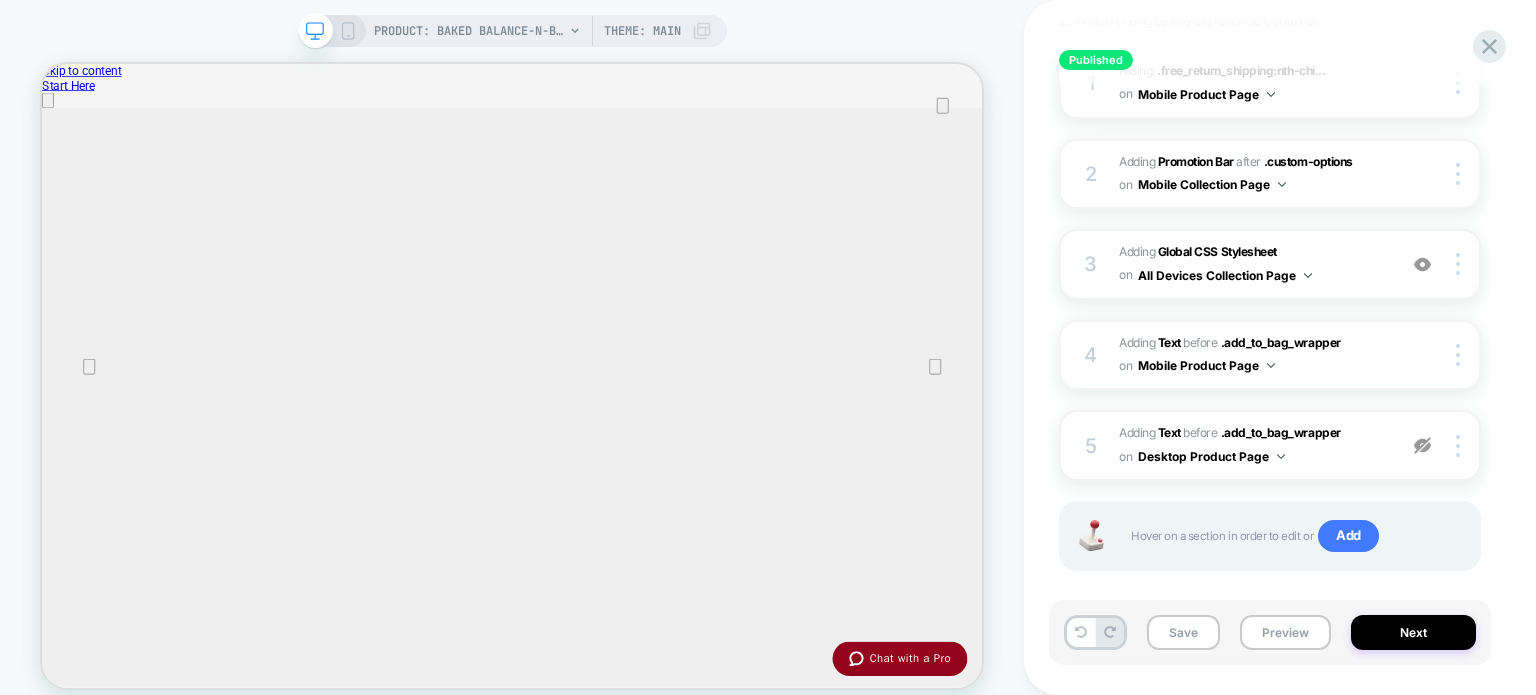 click at bounding box center [1422, 445] 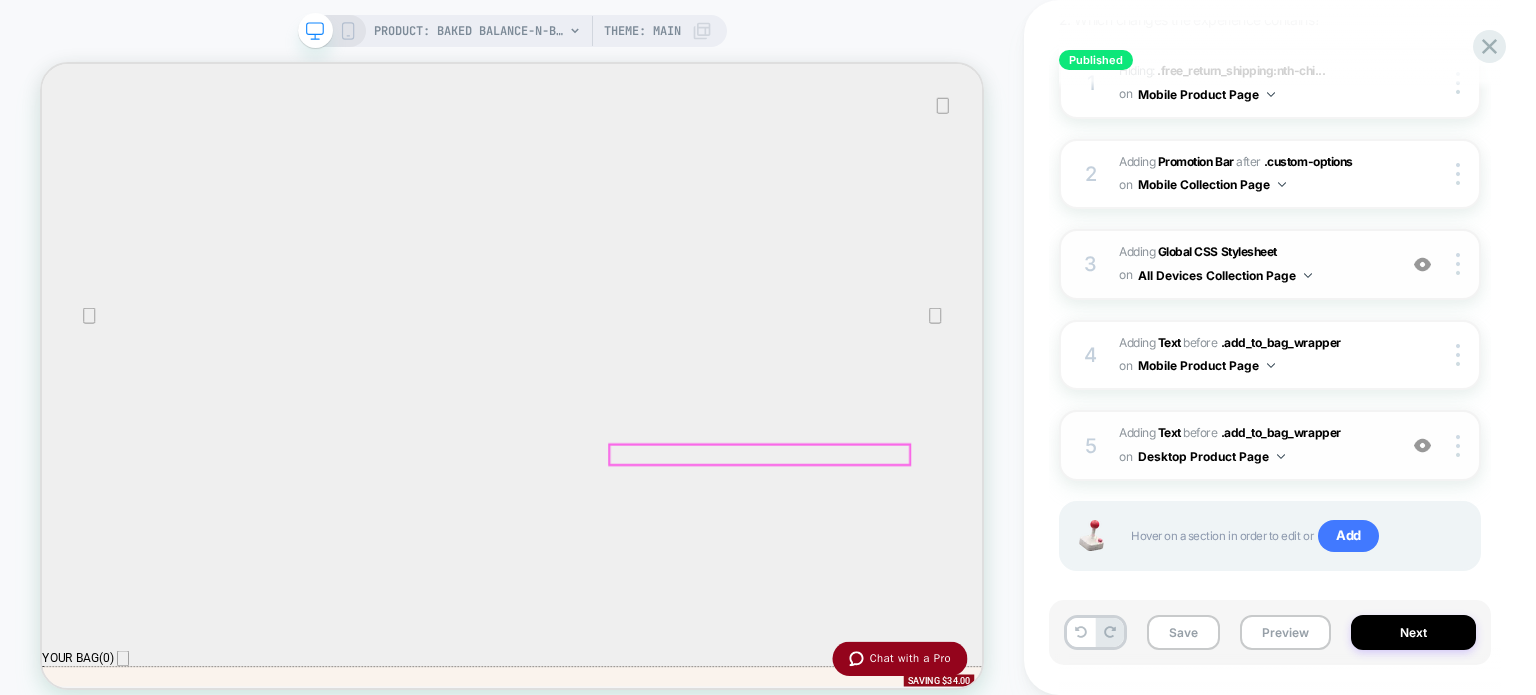 scroll, scrollTop: 100, scrollLeft: 0, axis: vertical 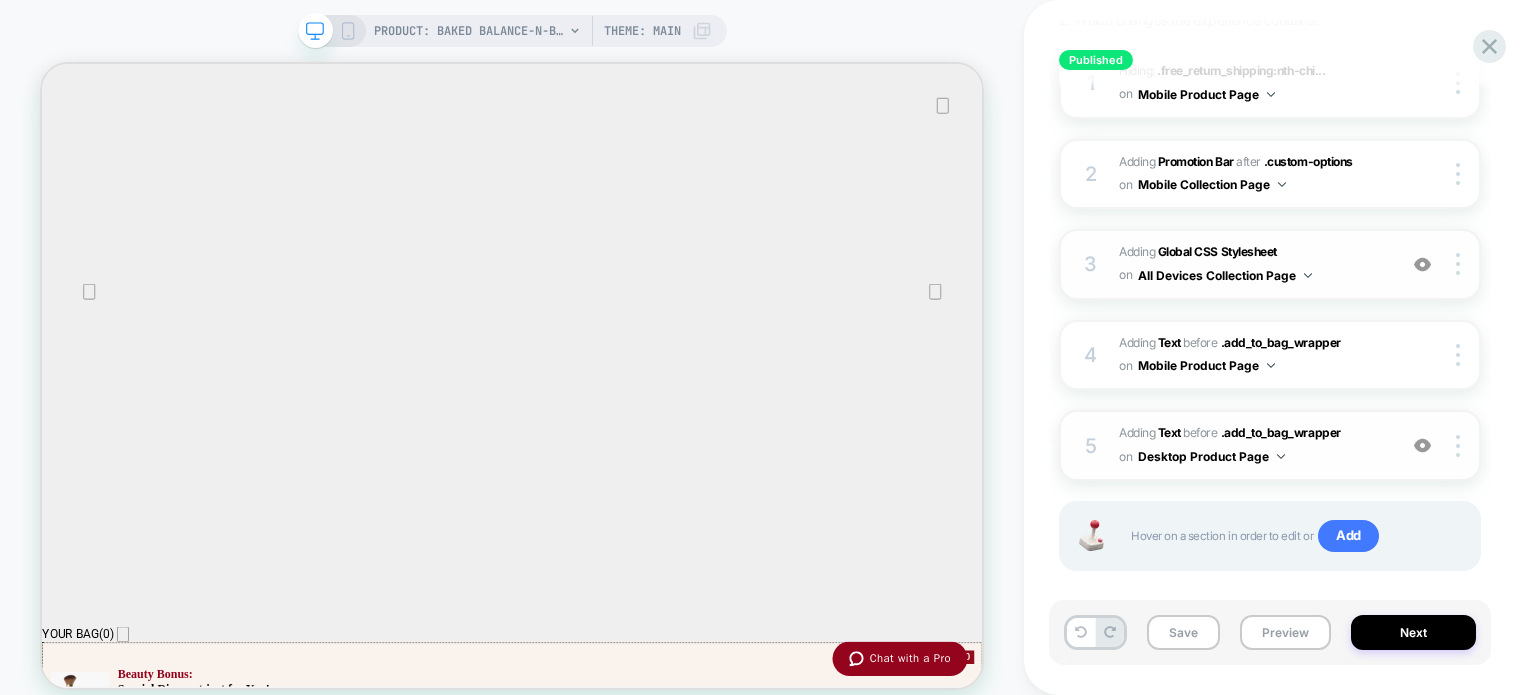 click at bounding box center [1422, 445] 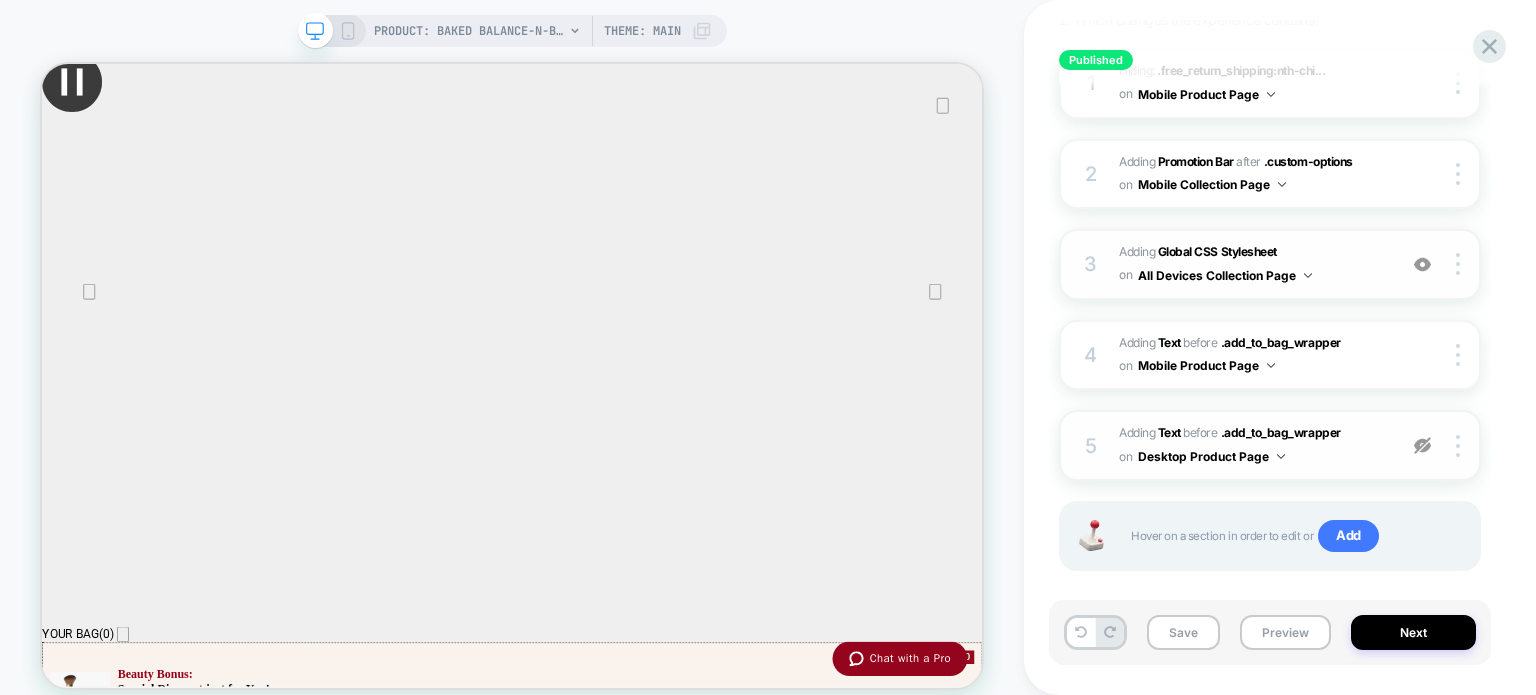 click at bounding box center (1422, 445) 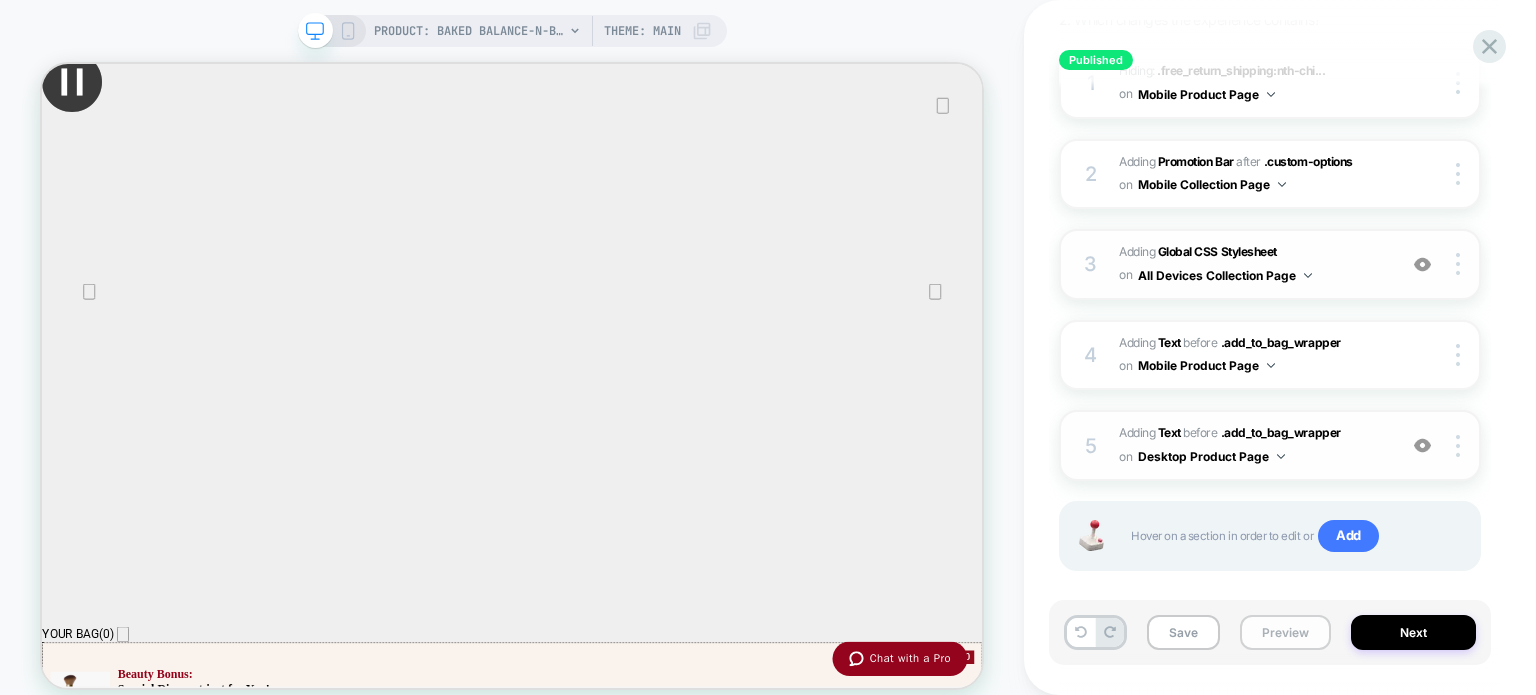 click on "Preview" at bounding box center [1285, 632] 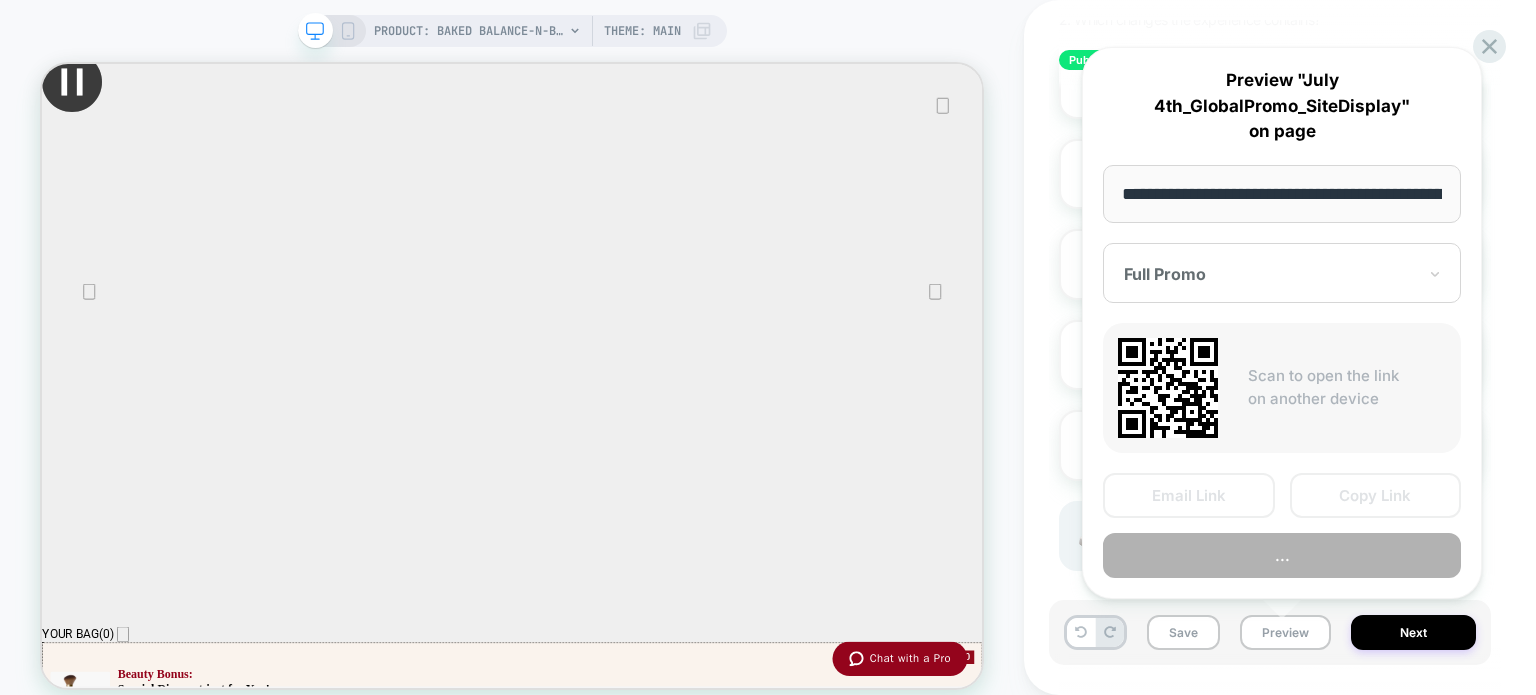 scroll, scrollTop: 0, scrollLeft: 568, axis: horizontal 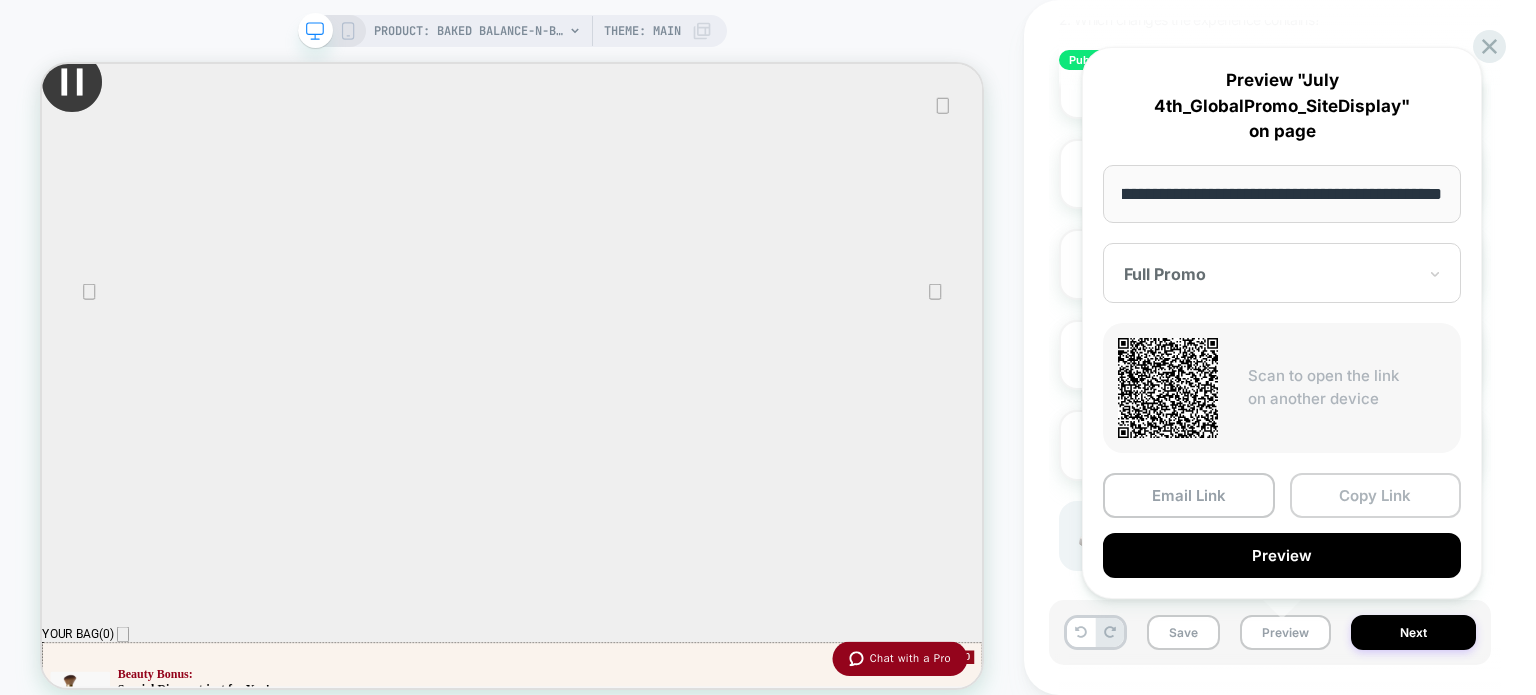 click on "Copy Link" at bounding box center (1376, 495) 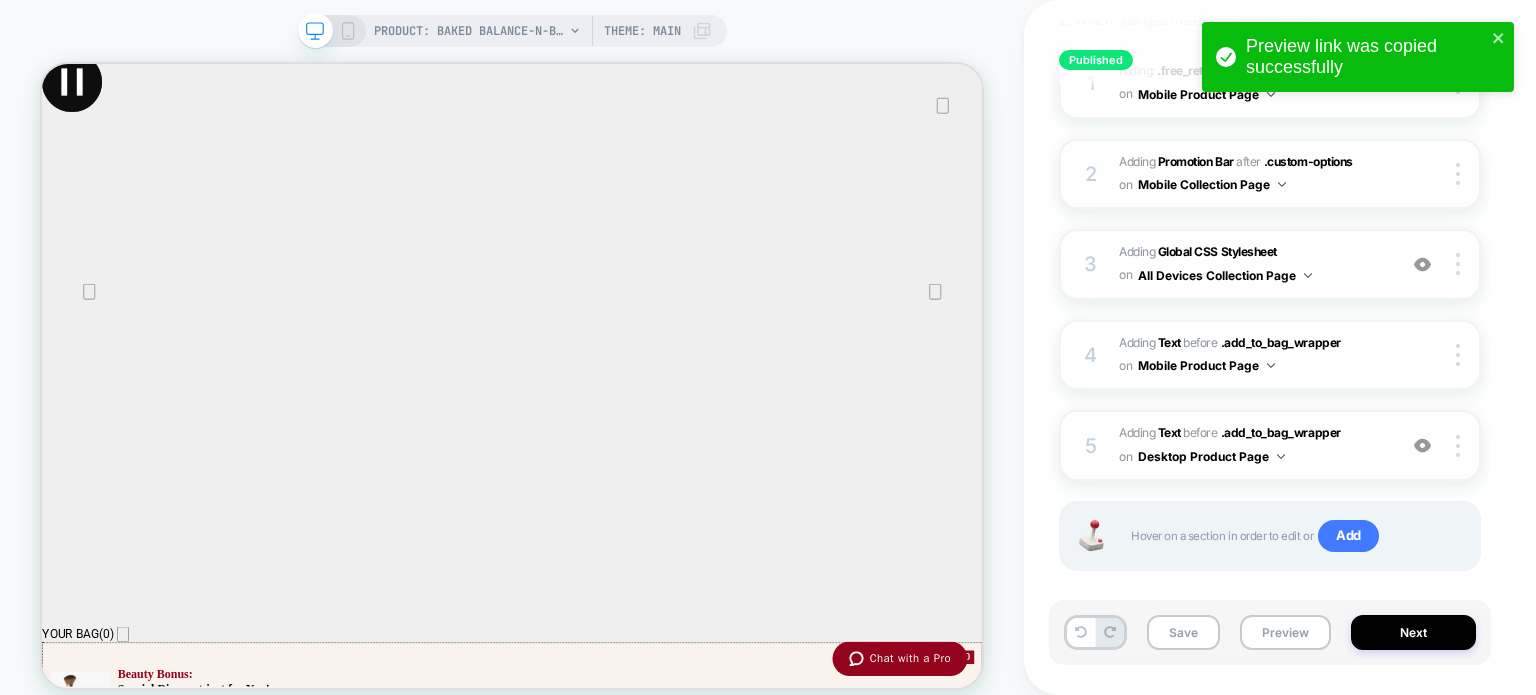 scroll, scrollTop: 200, scrollLeft: 0, axis: vertical 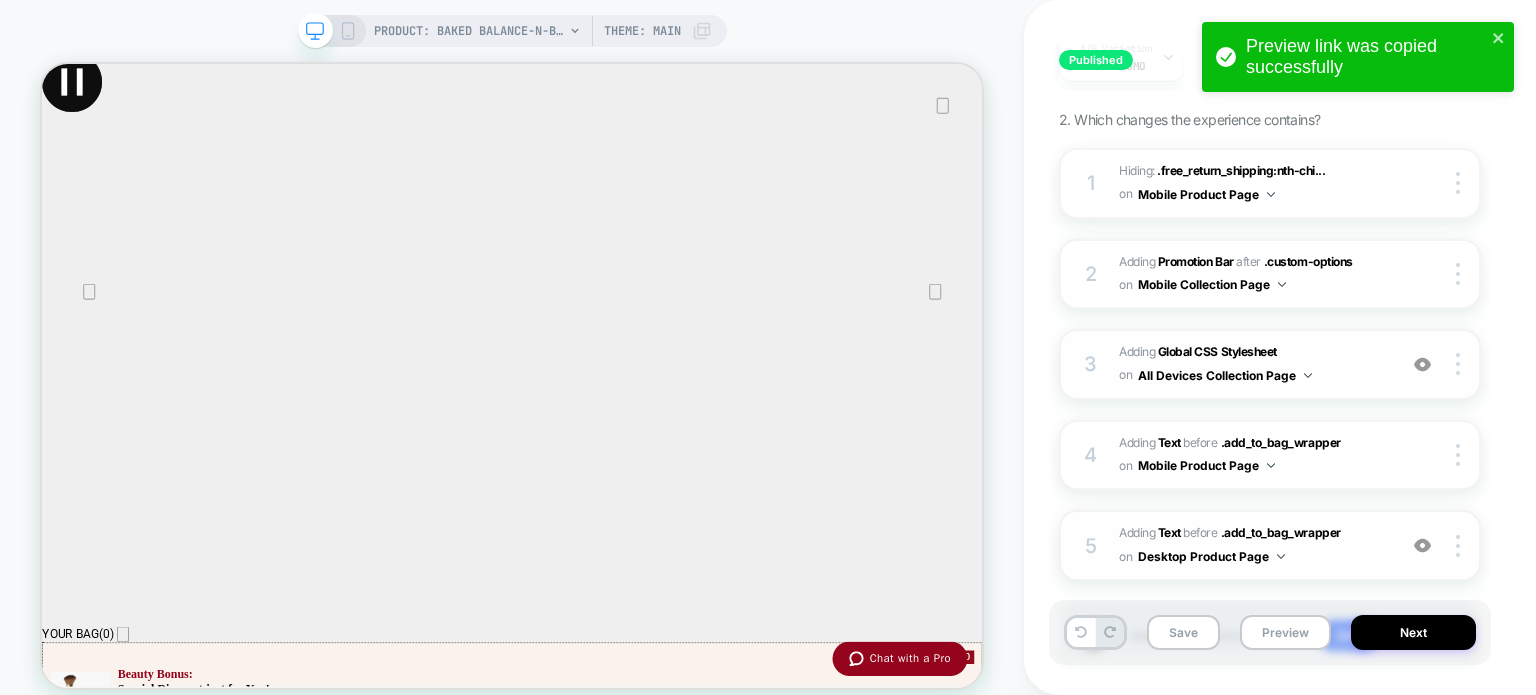 click at bounding box center [1422, 364] 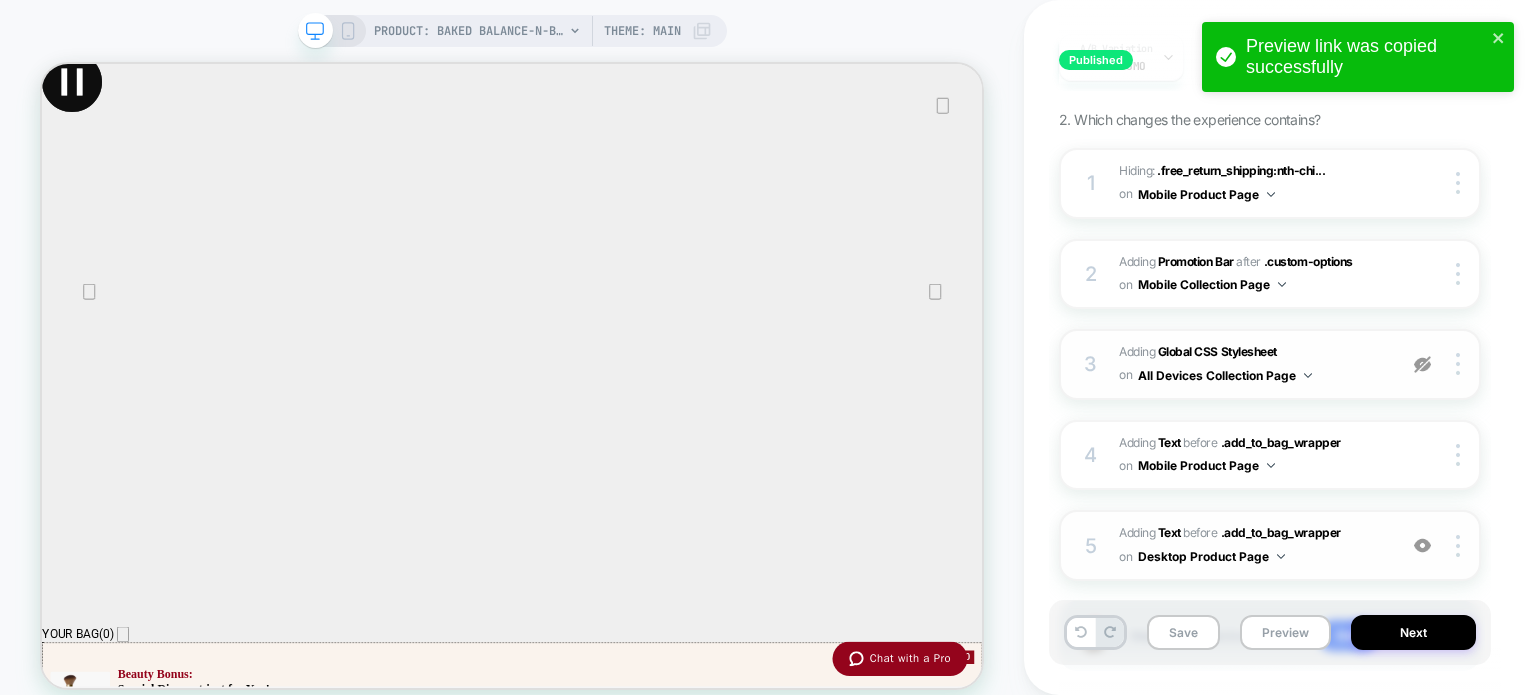 click at bounding box center (1422, 364) 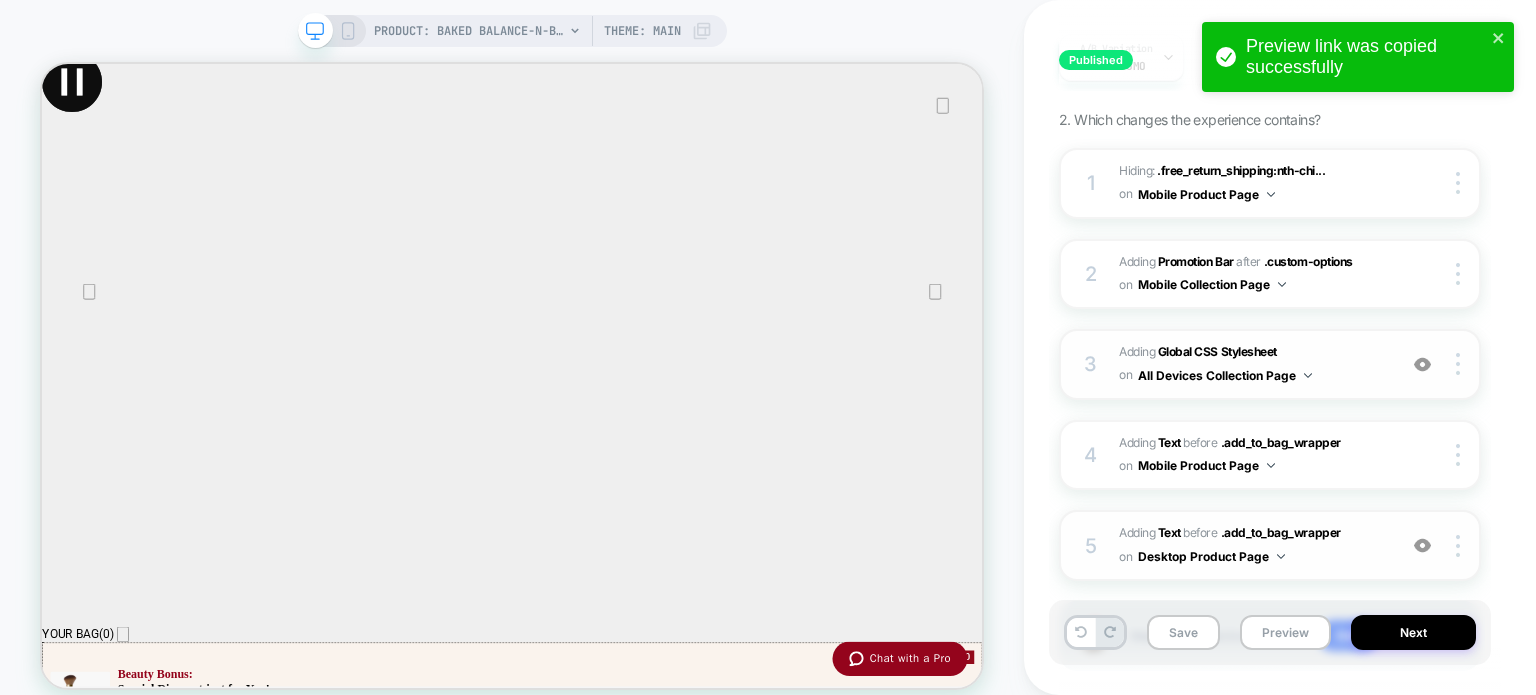 click at bounding box center [1423, 546] 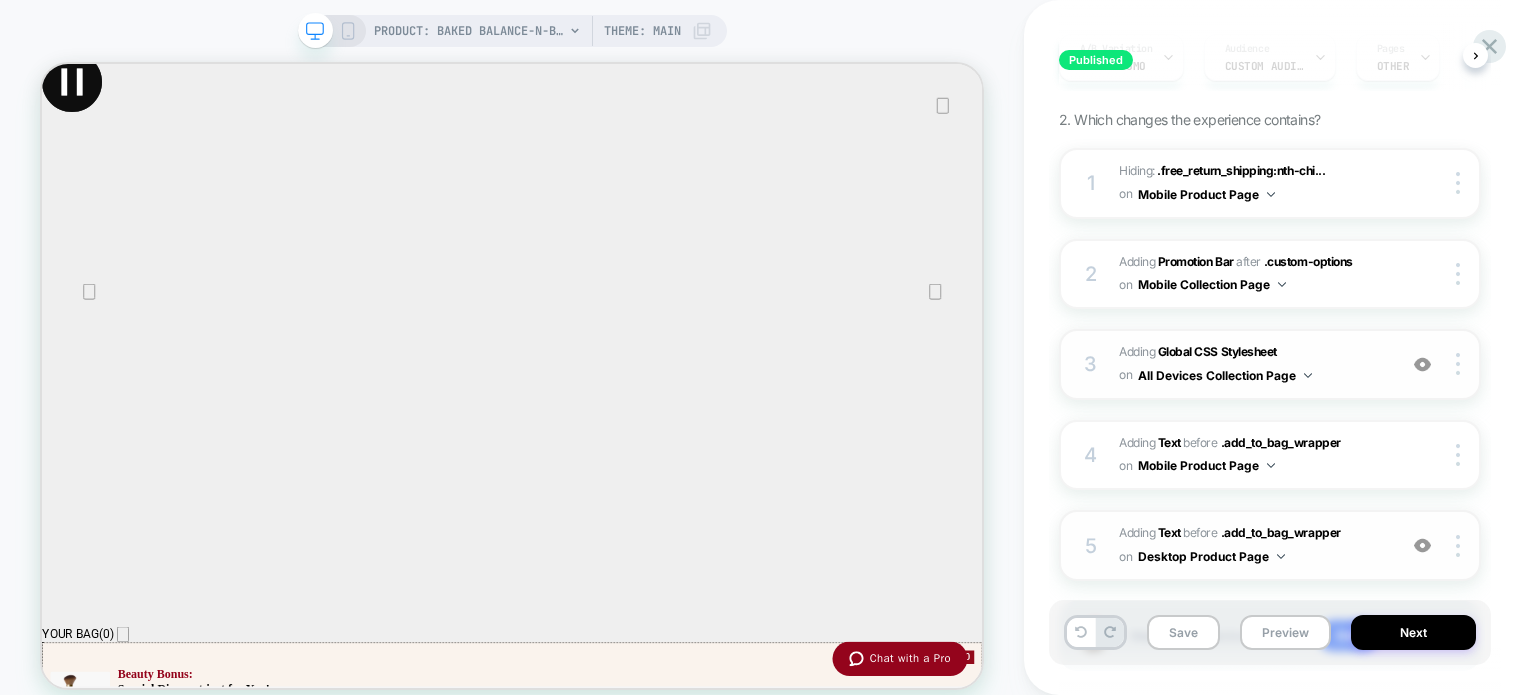 click at bounding box center [1422, 545] 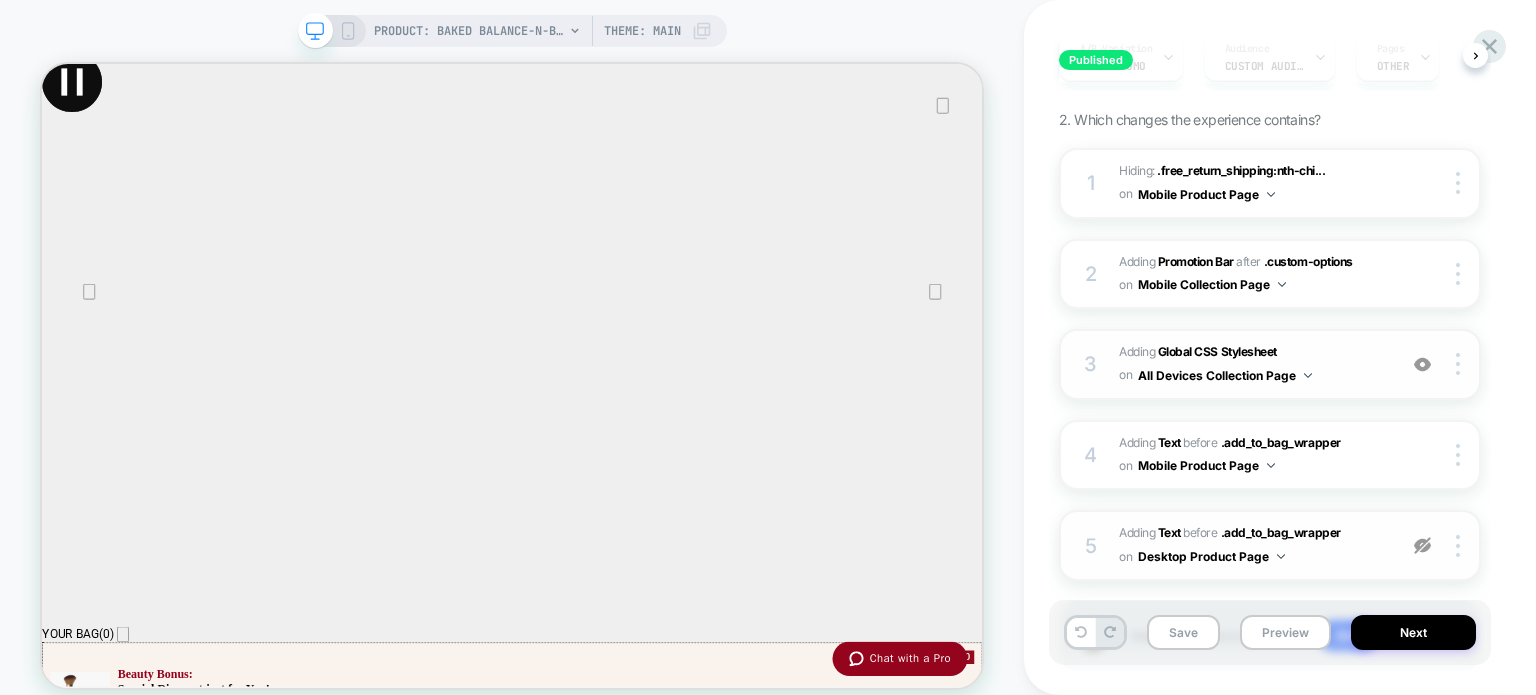 click at bounding box center (1422, 545) 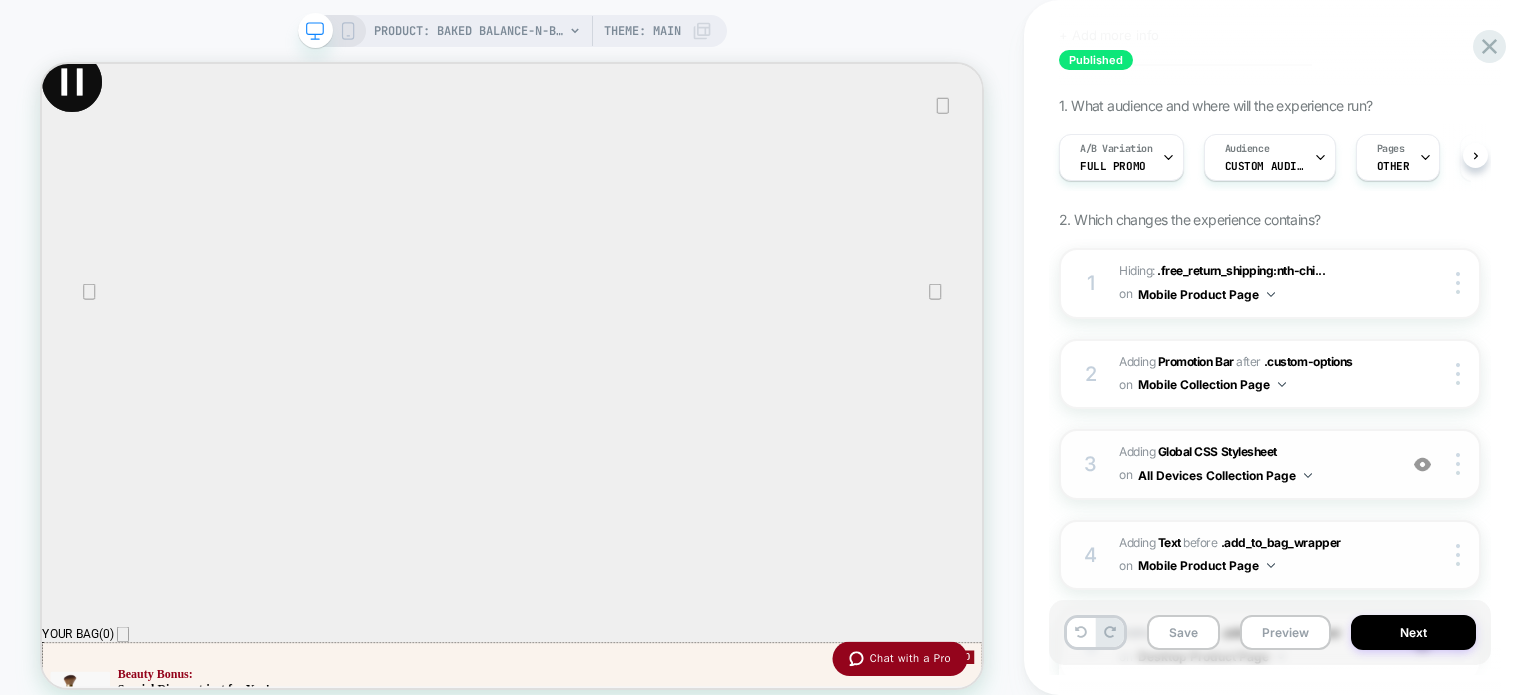 scroll, scrollTop: 300, scrollLeft: 0, axis: vertical 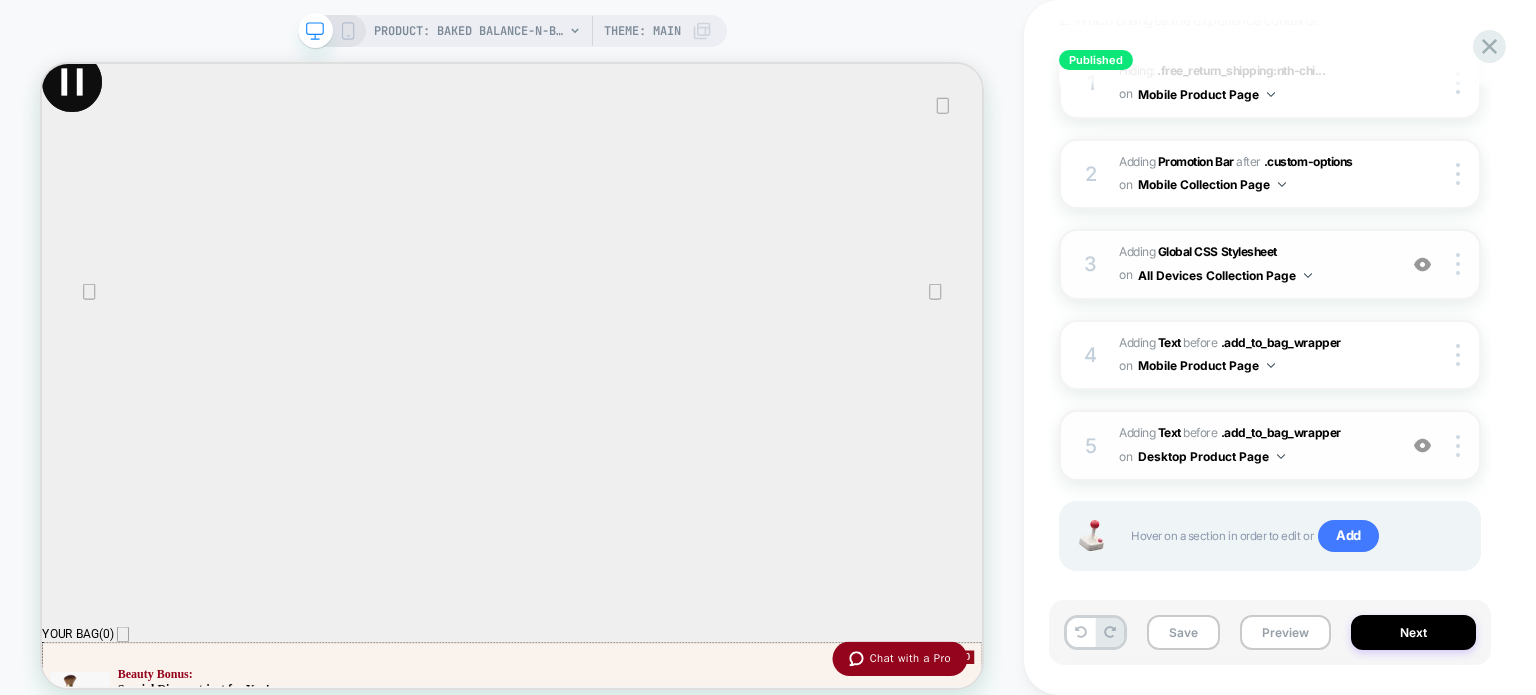 click at bounding box center (1422, 445) 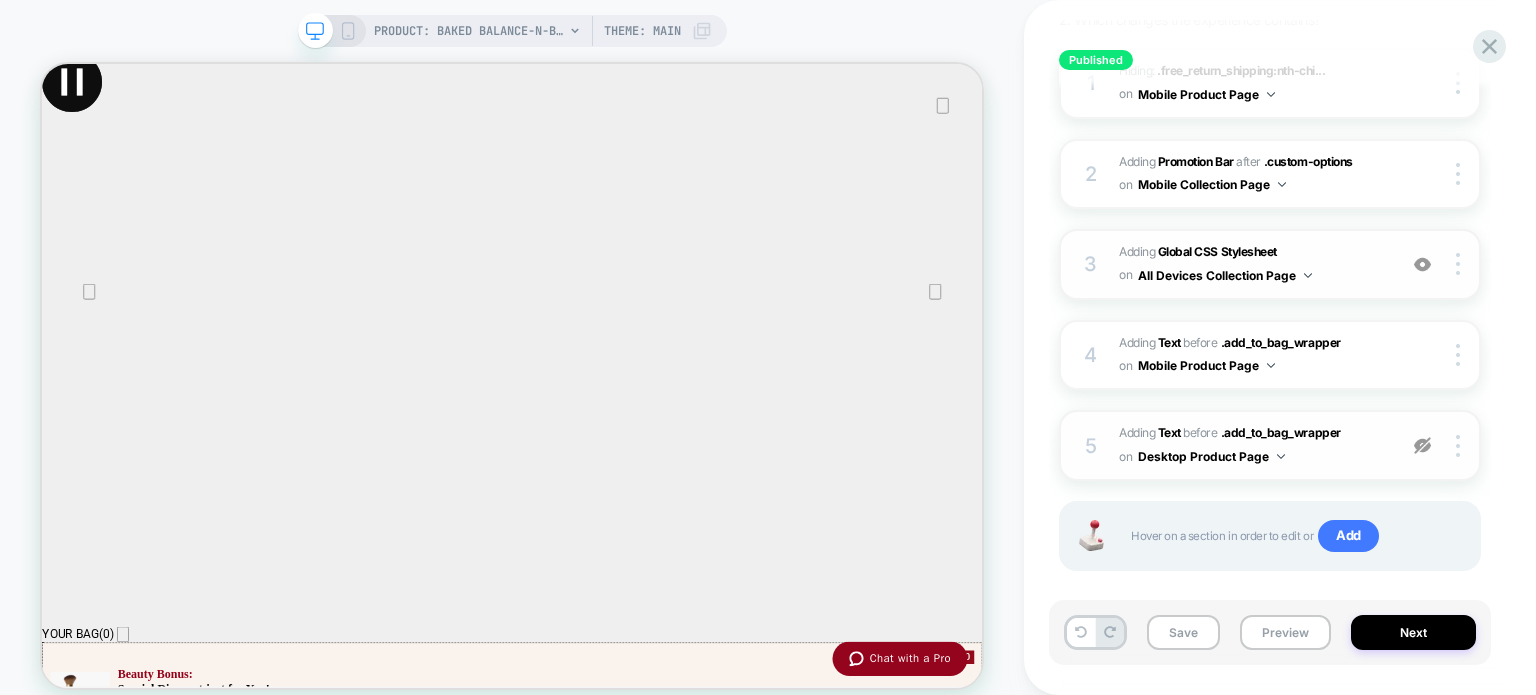 click at bounding box center [1422, 445] 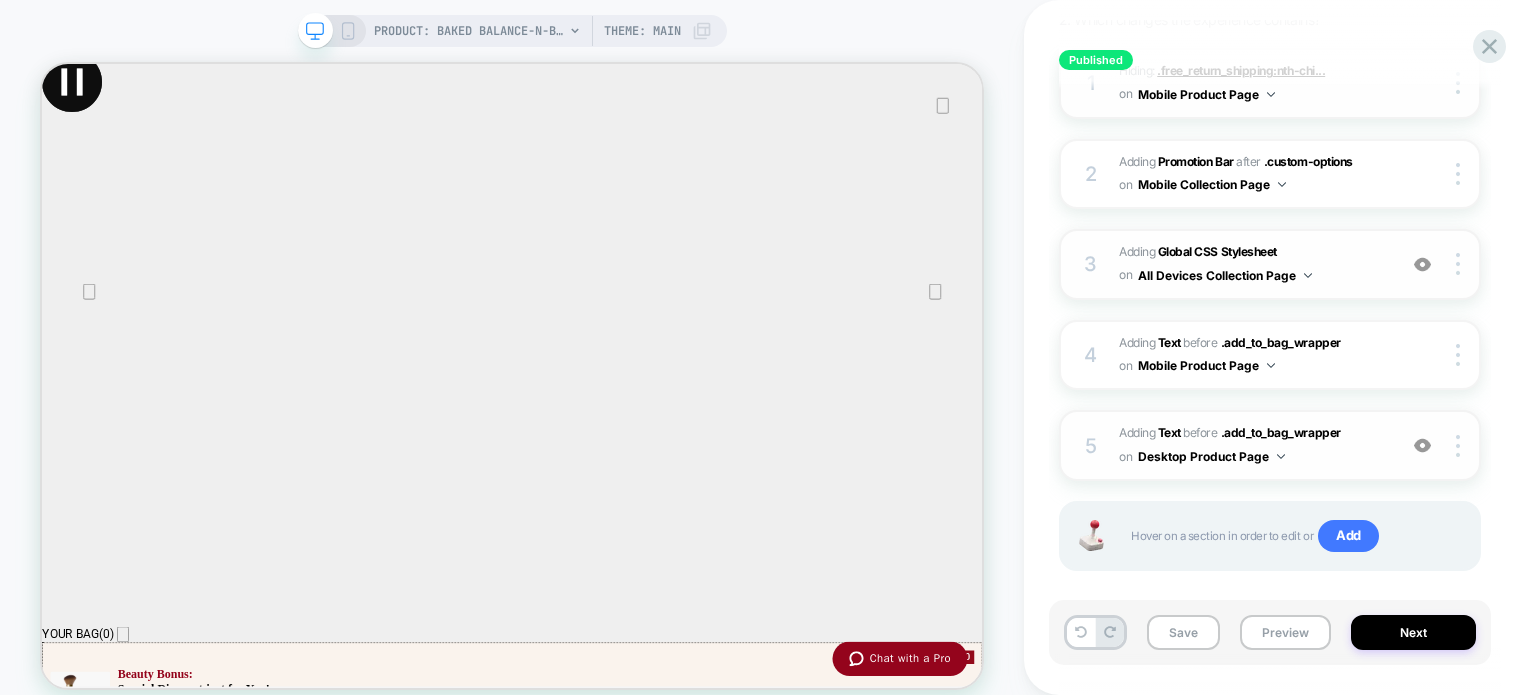 scroll, scrollTop: 100, scrollLeft: 0, axis: vertical 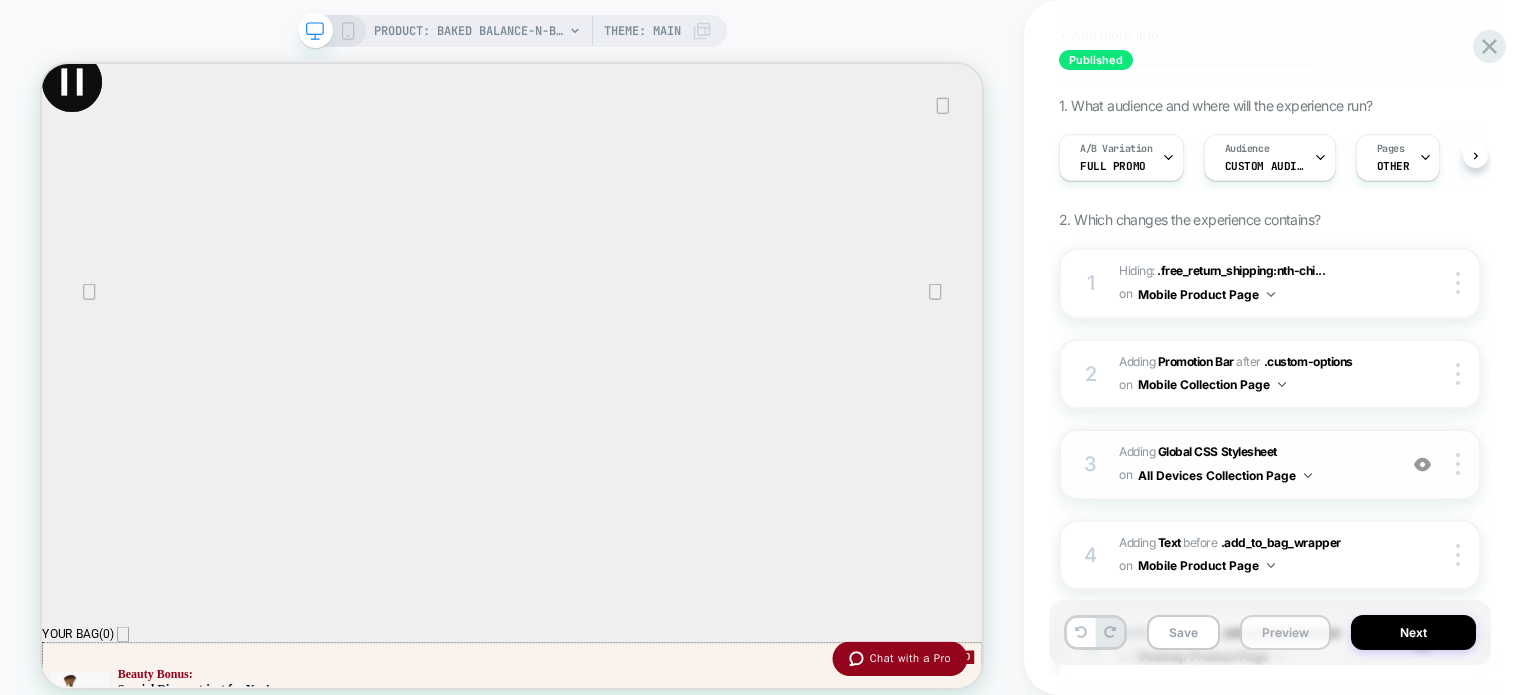 drag, startPoint x: 1279, startPoint y: 642, endPoint x: 1275, endPoint y: 628, distance: 14.56022 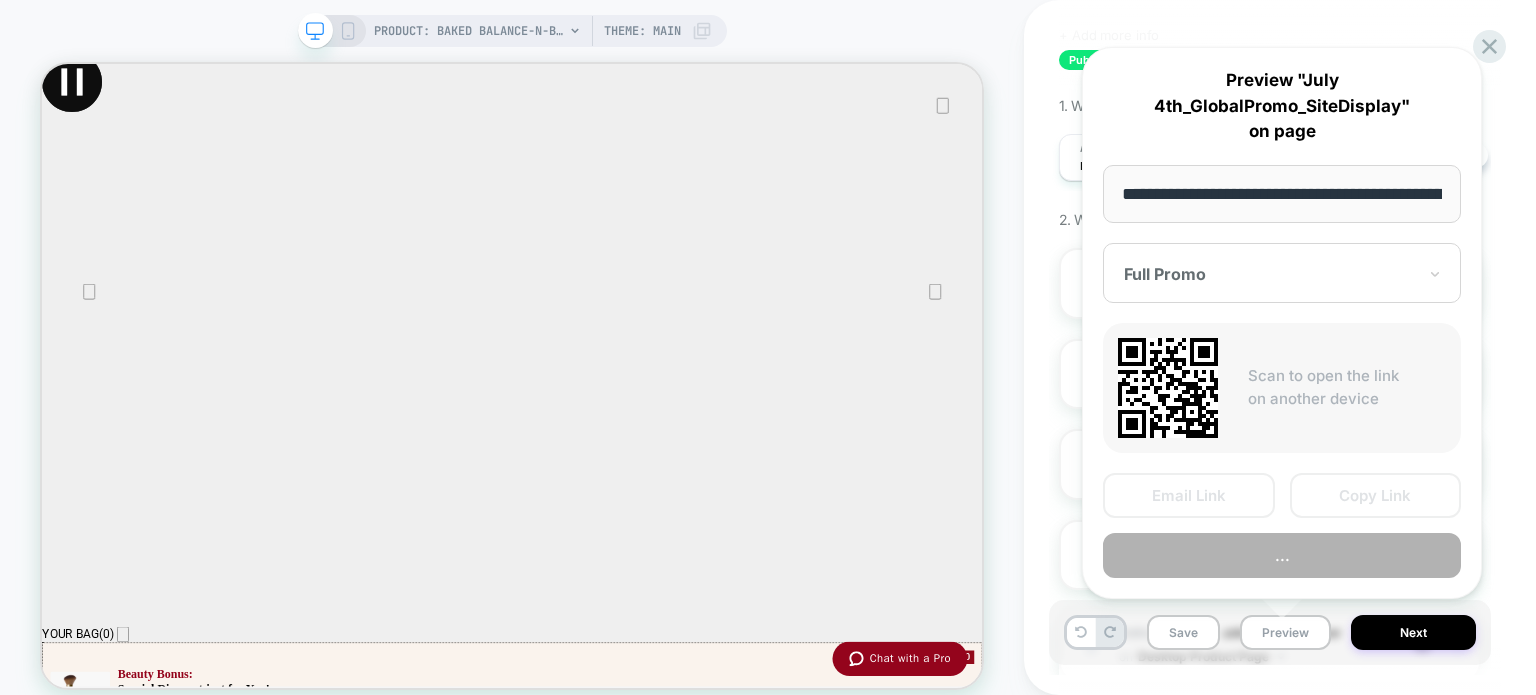 scroll, scrollTop: 0, scrollLeft: 568, axis: horizontal 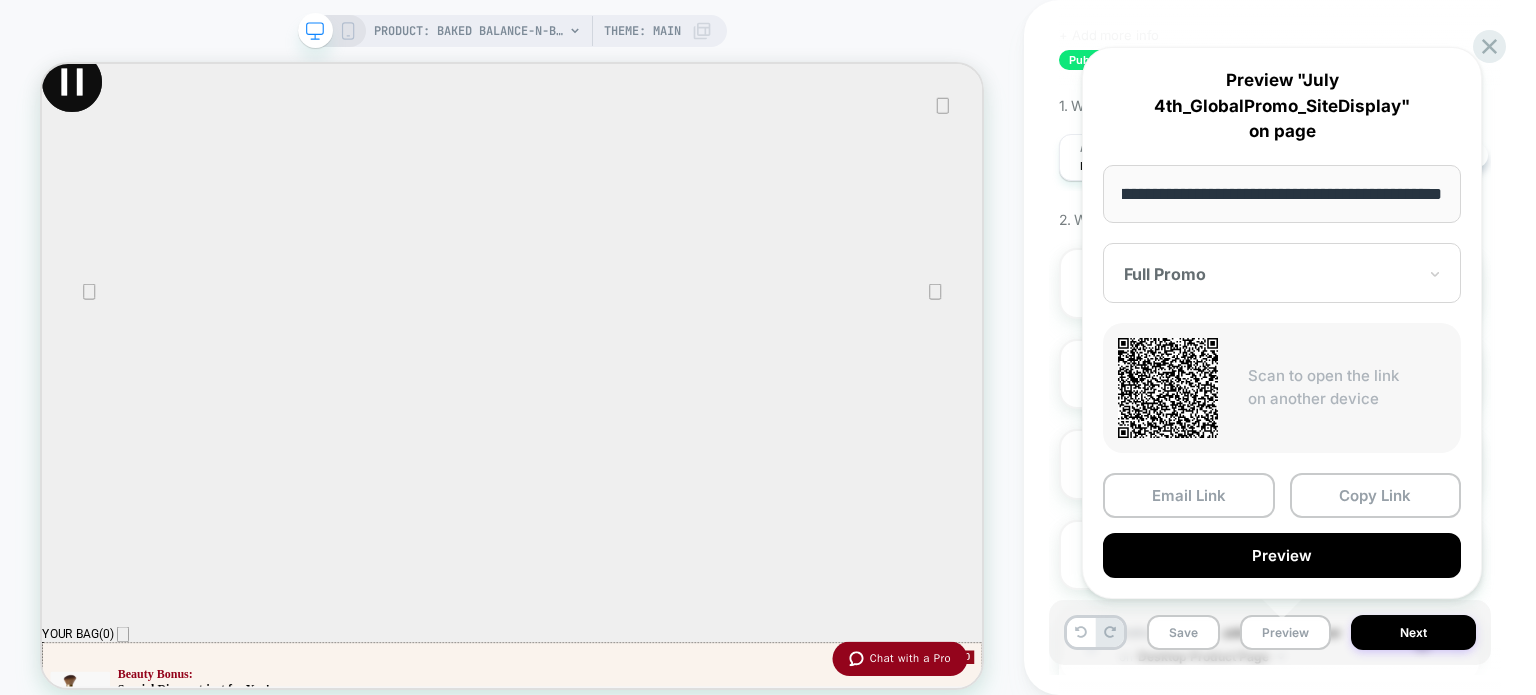 click at bounding box center [1270, 274] 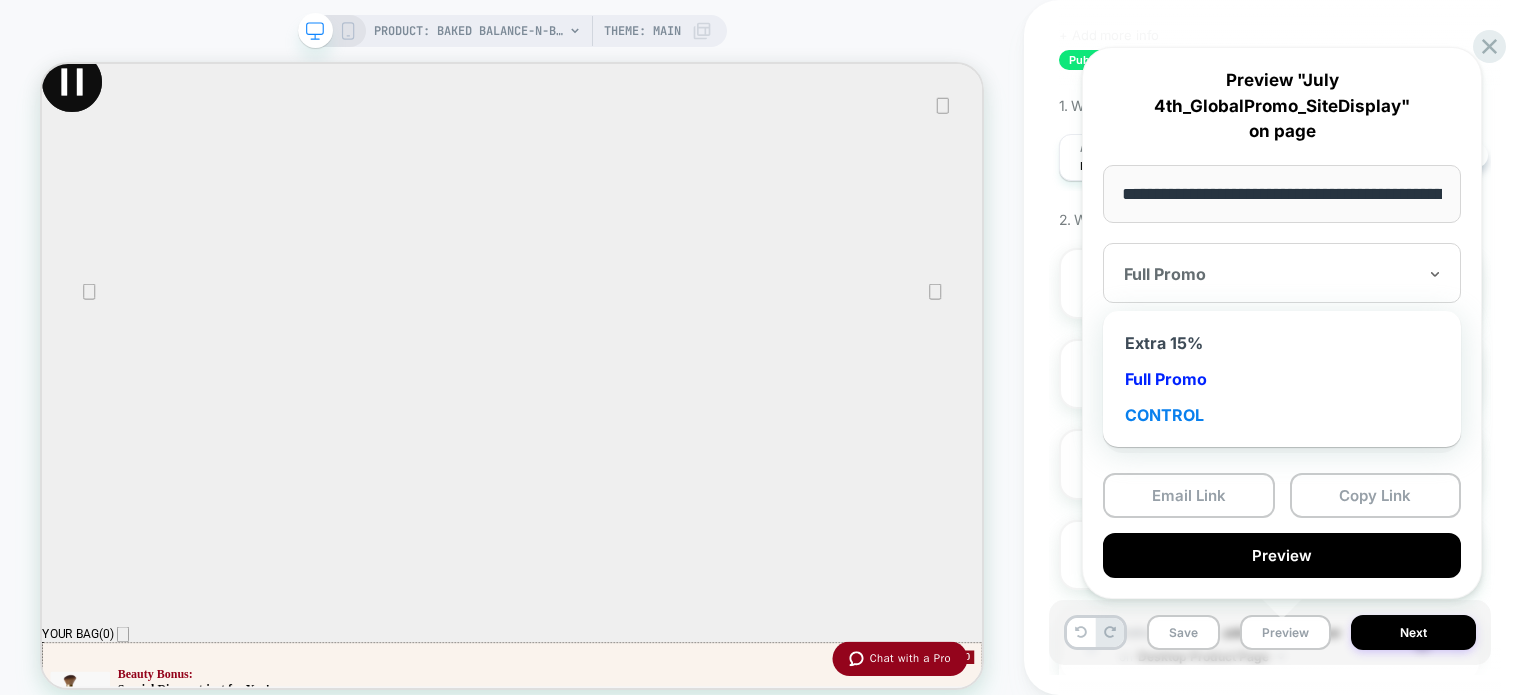 click on "CONTROL" at bounding box center [1282, 415] 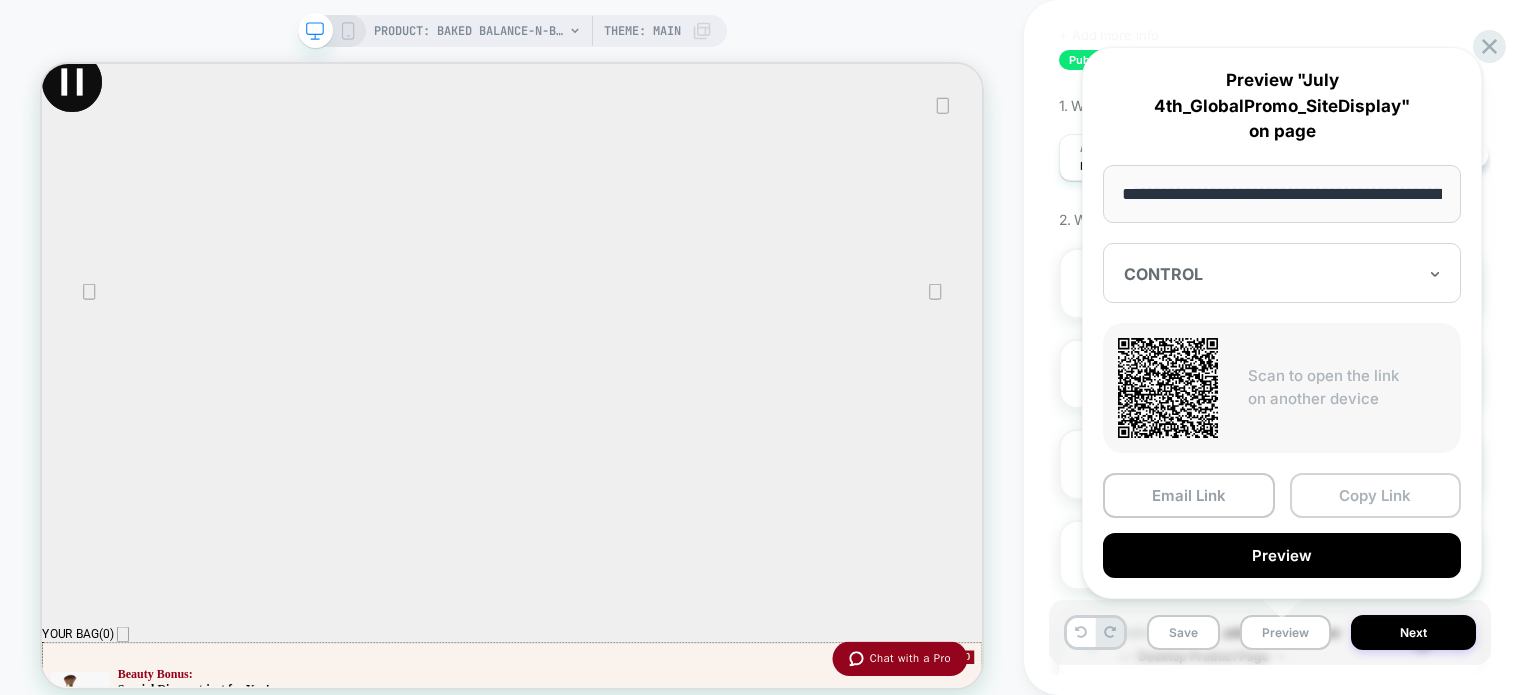 click on "Copy Link" at bounding box center (1376, 495) 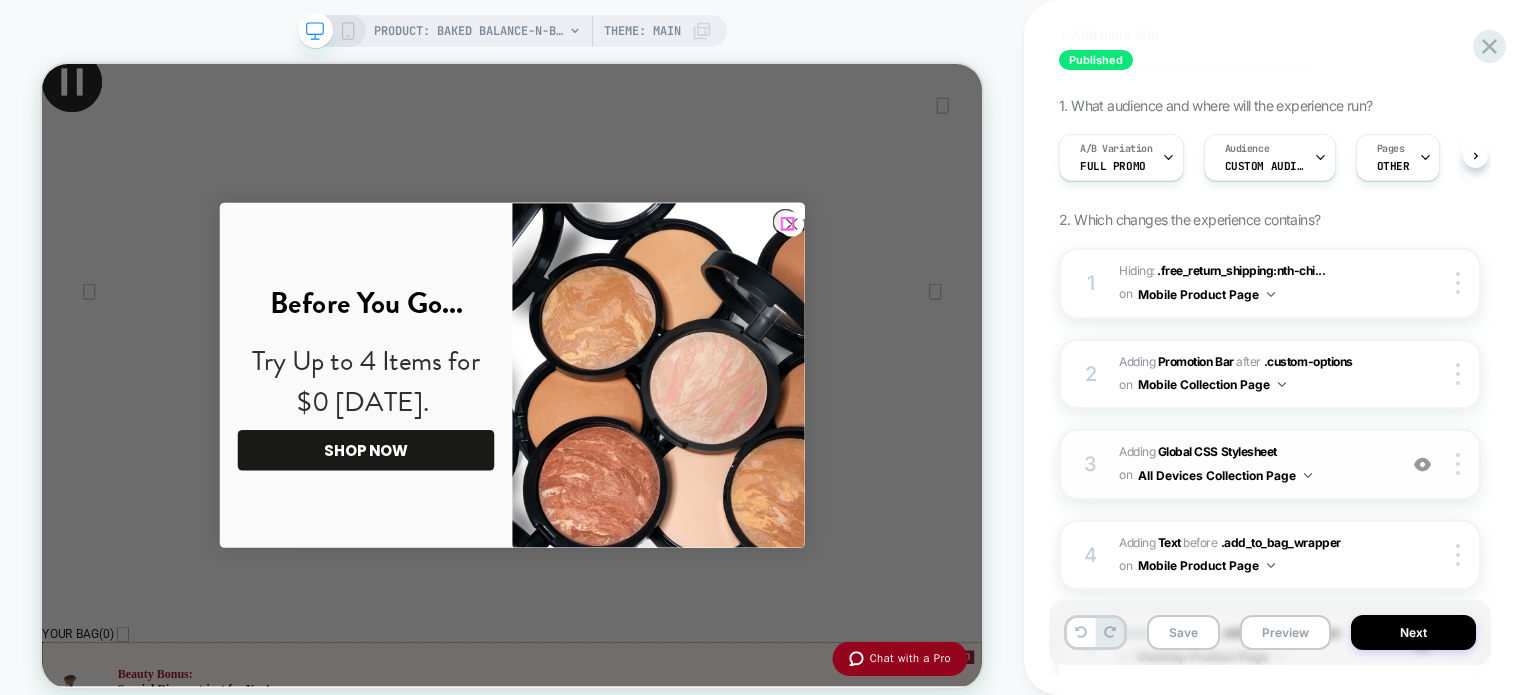 click 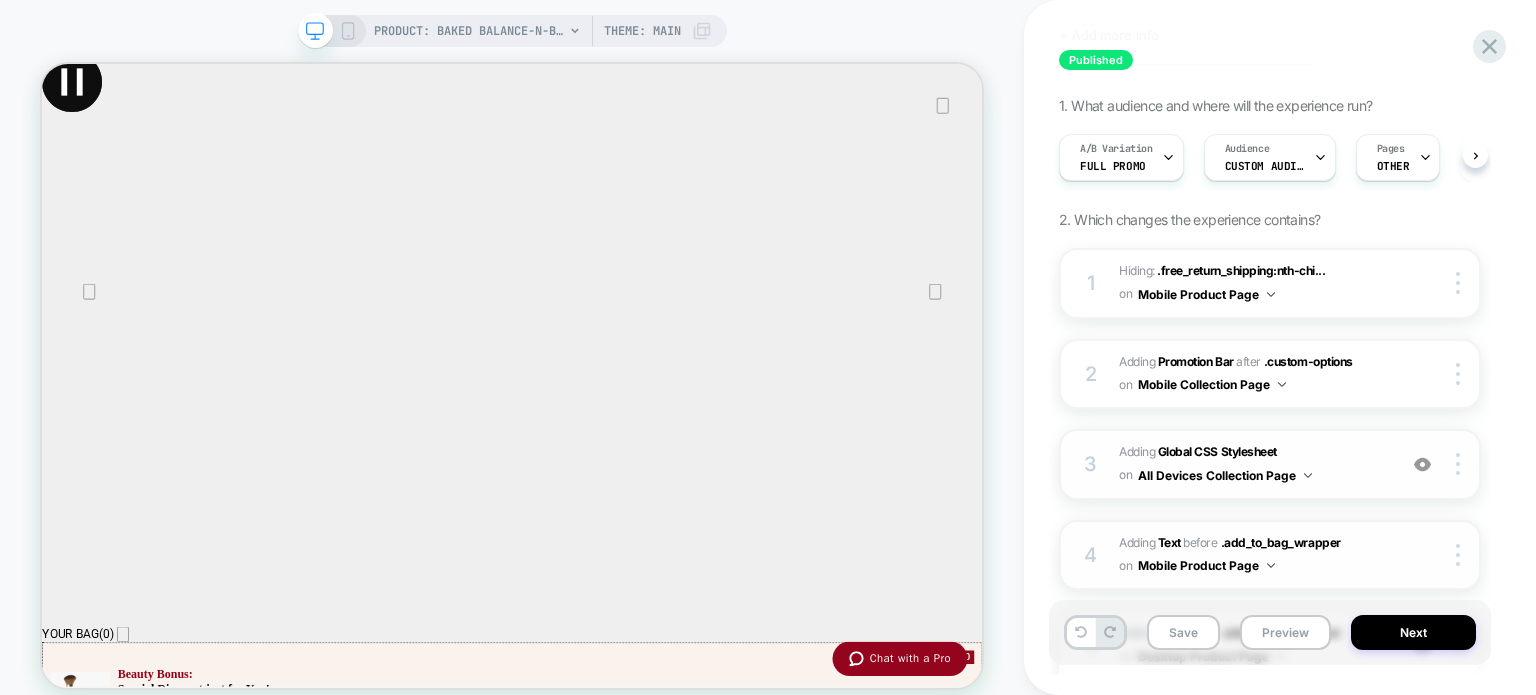 scroll, scrollTop: 200, scrollLeft: 0, axis: vertical 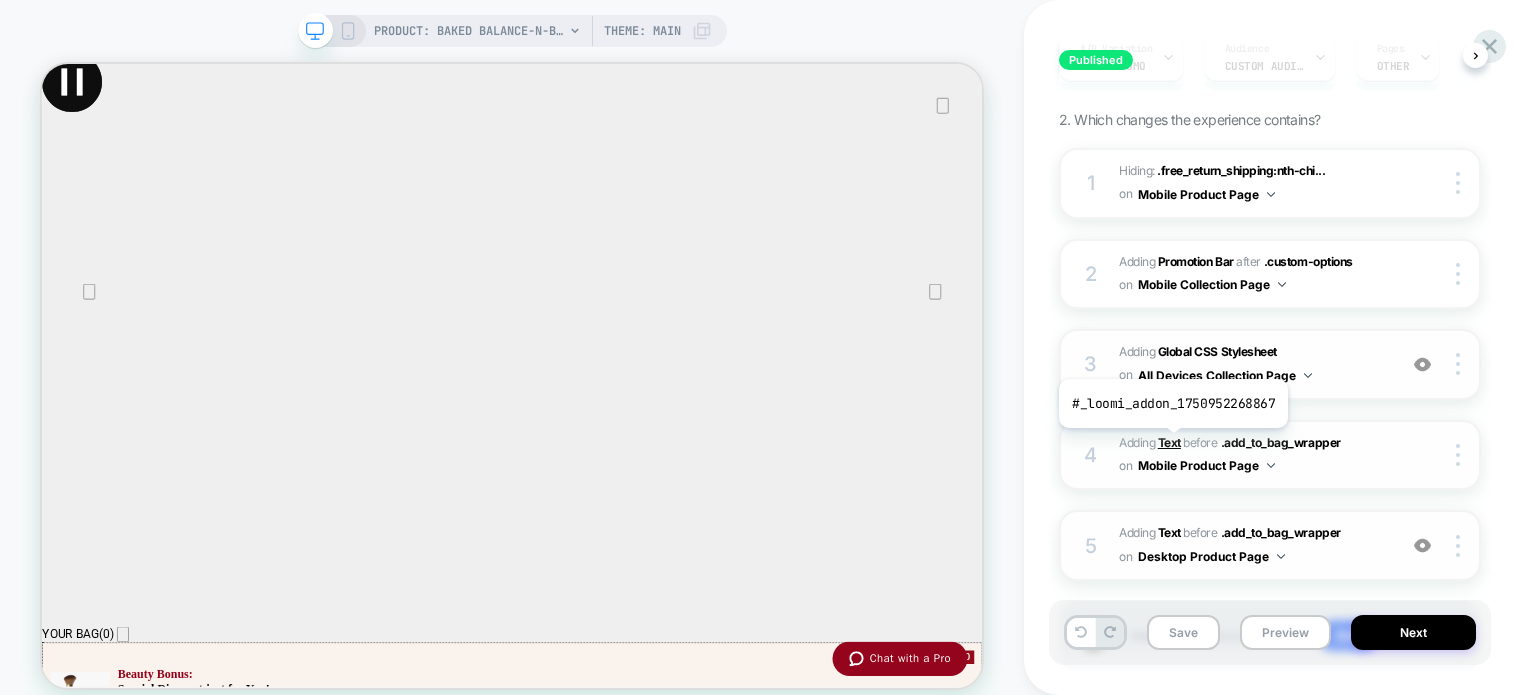 click on "Text" at bounding box center (1169, 442) 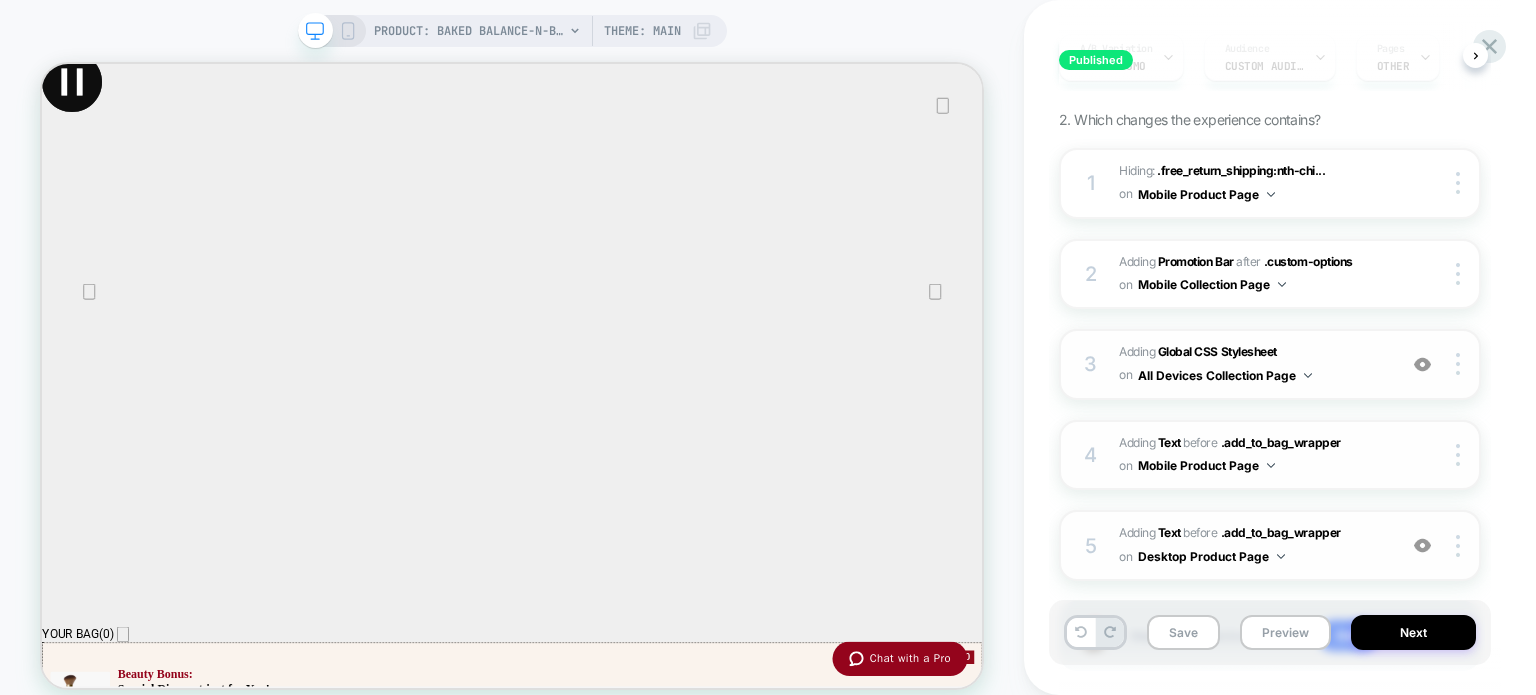 click on "#_loomi_addon_1750952268867 Adding   Text   BEFORE .add_to_bag_wrapper .add_to_bag_wrapper   on Mobile Product Page" at bounding box center [1252, 455] 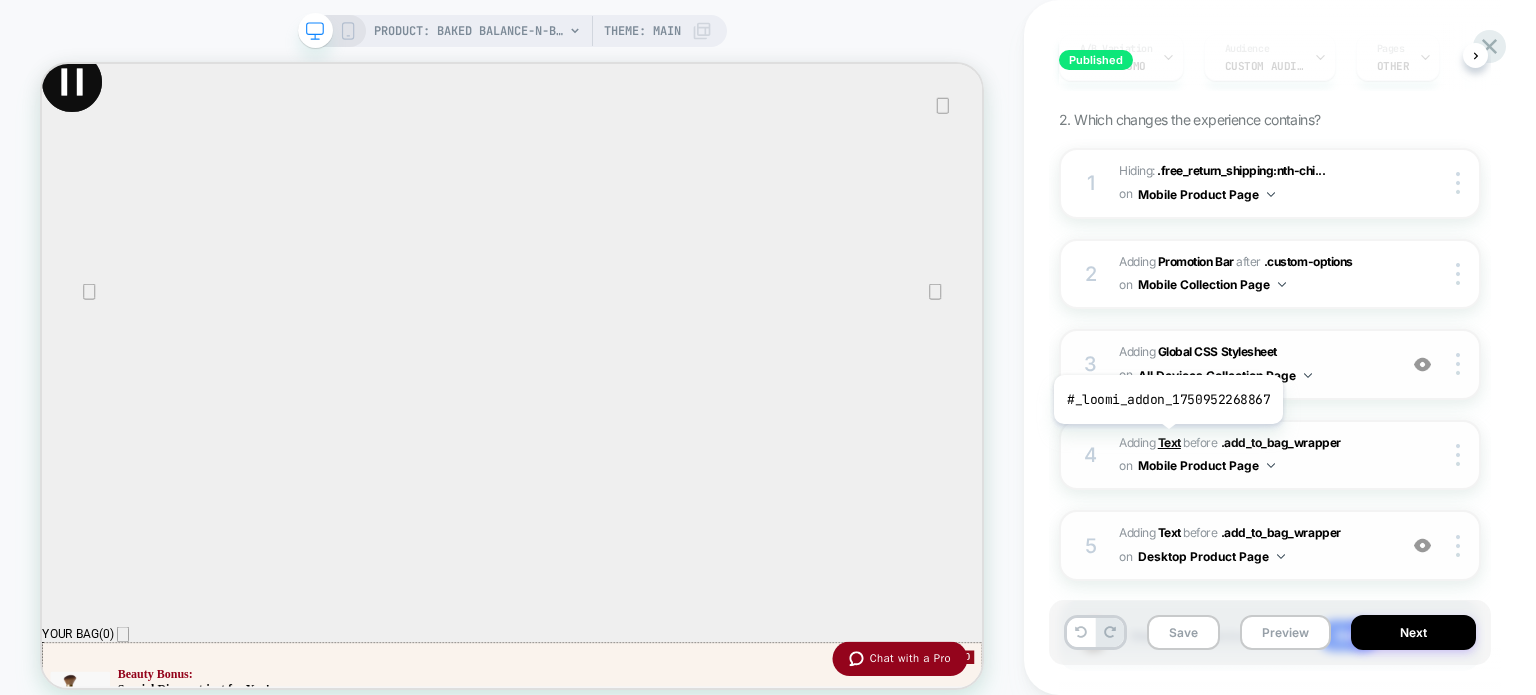 click on "Text" at bounding box center (1169, 442) 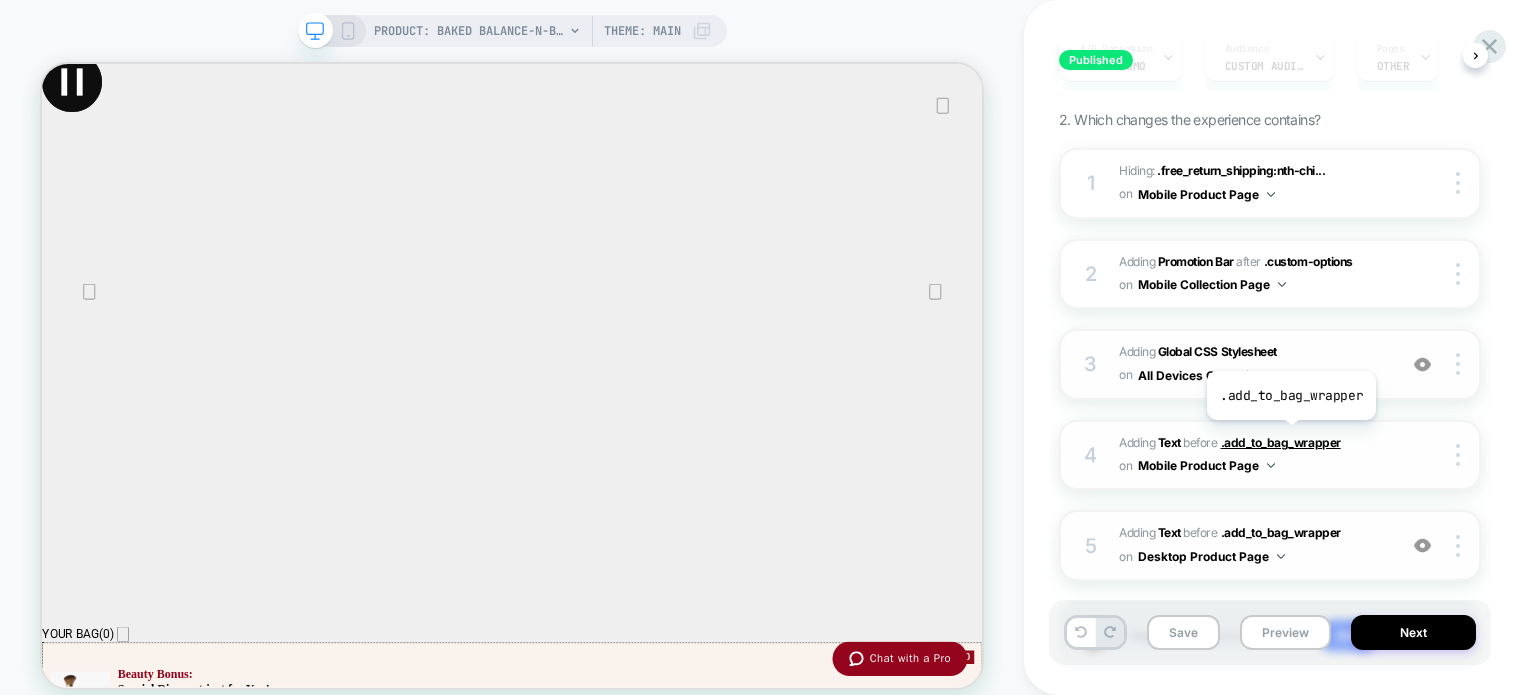 click on ".add_to_bag_wrapper" at bounding box center [1281, 442] 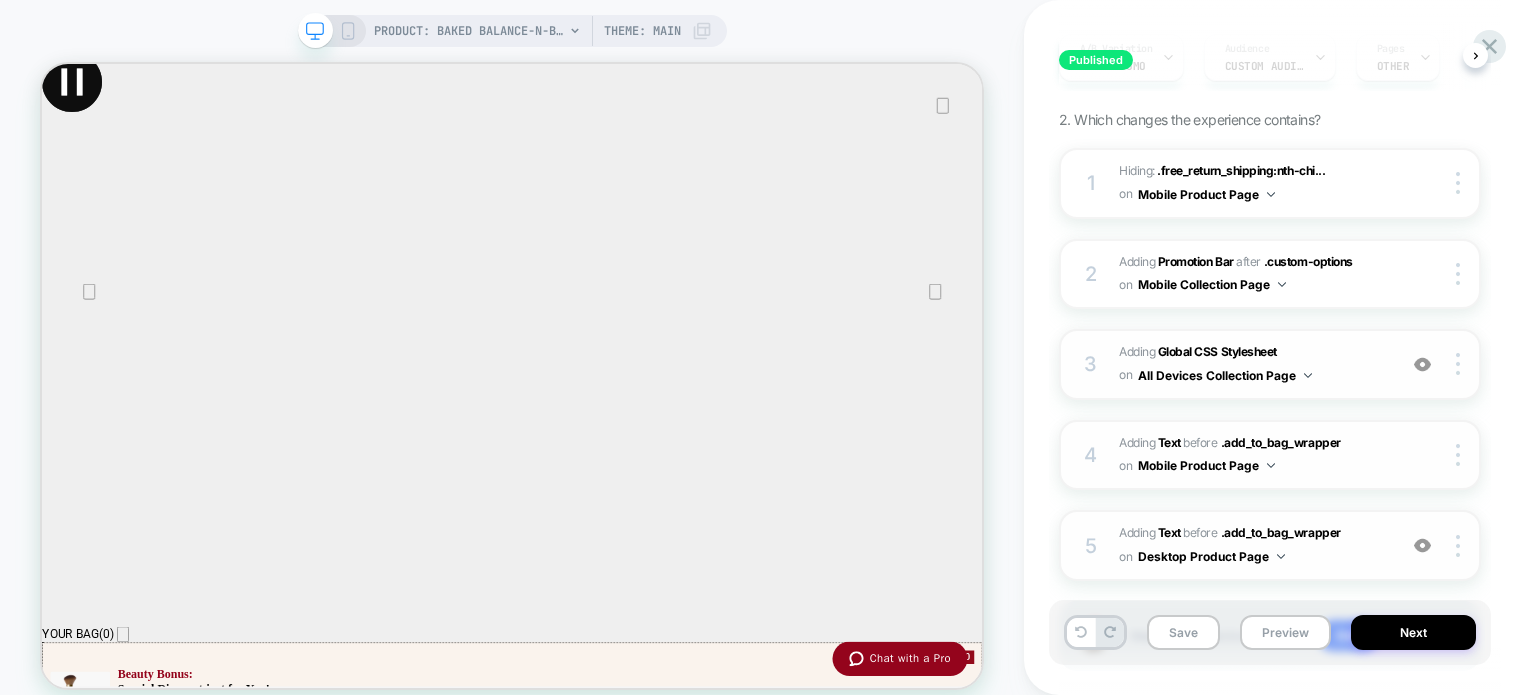 click on "Mobile Product Page" at bounding box center (1206, 465) 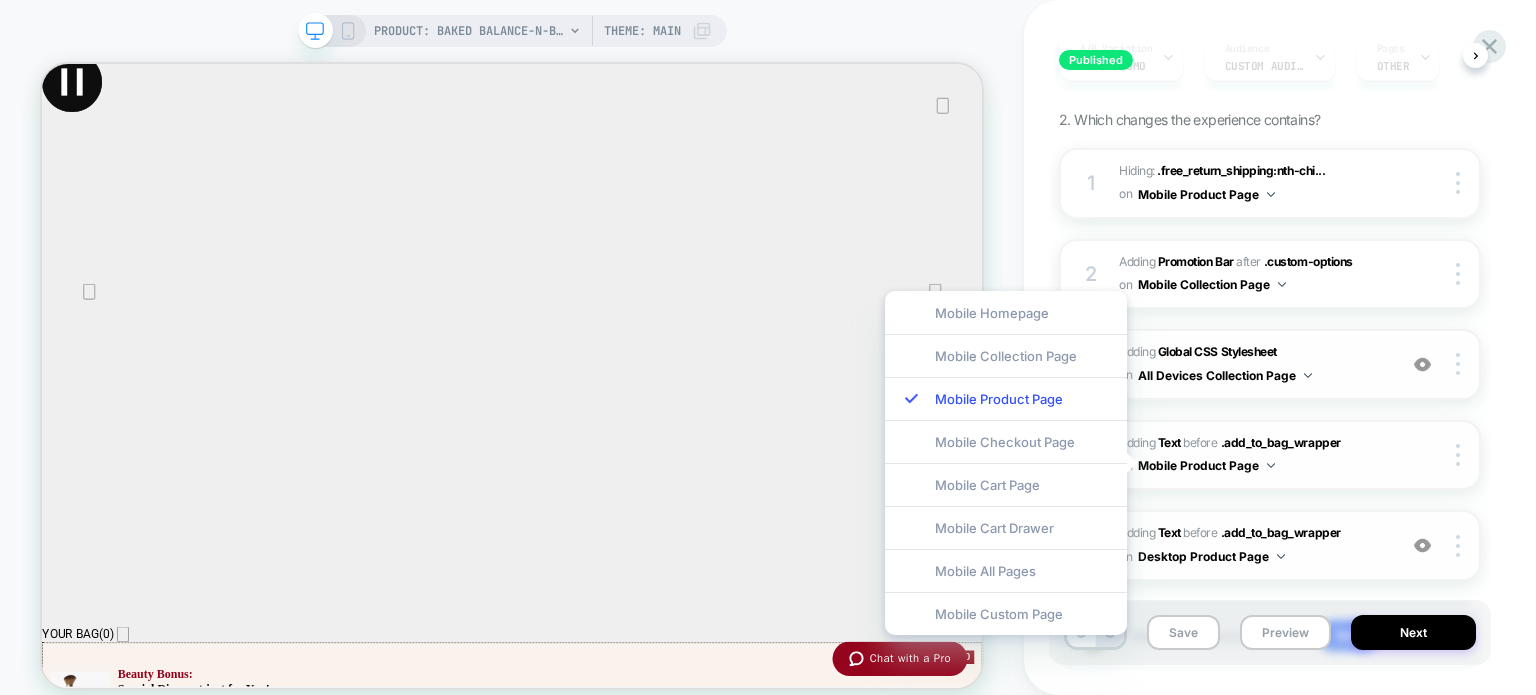 click on "#_loomi_addon_1750952268867 Adding   Text   BEFORE .add_to_bag_wrapper .add_to_bag_wrapper   on Mobile Product Page" at bounding box center [1252, 455] 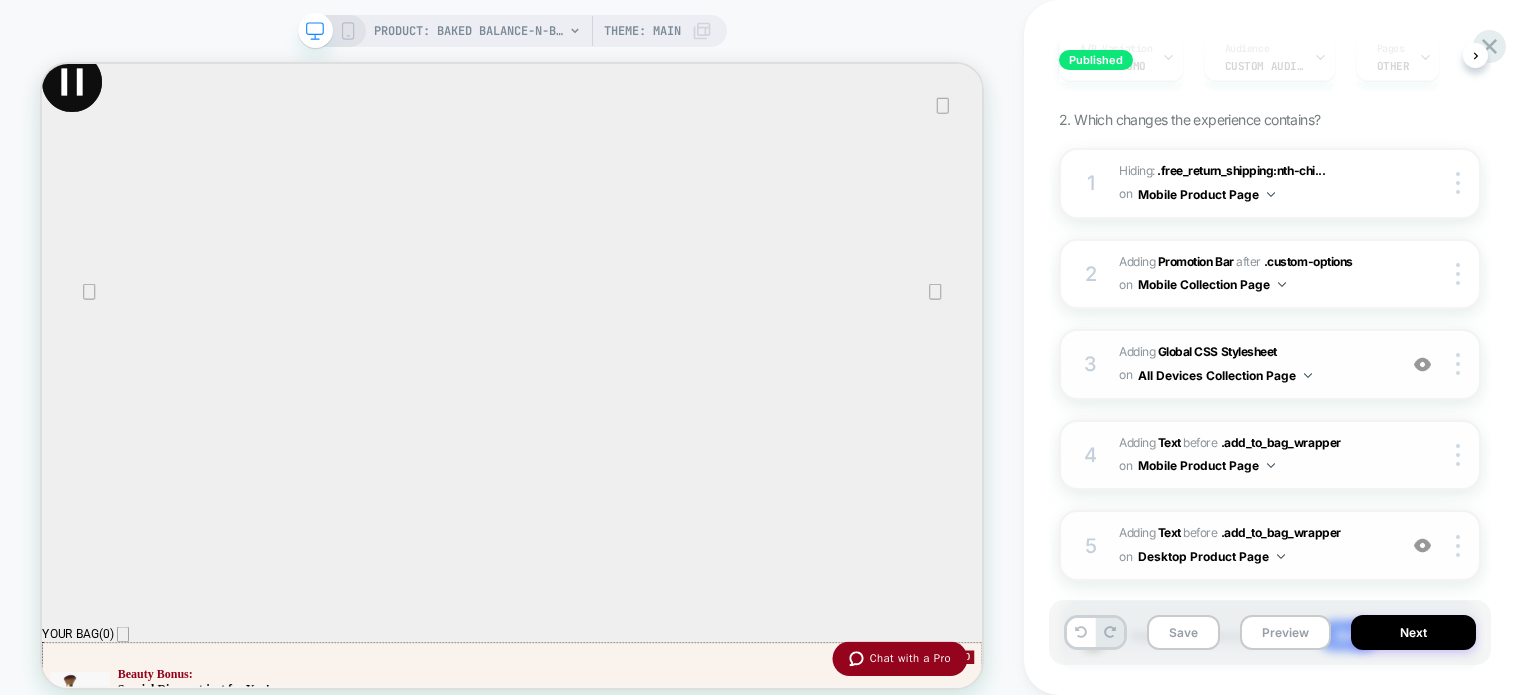 click on "BEFORE" at bounding box center (1200, 442) 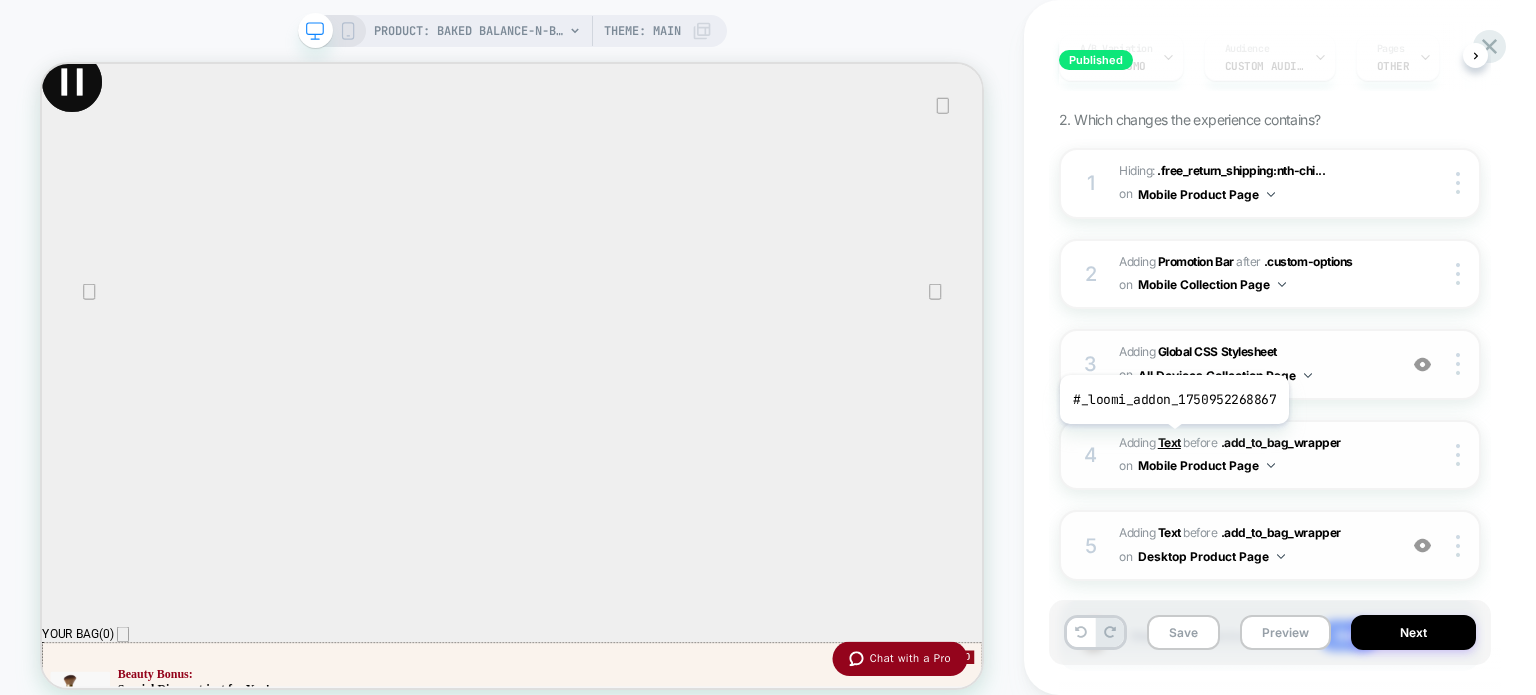 click on "Text" at bounding box center [1169, 442] 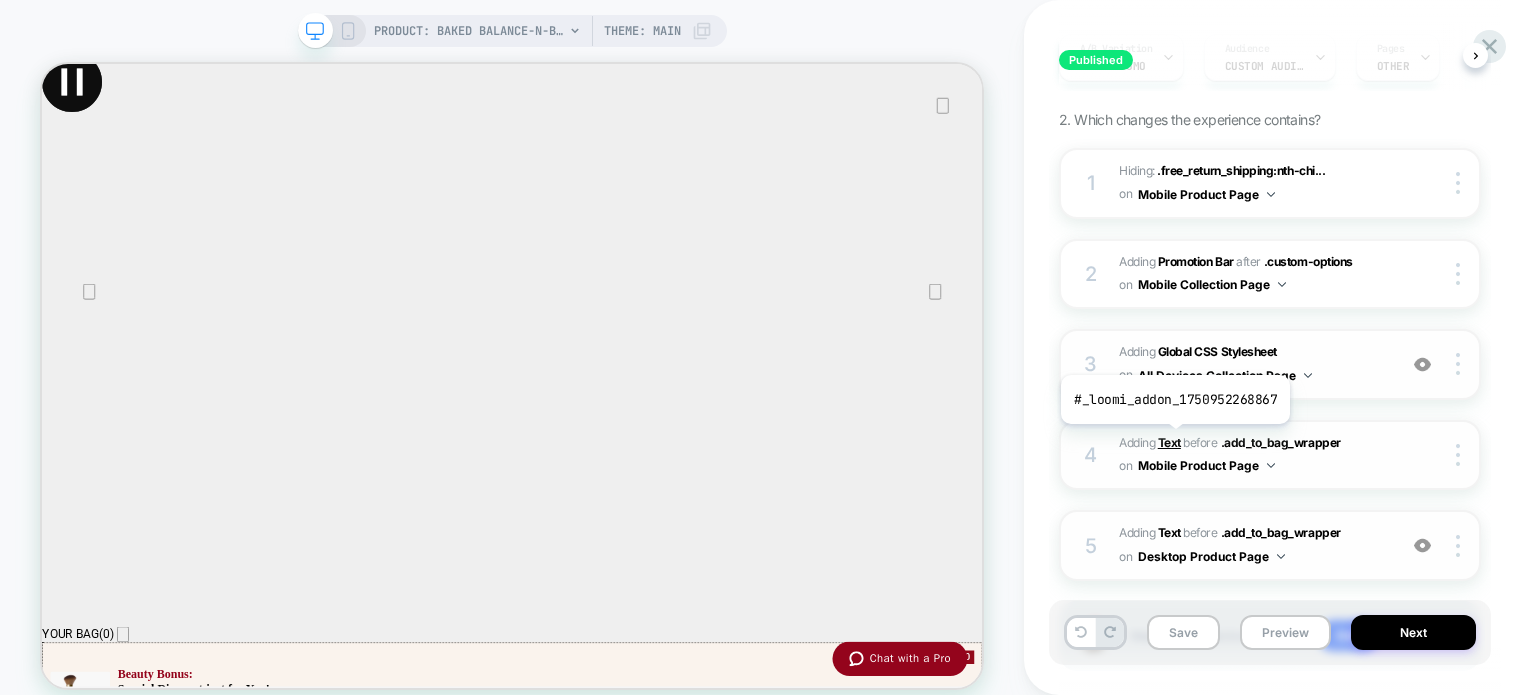 click on "Text" at bounding box center (1169, 442) 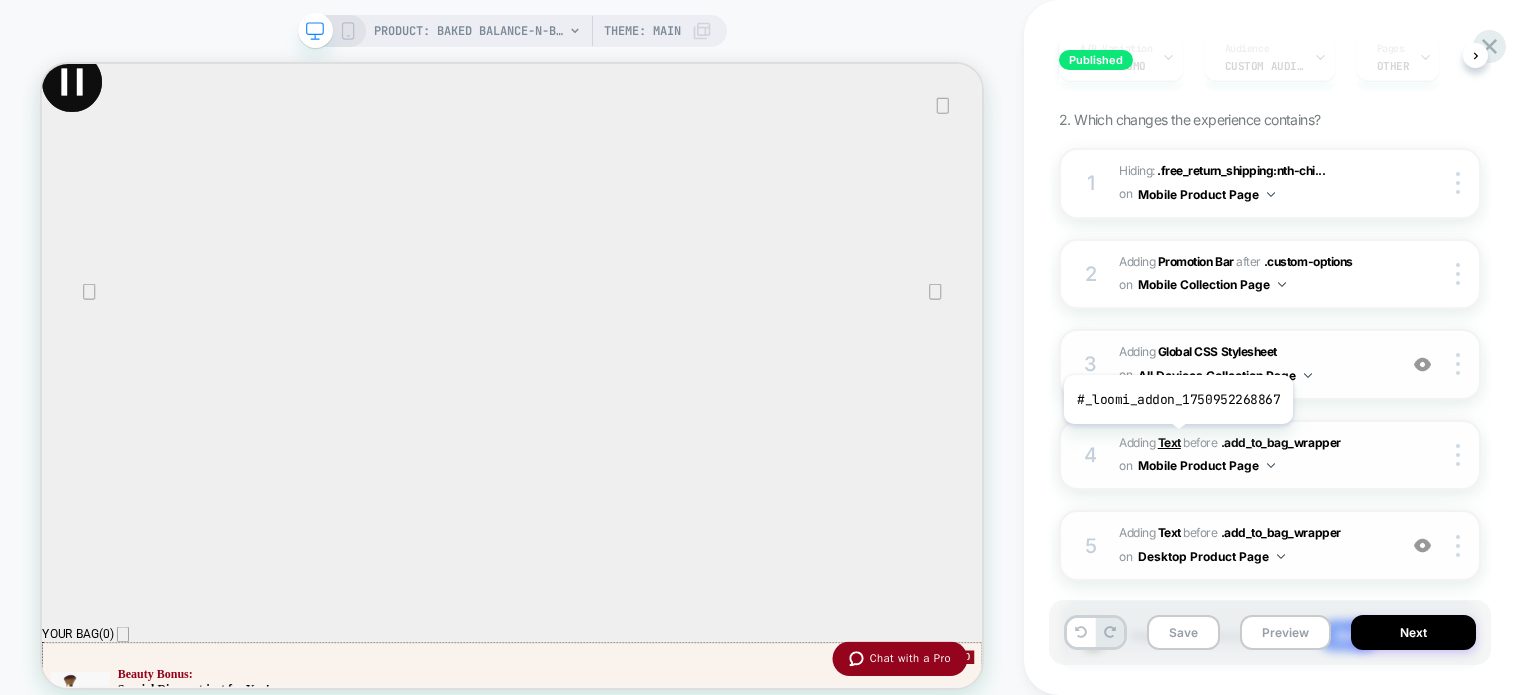 click on "Text" at bounding box center [1169, 442] 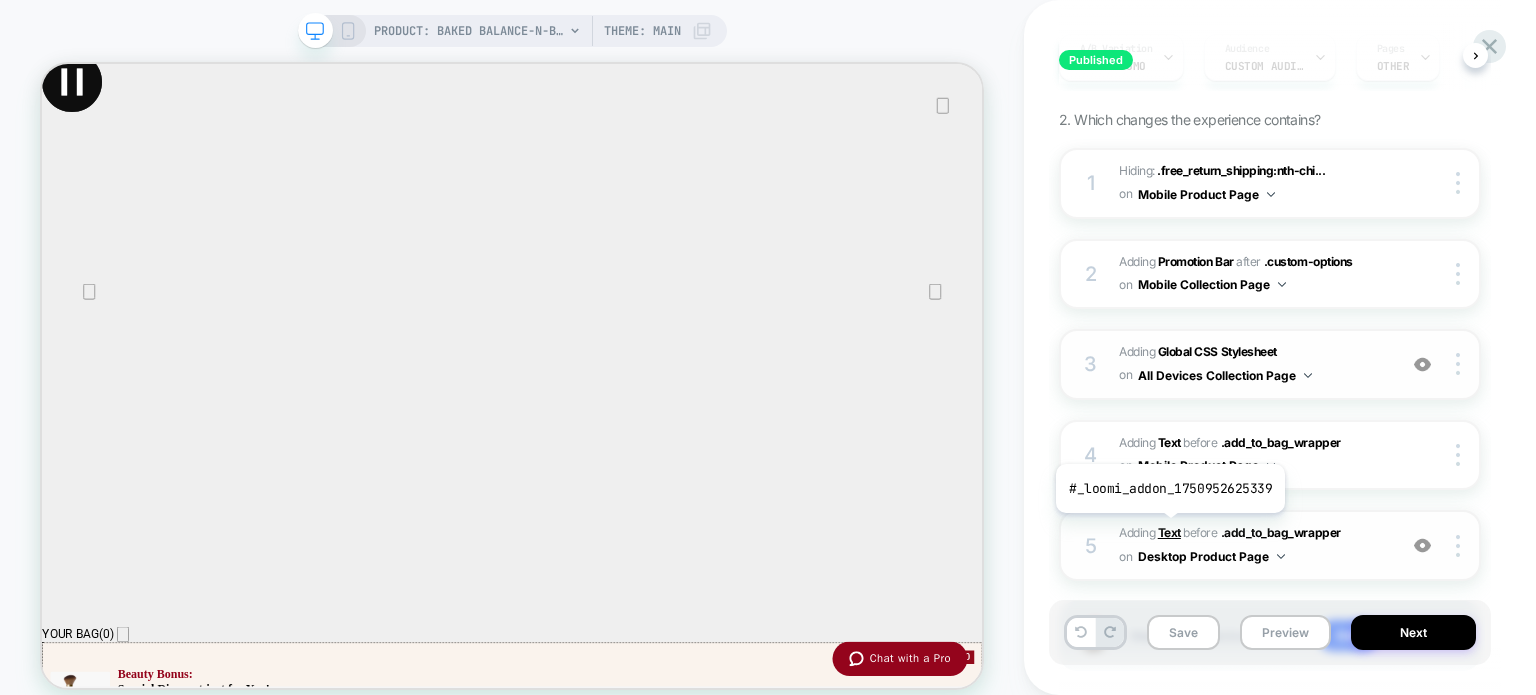 click on "Text" at bounding box center (1169, 532) 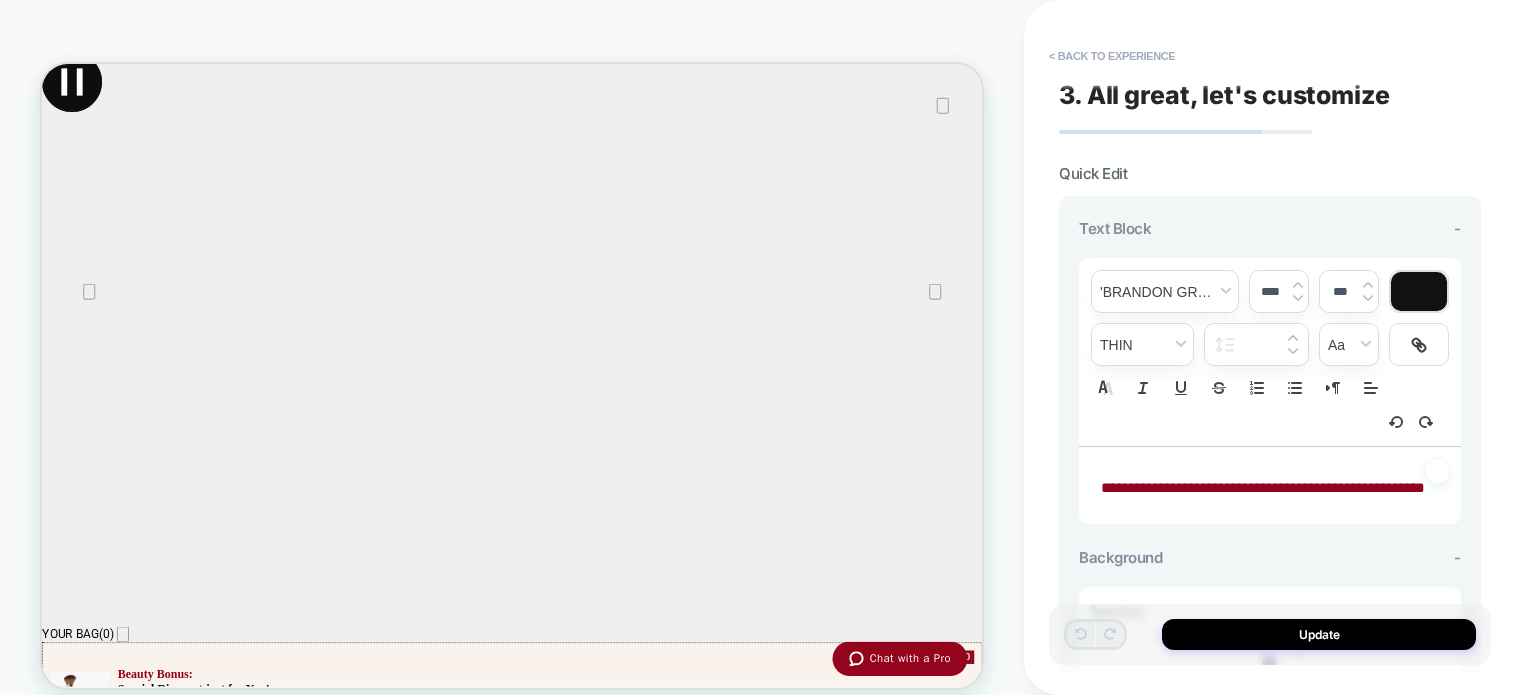 scroll, scrollTop: 24, scrollLeft: 0, axis: vertical 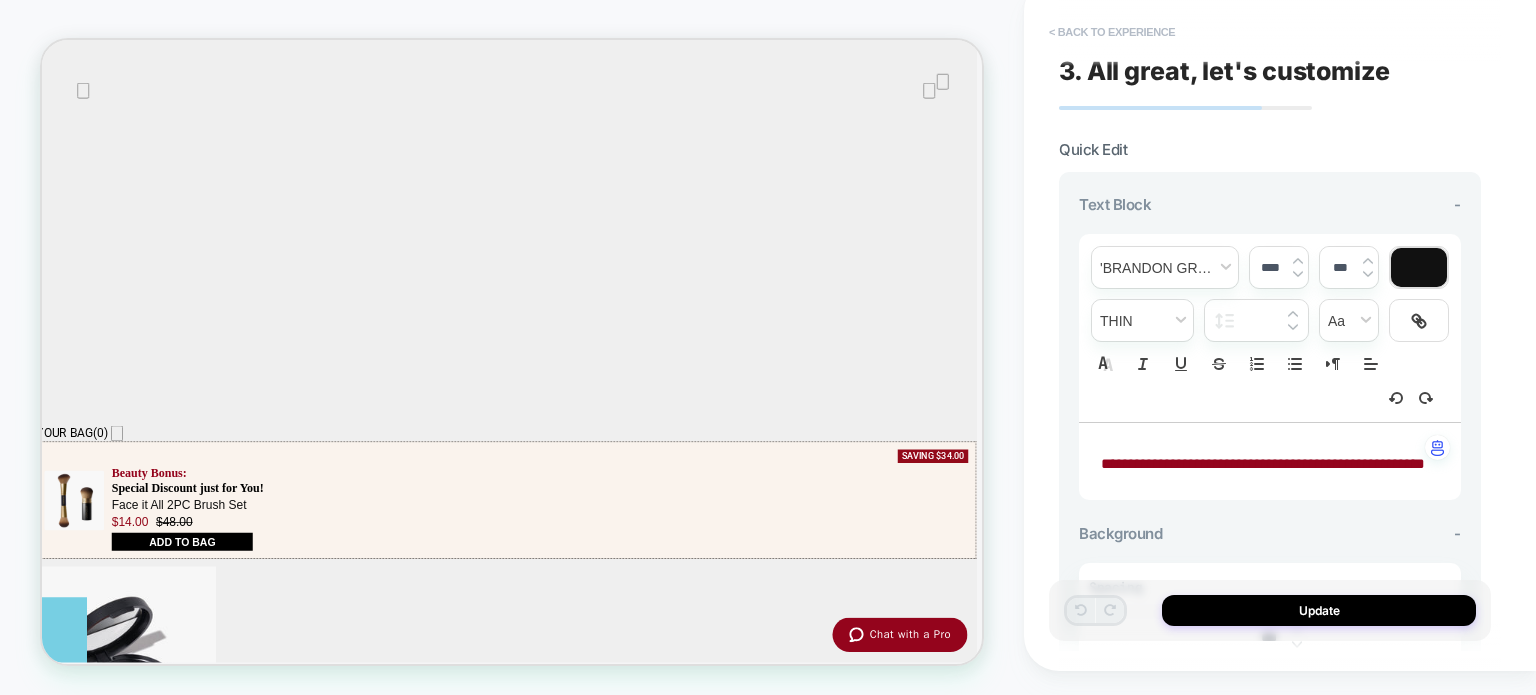 click on "< Back to experience" at bounding box center [1112, 32] 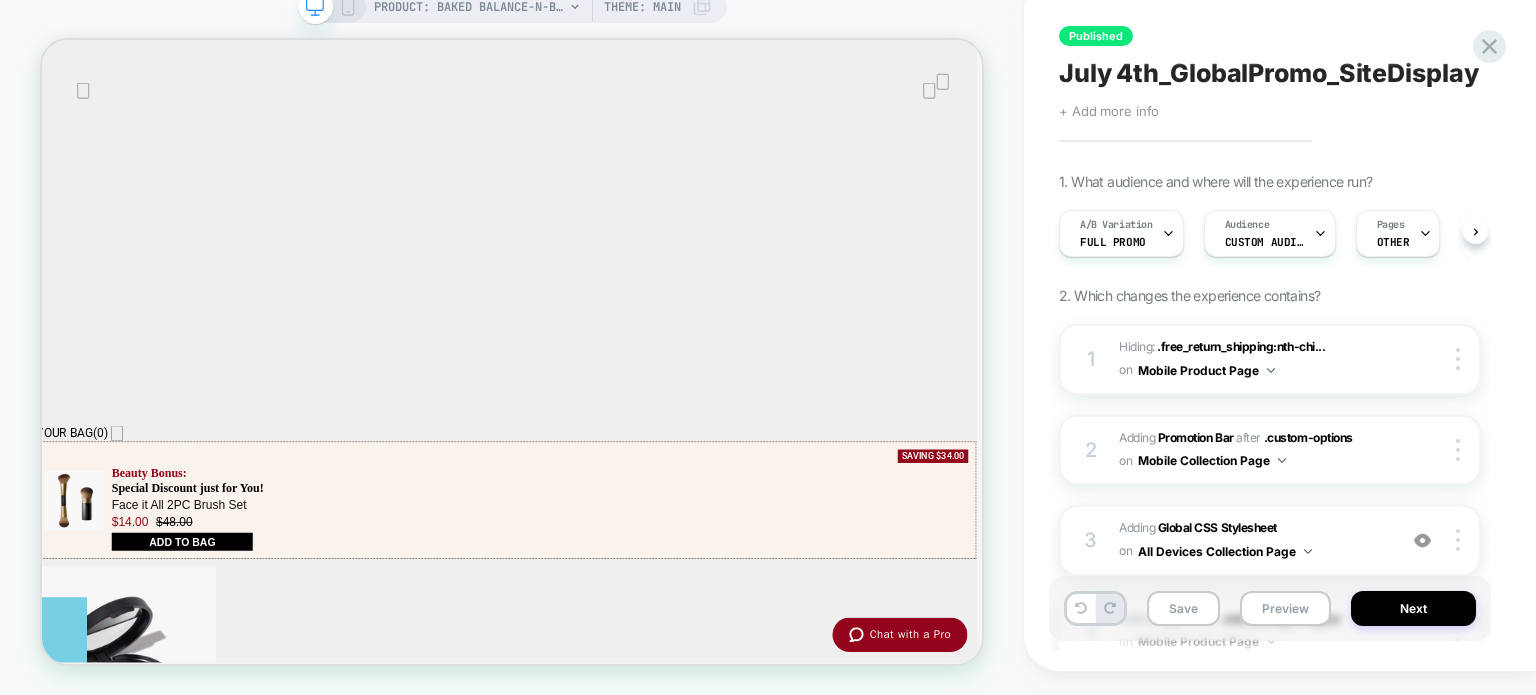 scroll, scrollTop: 0, scrollLeft: 0, axis: both 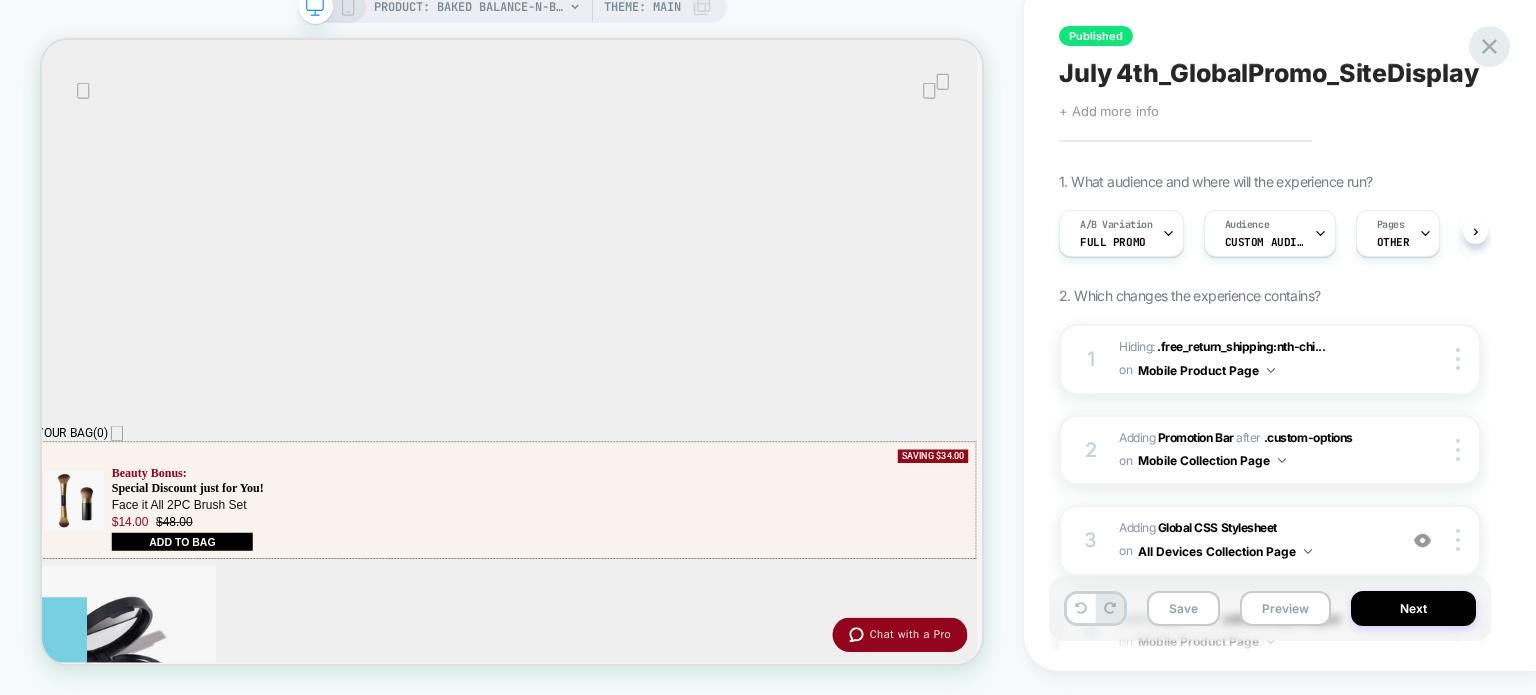 click 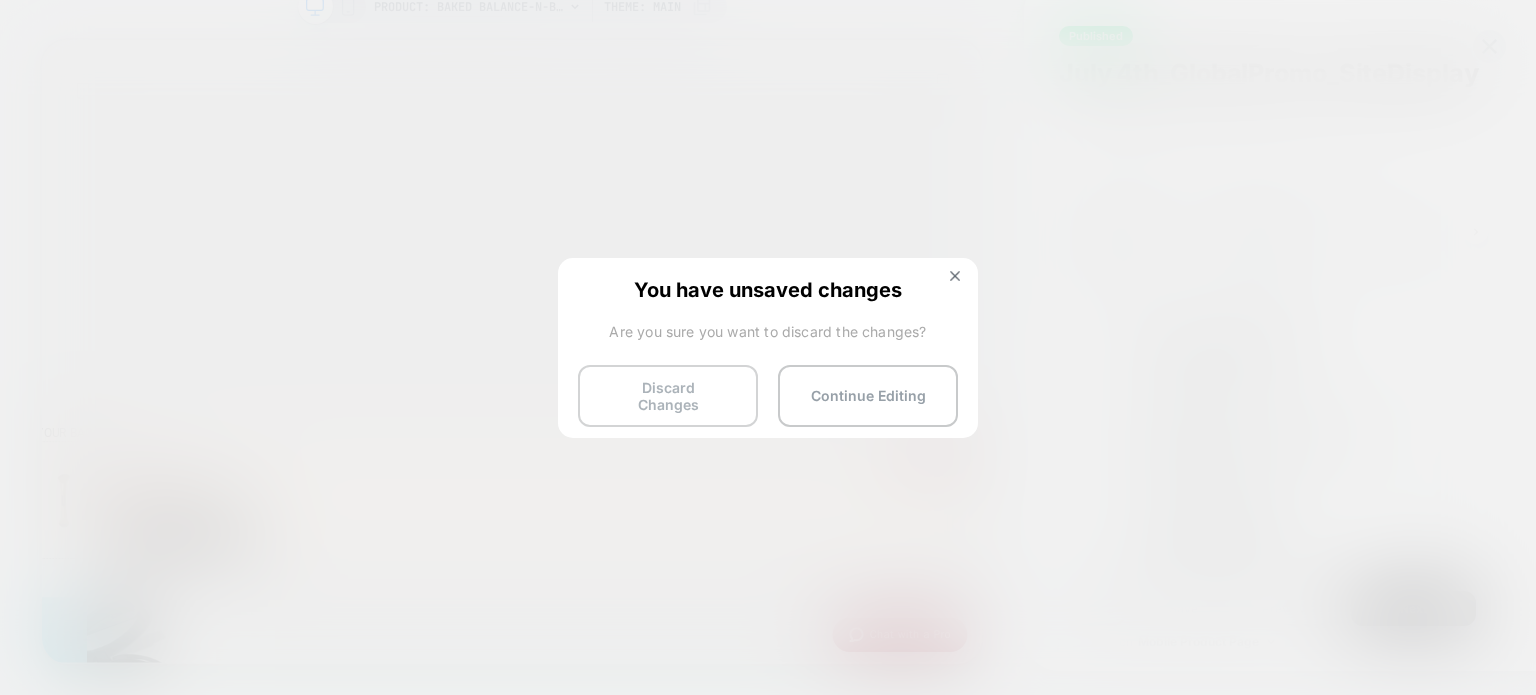 click on "Discard Changes" at bounding box center [668, 396] 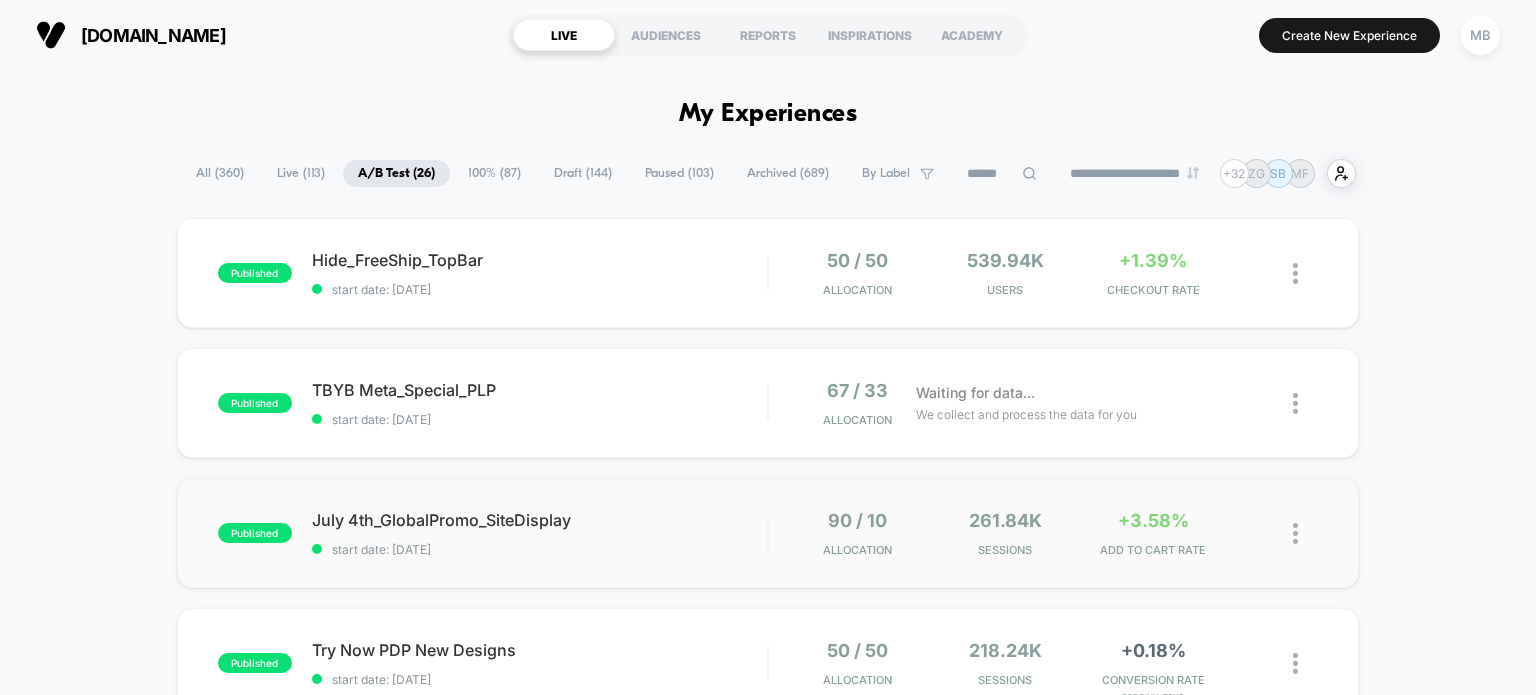 click on "published July 4th_GlobalPromo_SiteDisplay start date: [DATE] 90 / 10 Allocation 261.84k Sessions +3.58% ADD TO CART RATE" at bounding box center [768, 533] 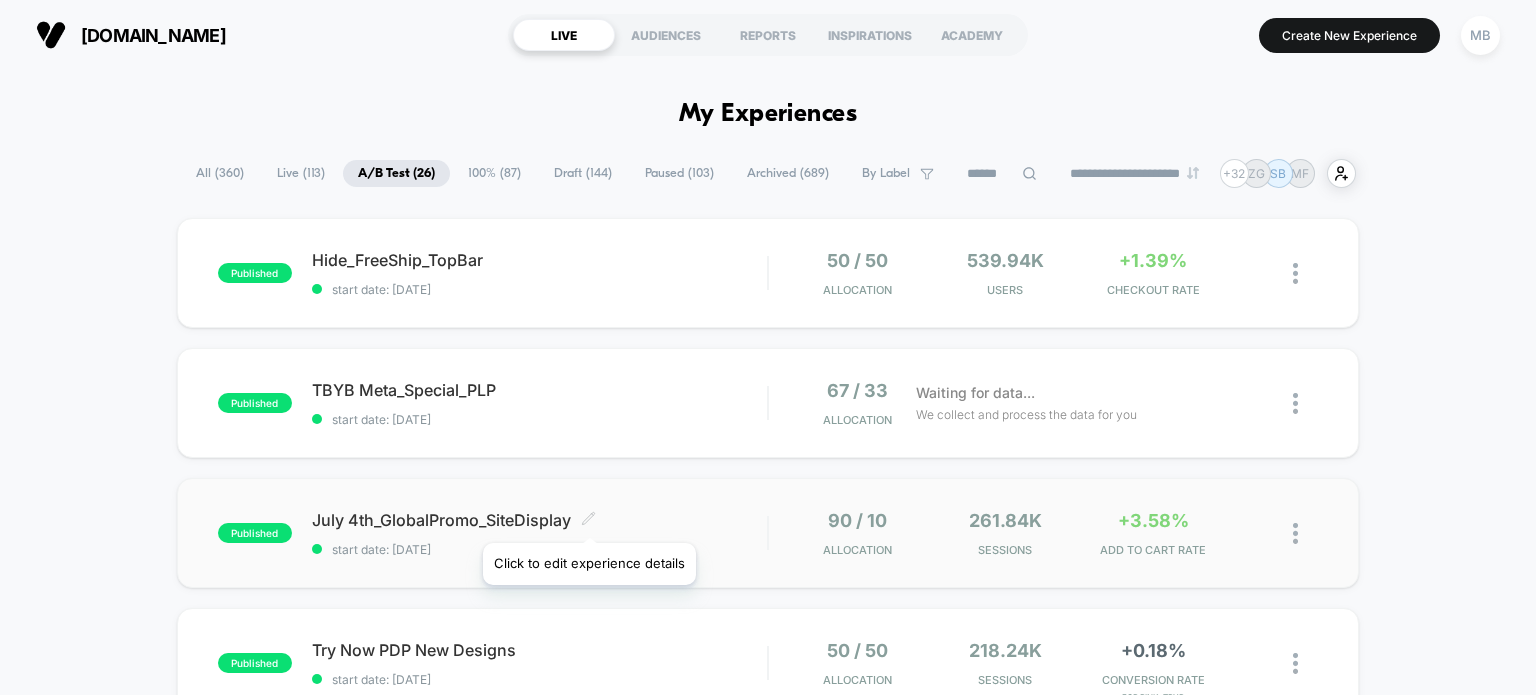 click 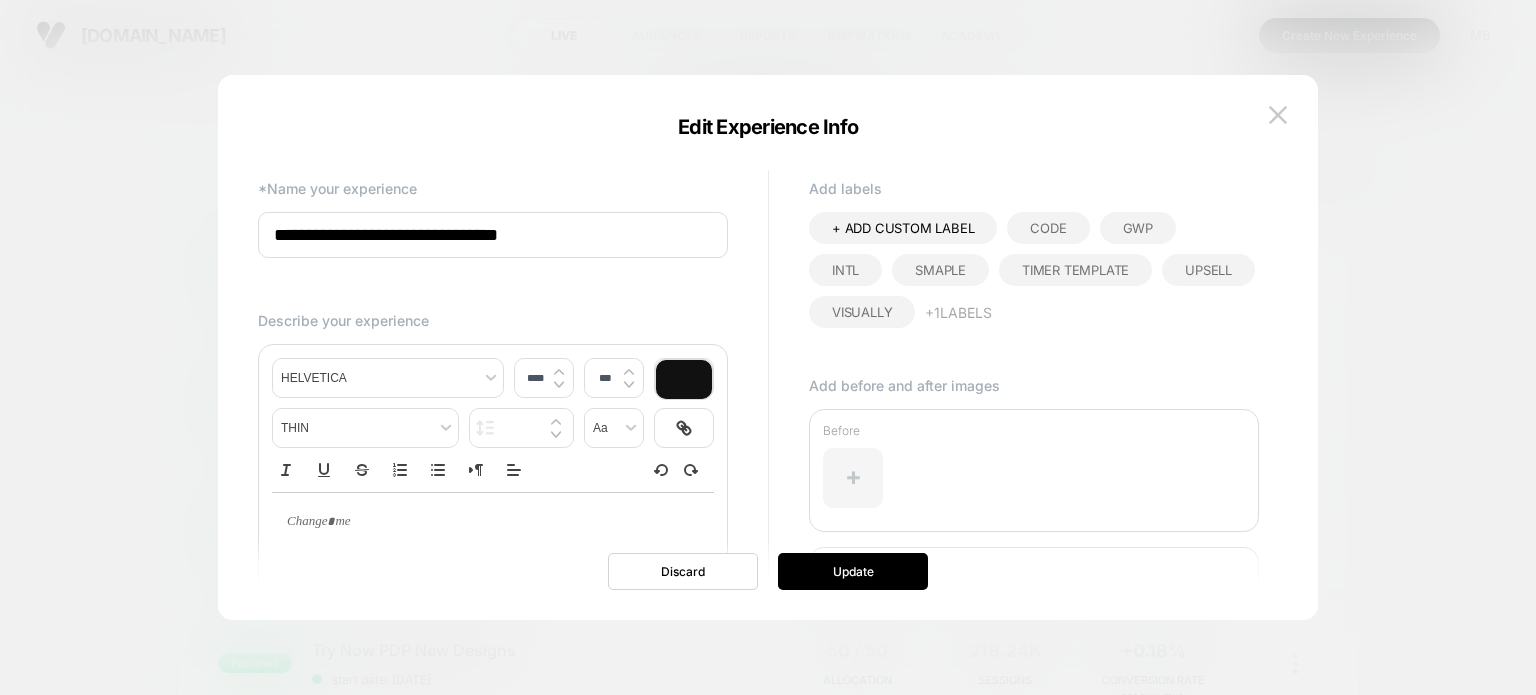click at bounding box center [853, 478] 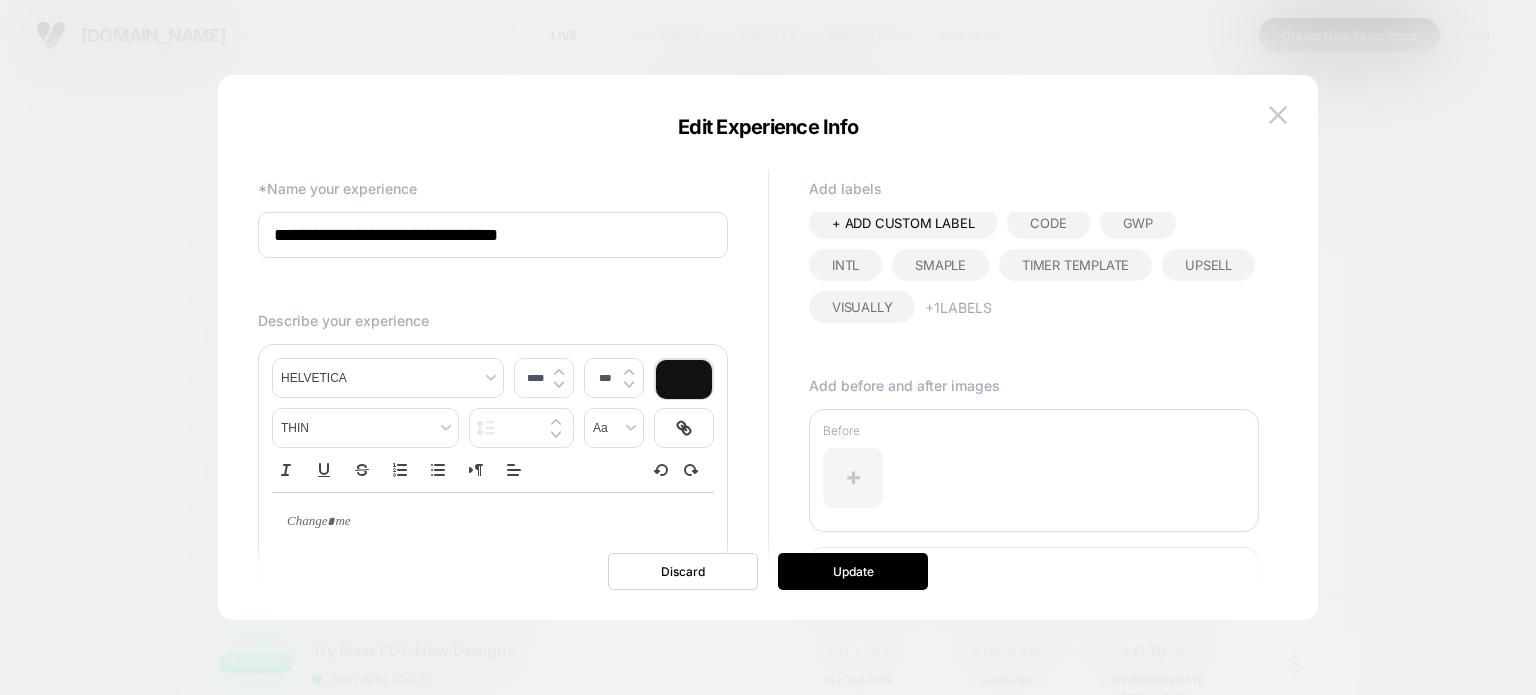 scroll, scrollTop: 6, scrollLeft: 0, axis: vertical 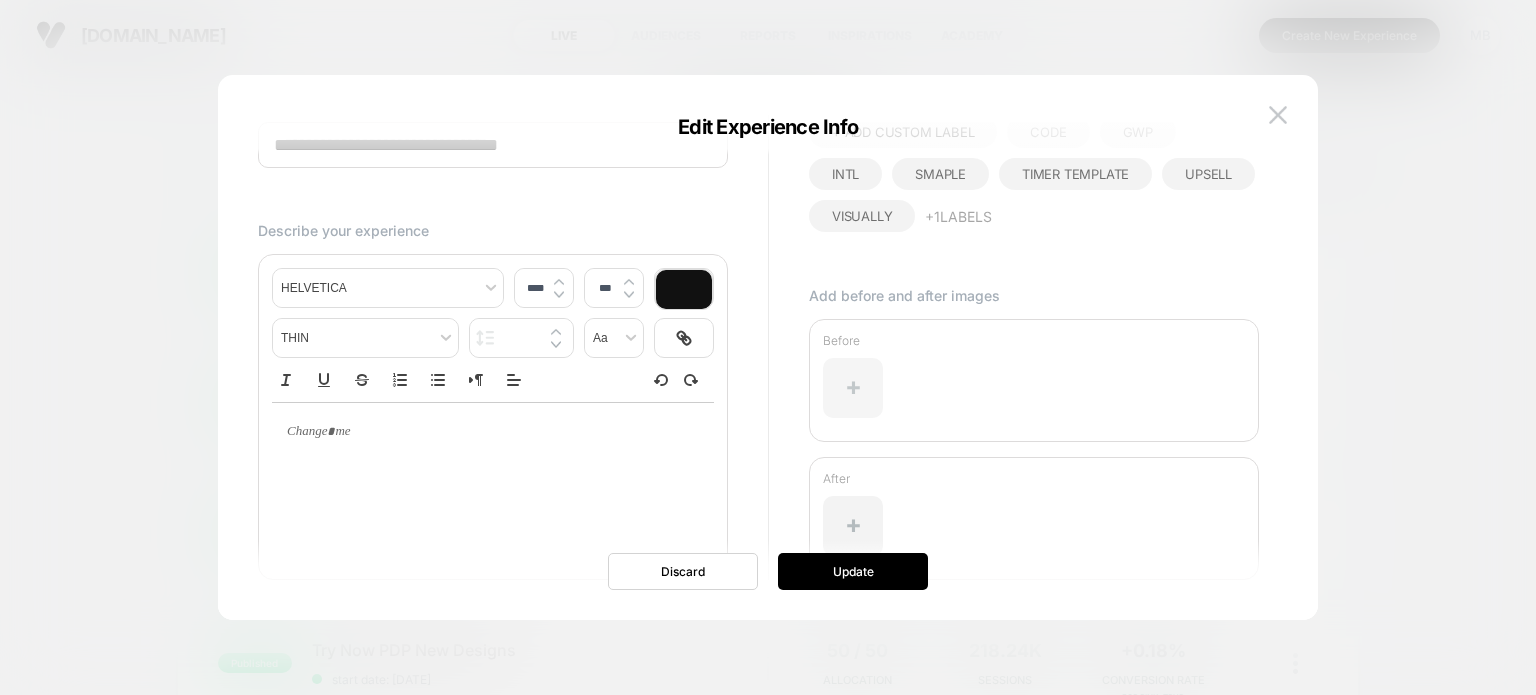 click at bounding box center [853, 388] 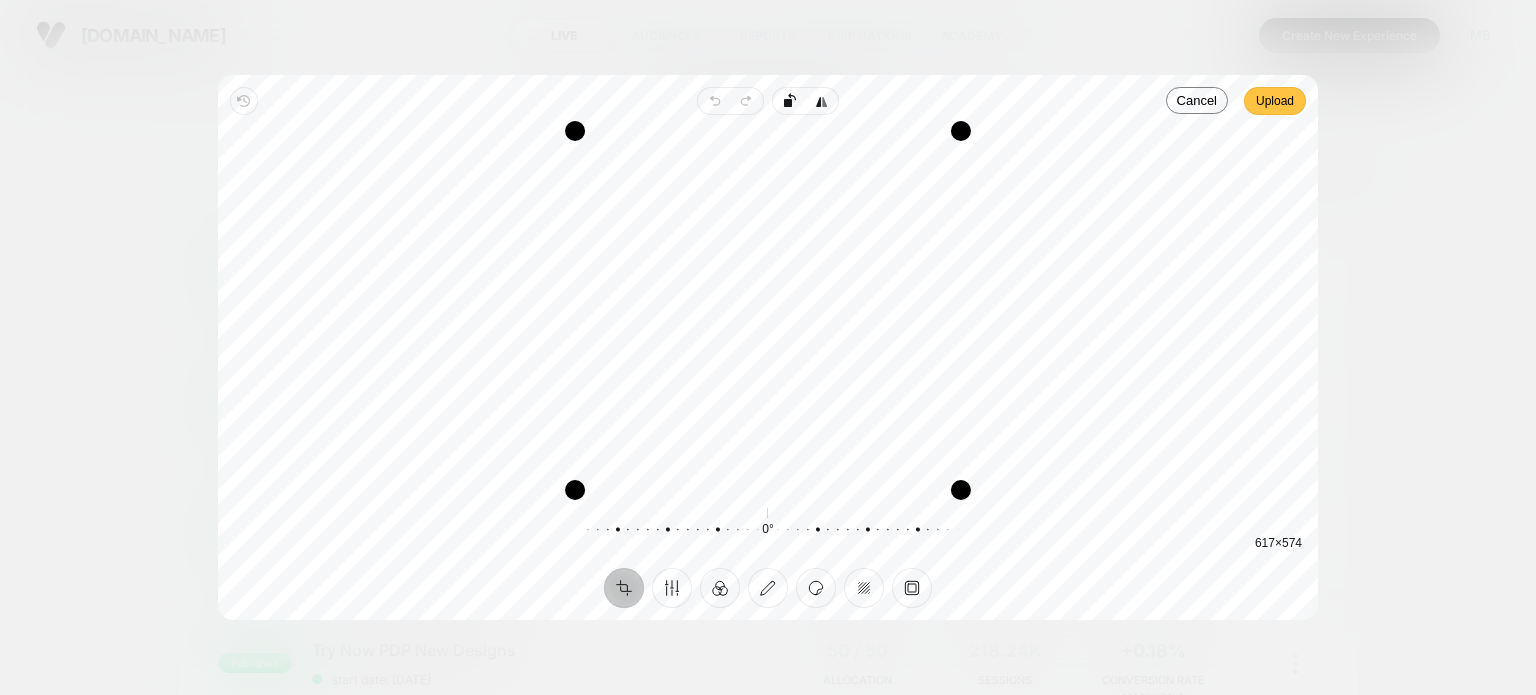 click on "Upload" at bounding box center [1275, 101] 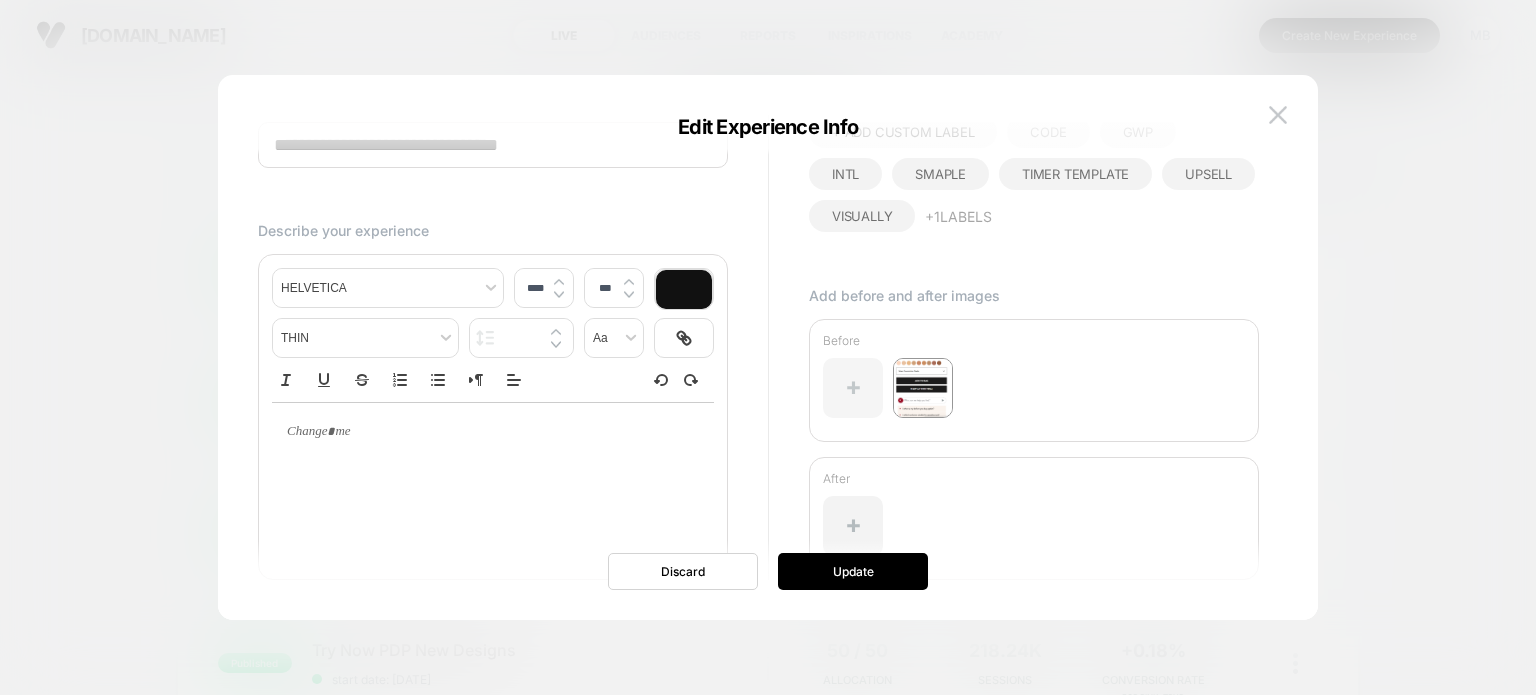 click at bounding box center [853, 388] 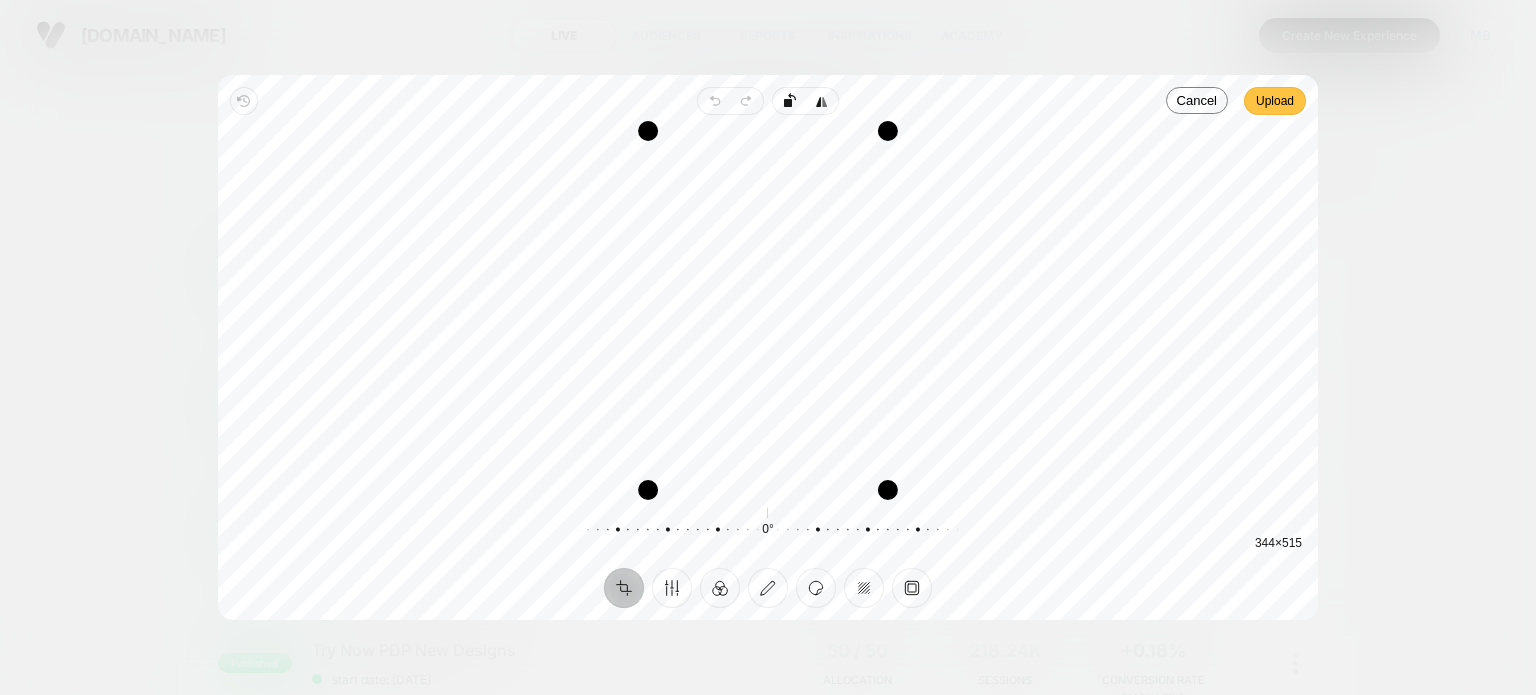 click on "Upload" at bounding box center (1275, 101) 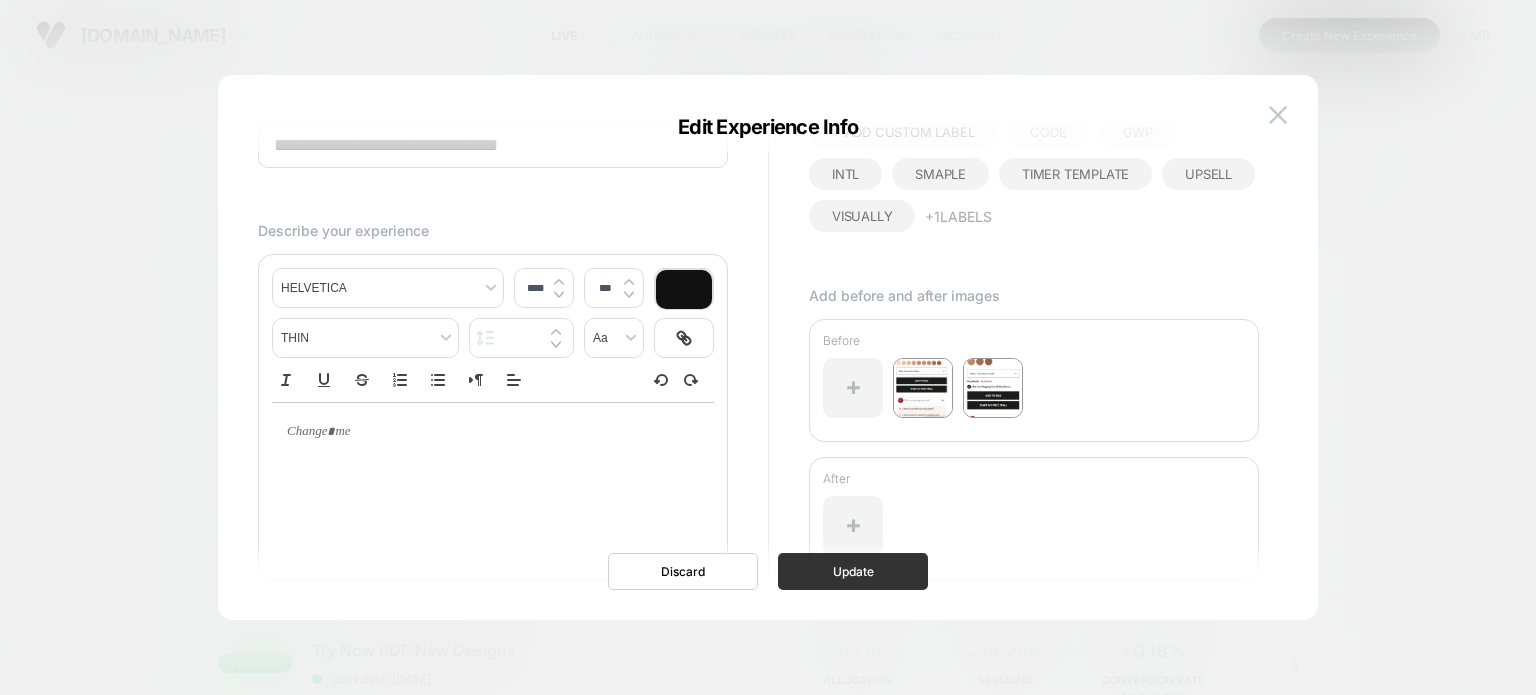 click on "Update" at bounding box center (853, 571) 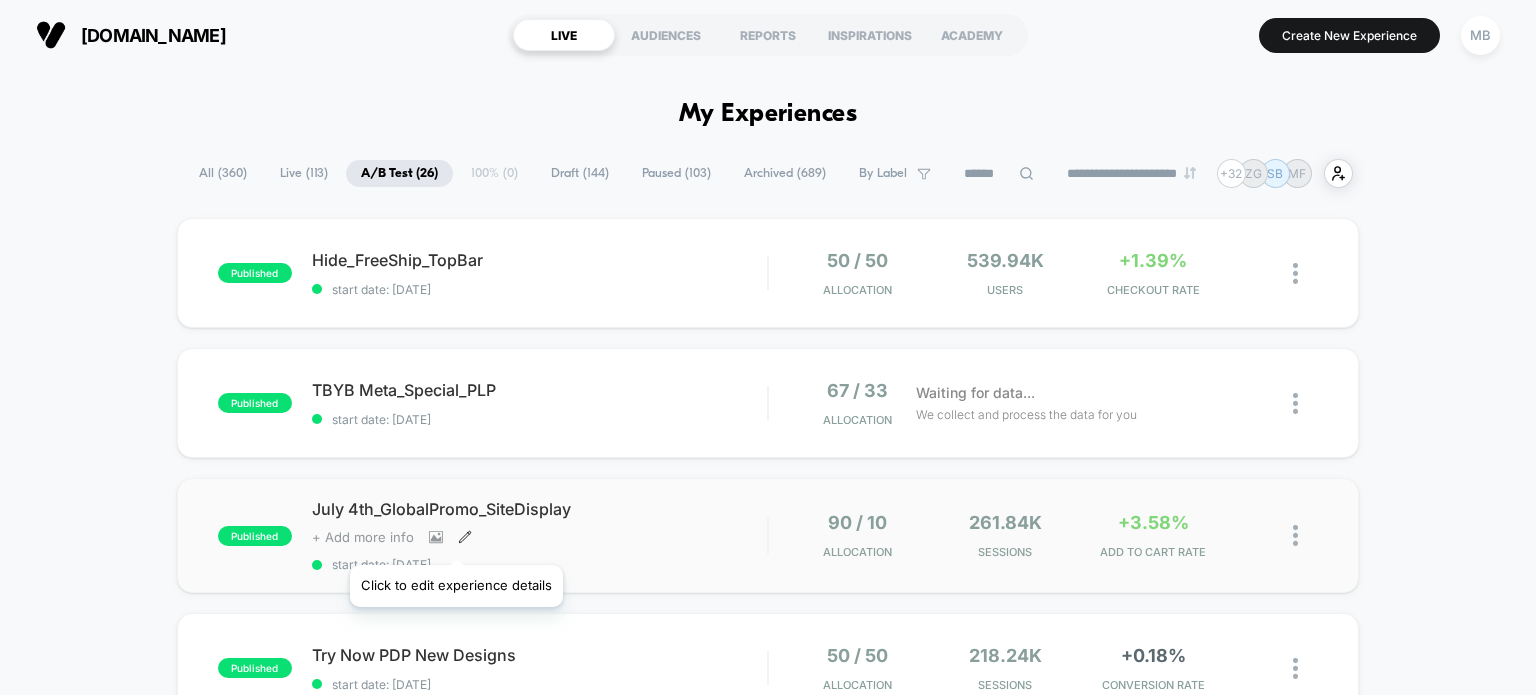 click 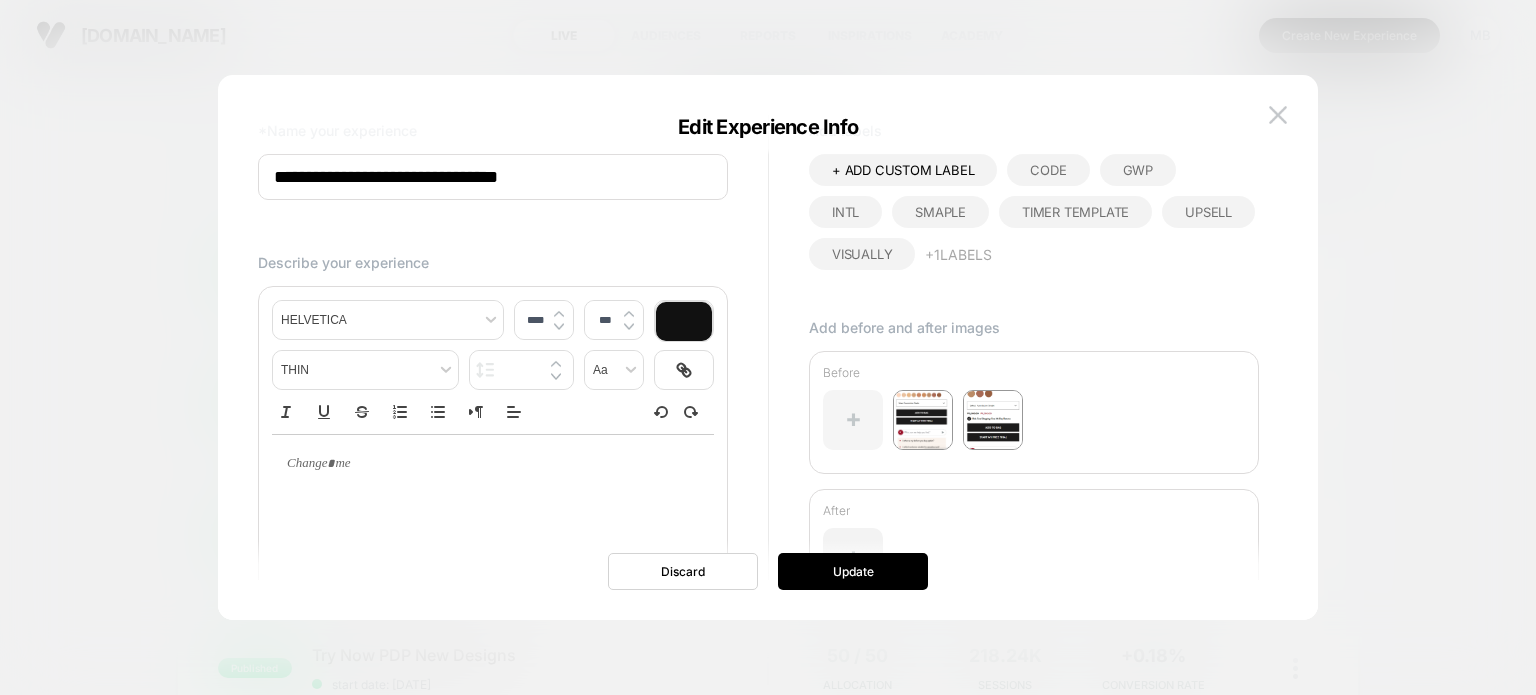 scroll, scrollTop: 90, scrollLeft: 0, axis: vertical 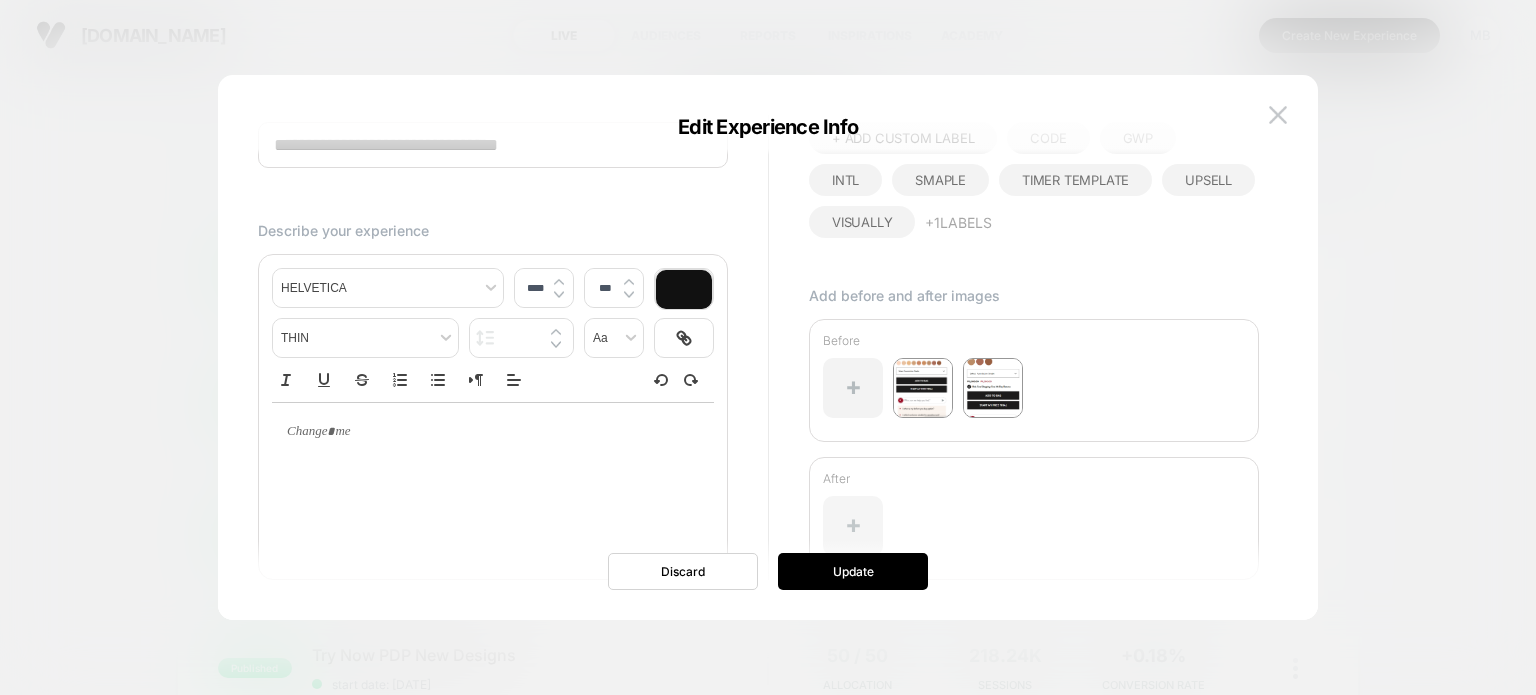 click at bounding box center (853, 526) 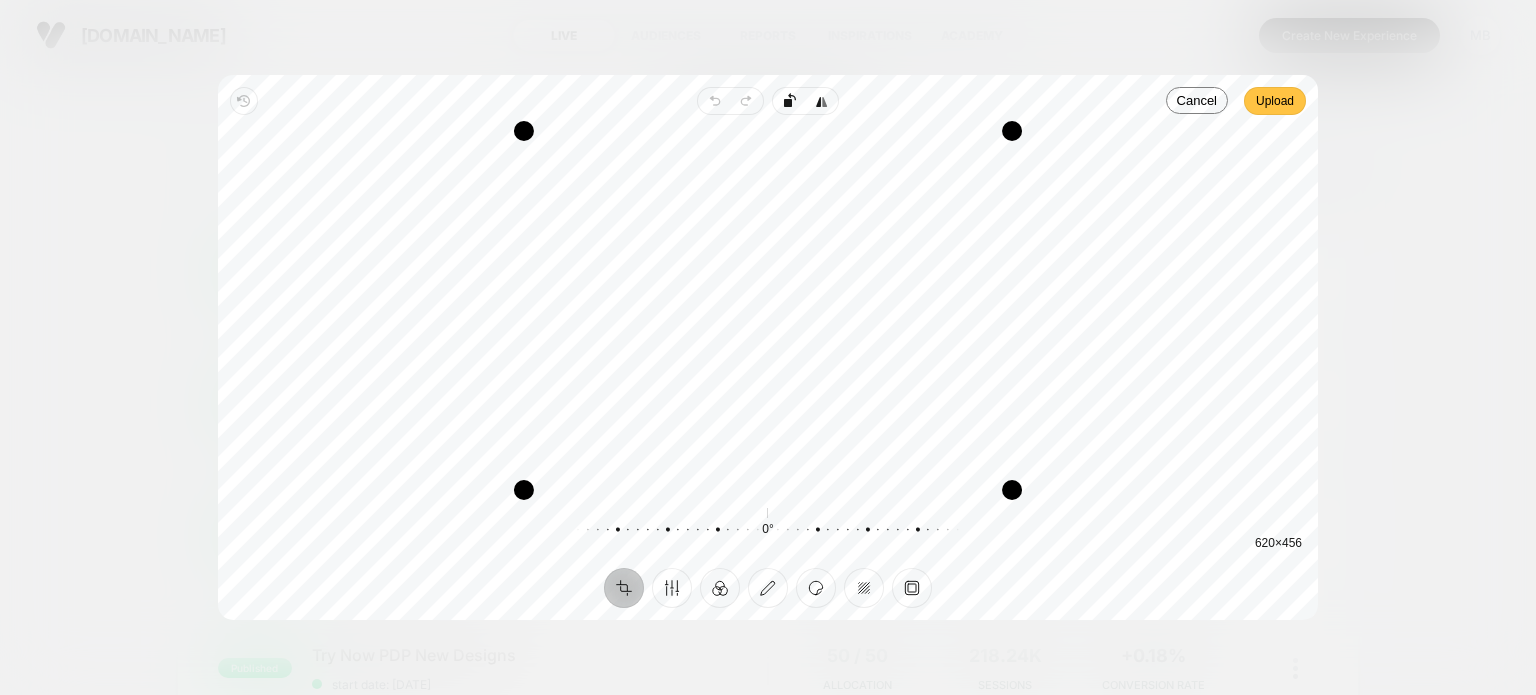 click on "Upload" at bounding box center (1275, 101) 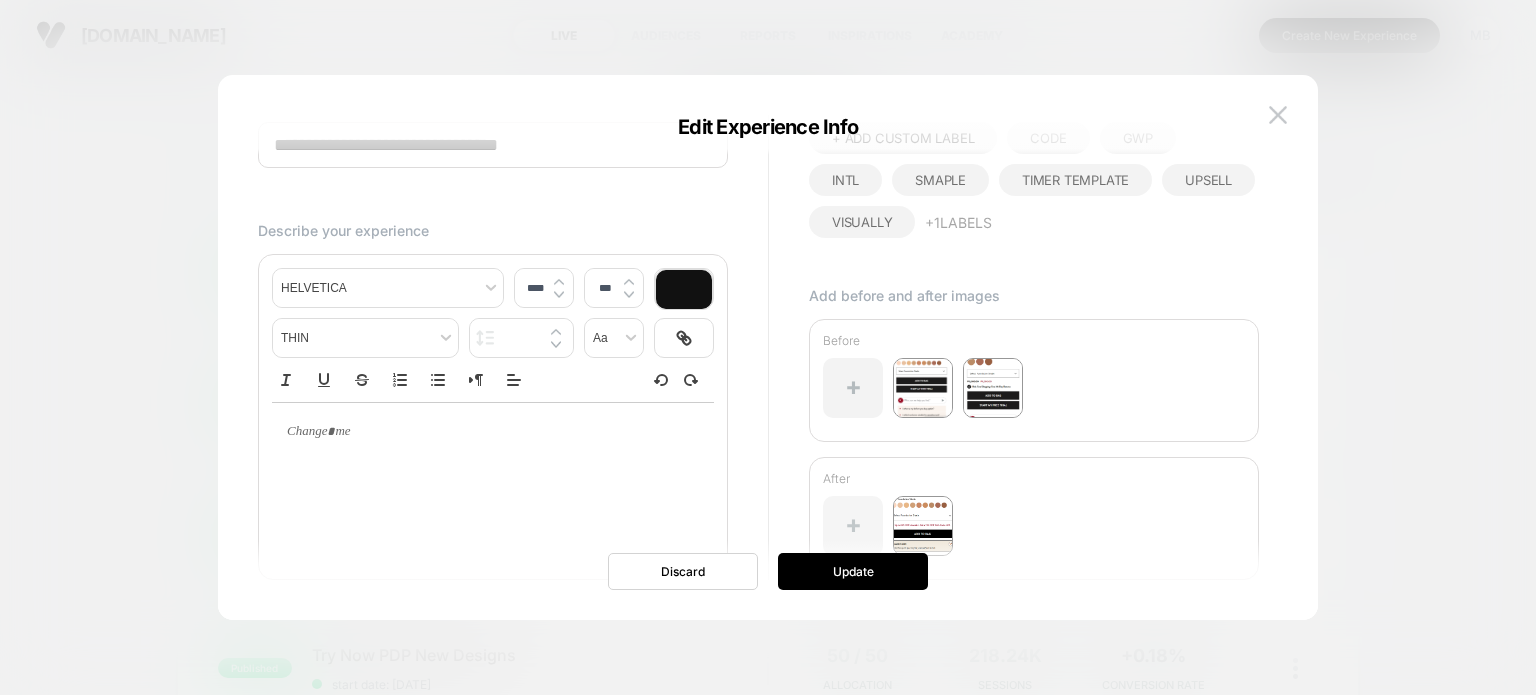 click at bounding box center [853, 526] 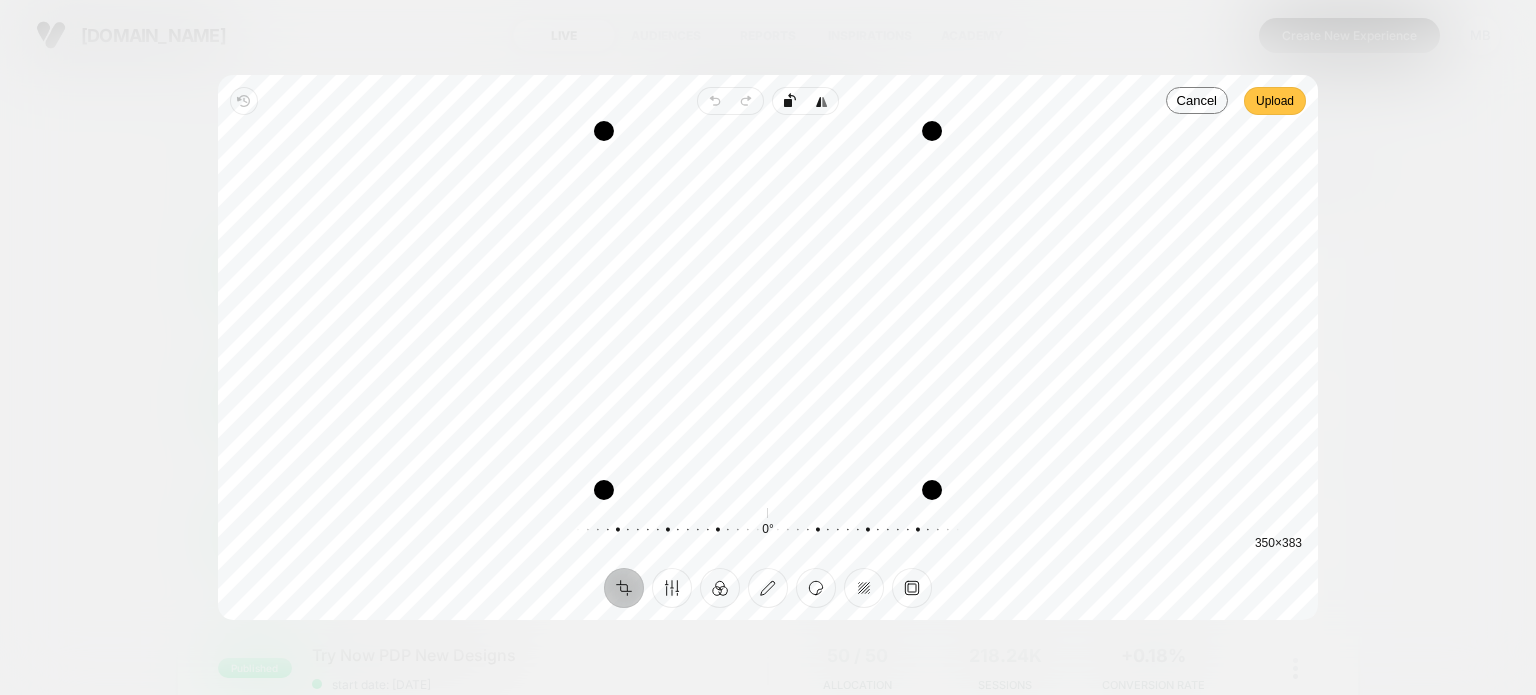 click on "Upload" at bounding box center (1275, 101) 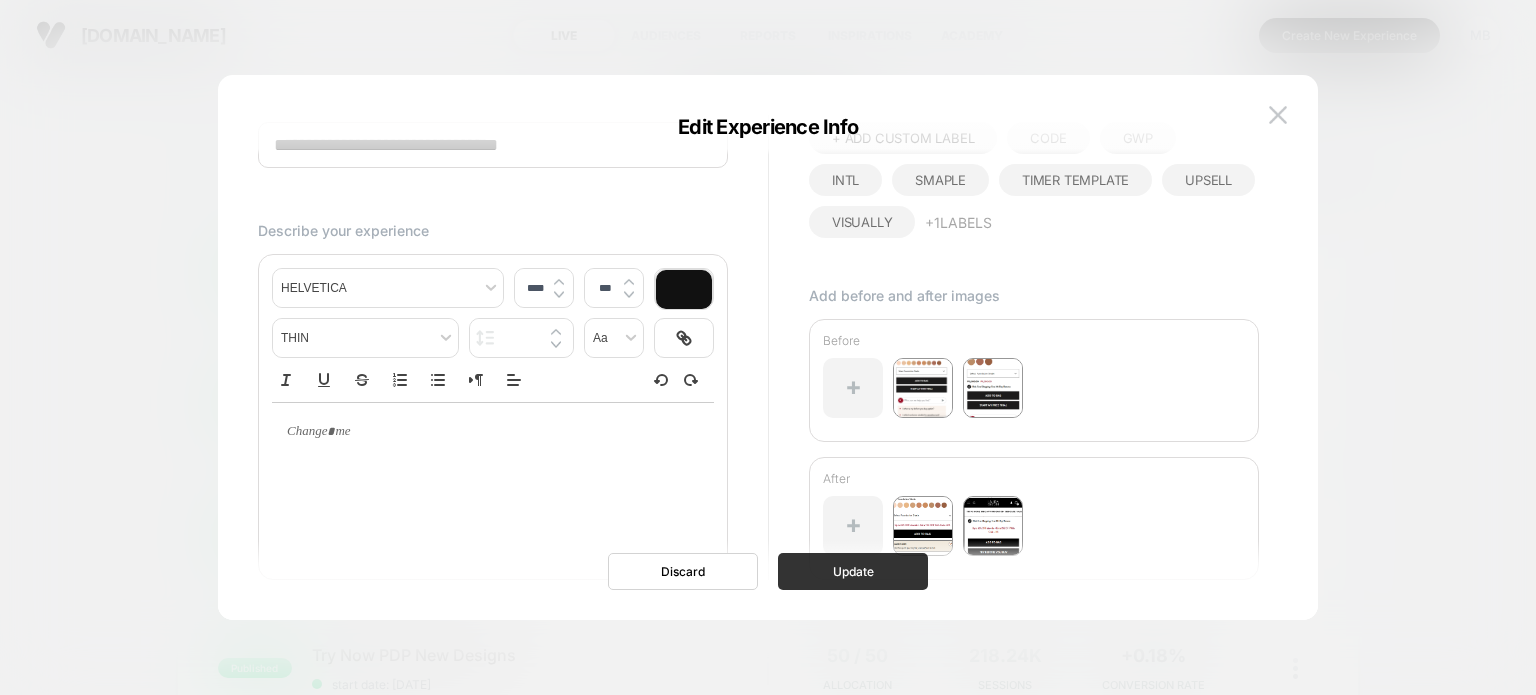 click on "Update" at bounding box center (853, 571) 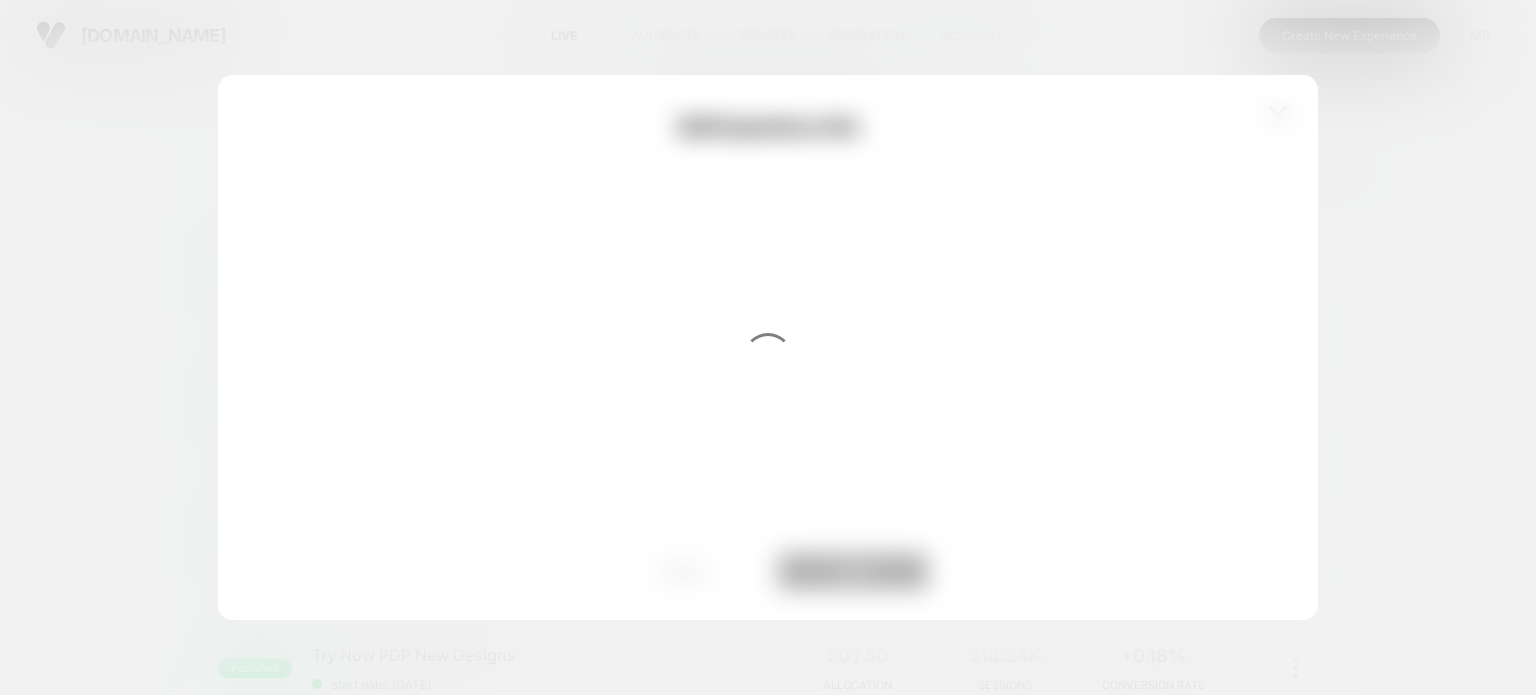 scroll, scrollTop: 0, scrollLeft: 0, axis: both 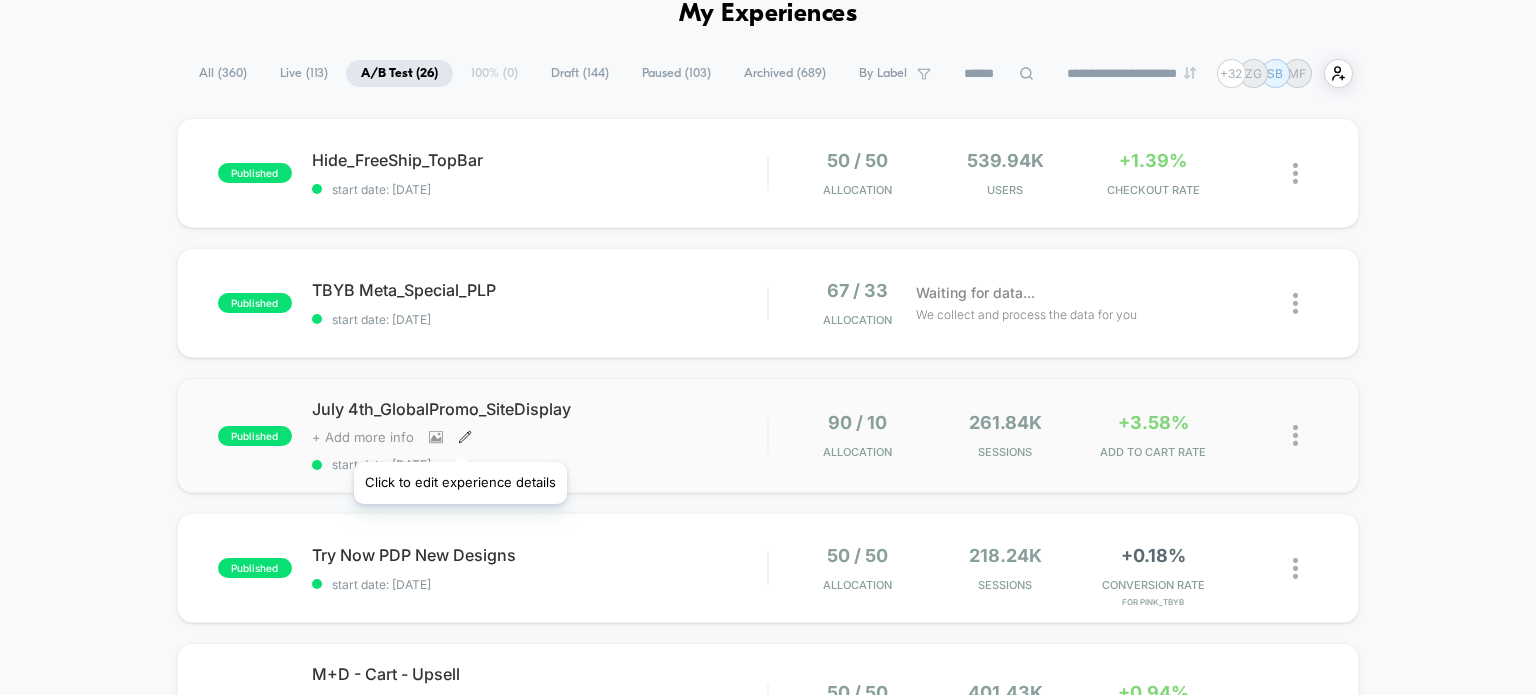 click 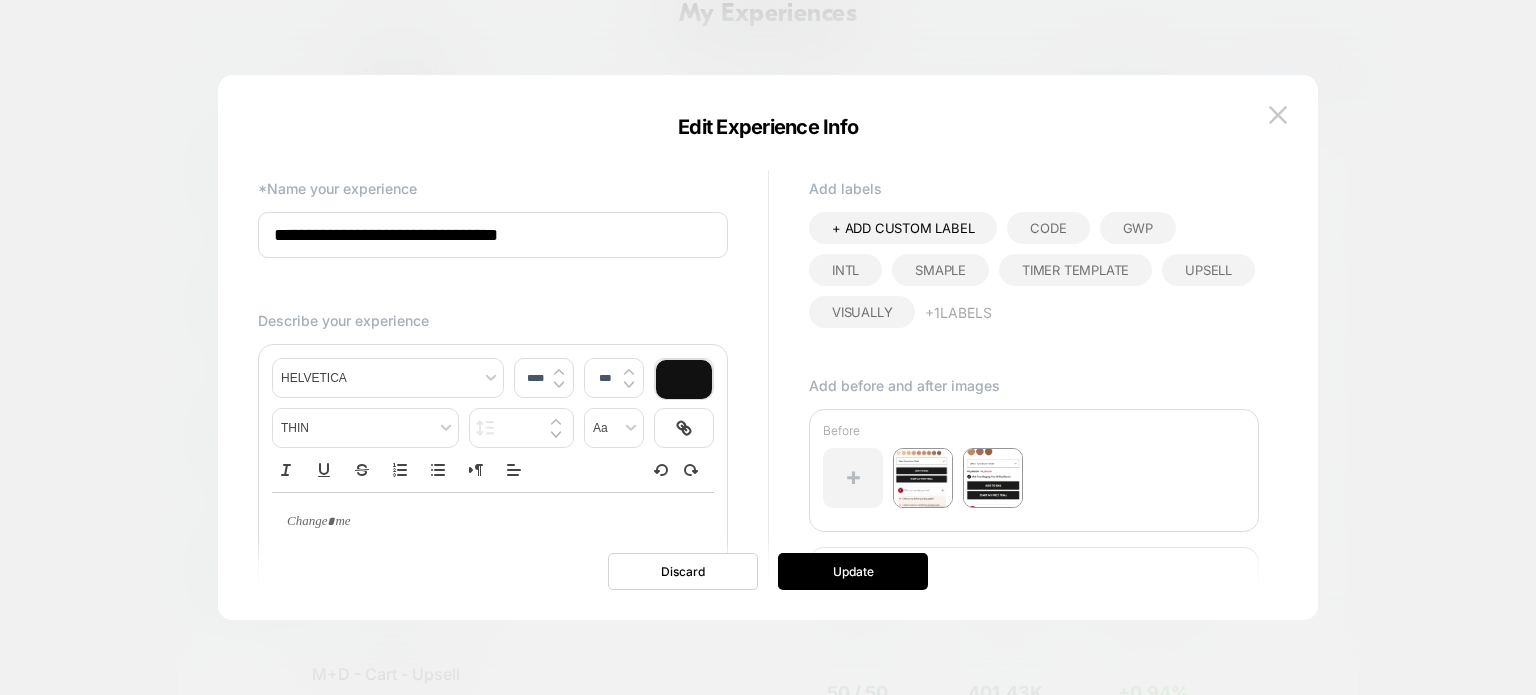 drag, startPoint x: 1112, startPoint y: 460, endPoint x: 1077, endPoint y: 462, distance: 35.057095 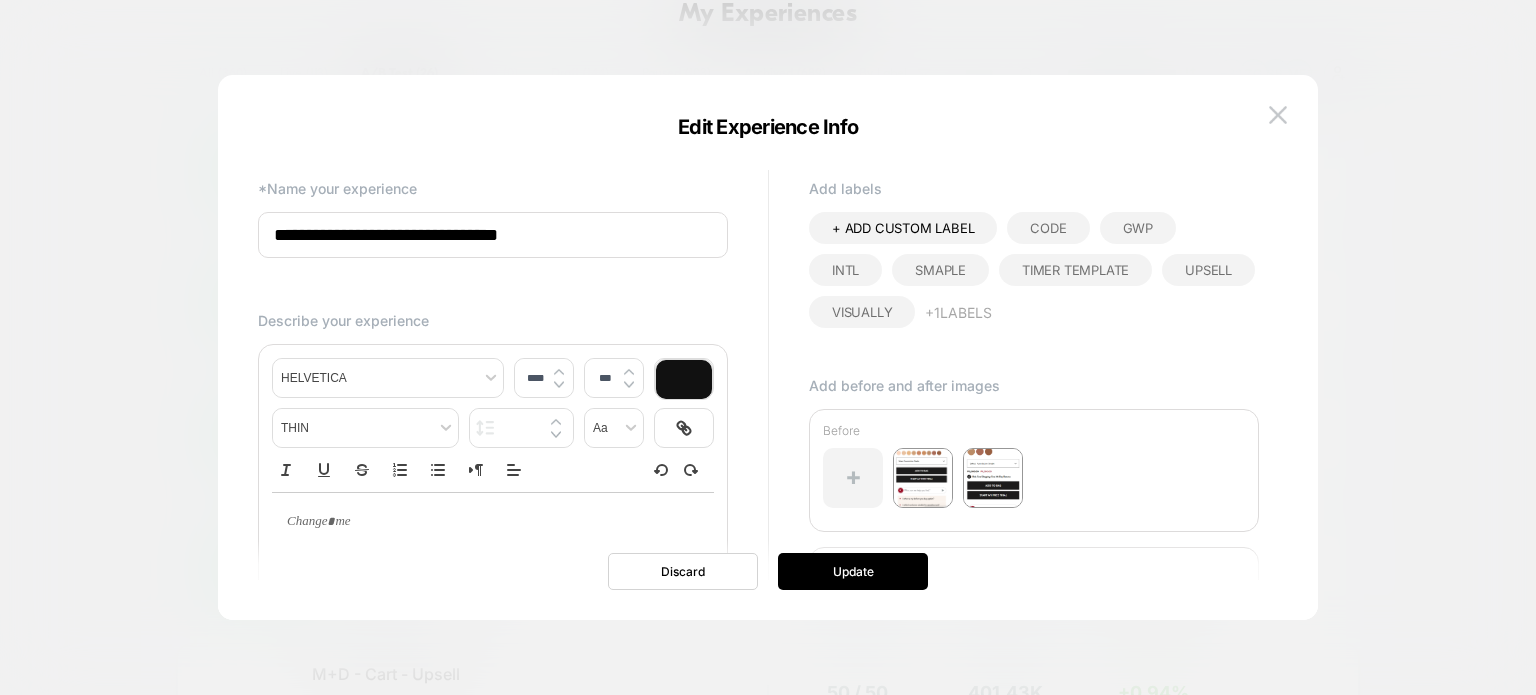 type on "****" 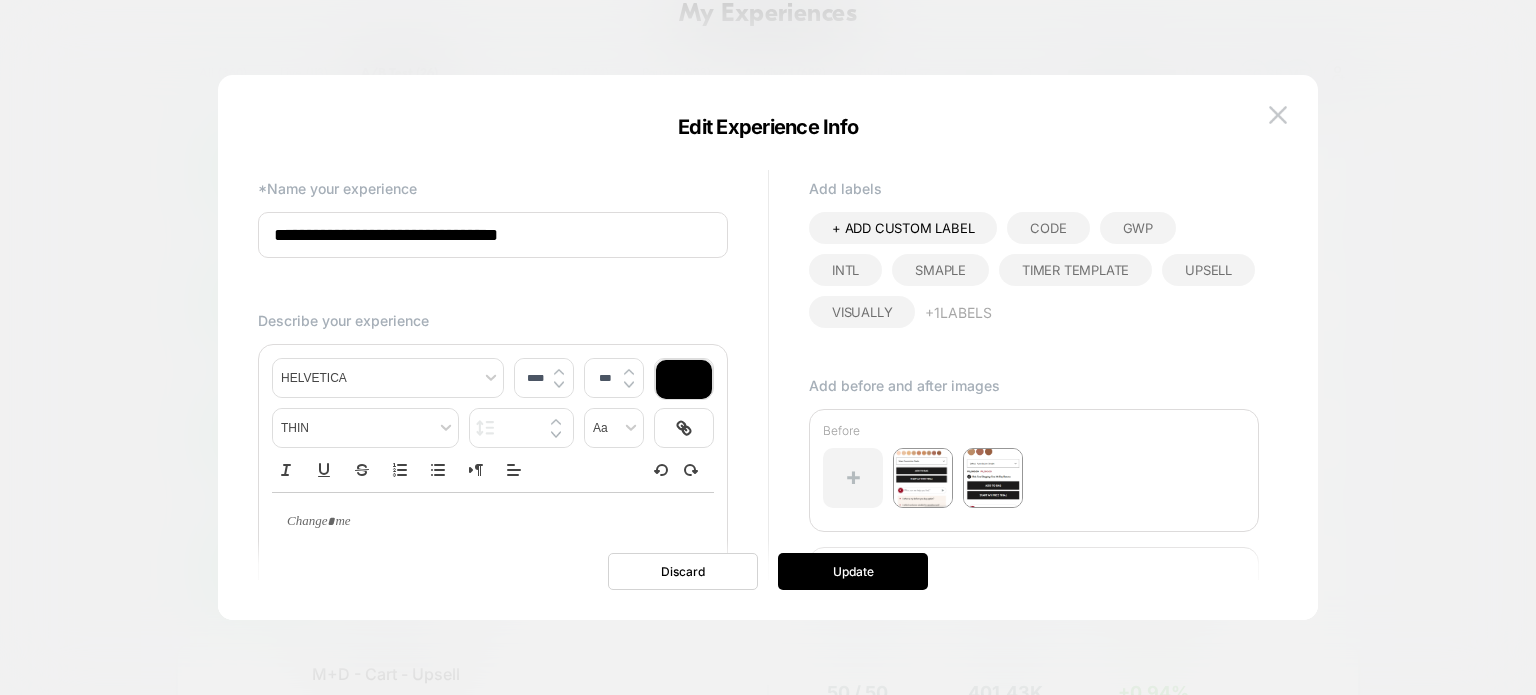 click at bounding box center [485, 522] 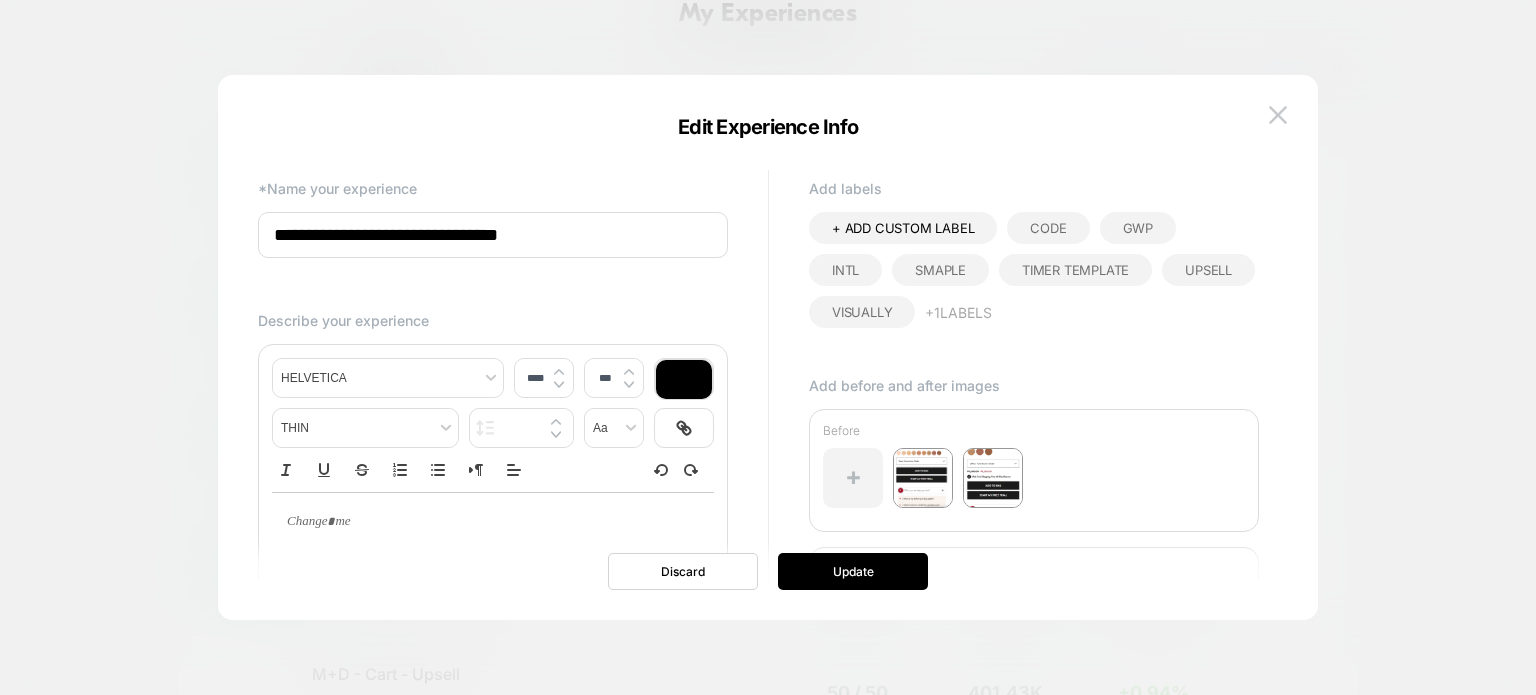 type 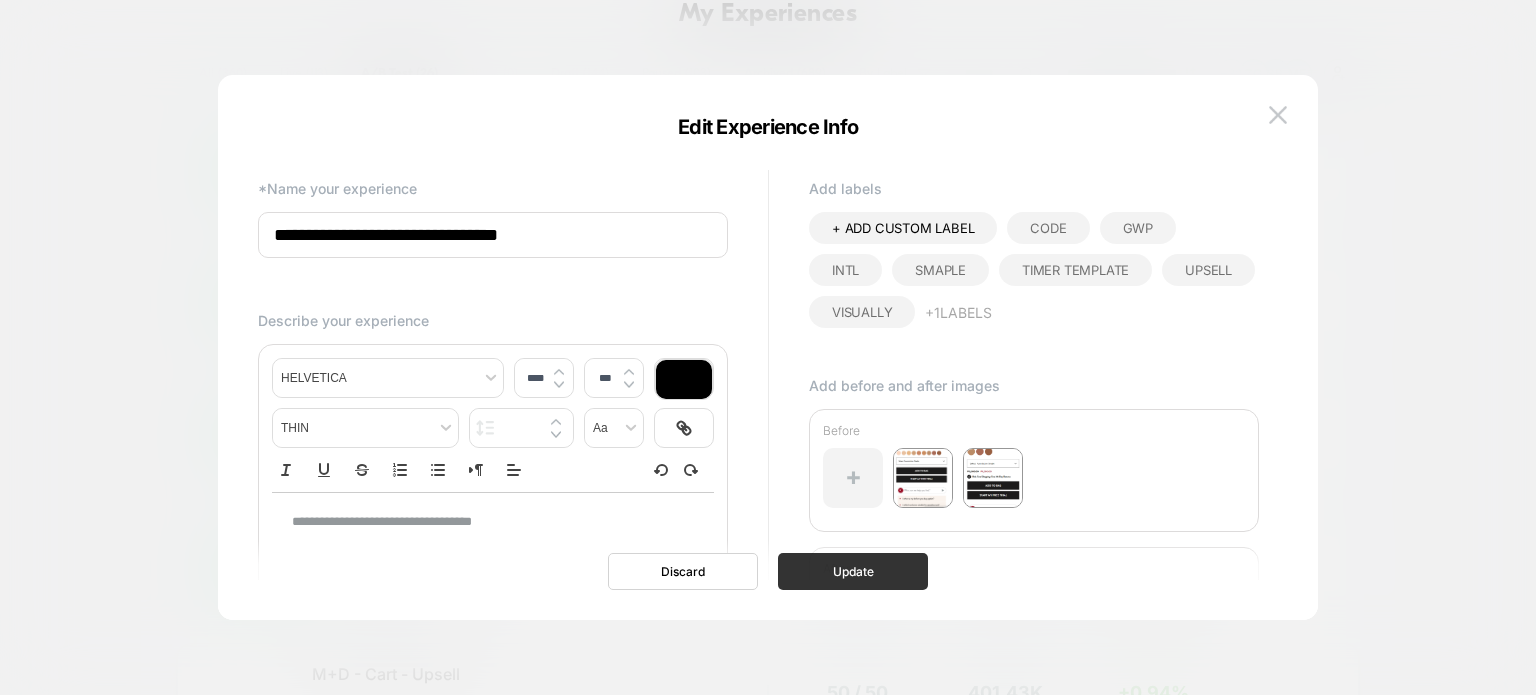 click on "Update" at bounding box center (853, 571) 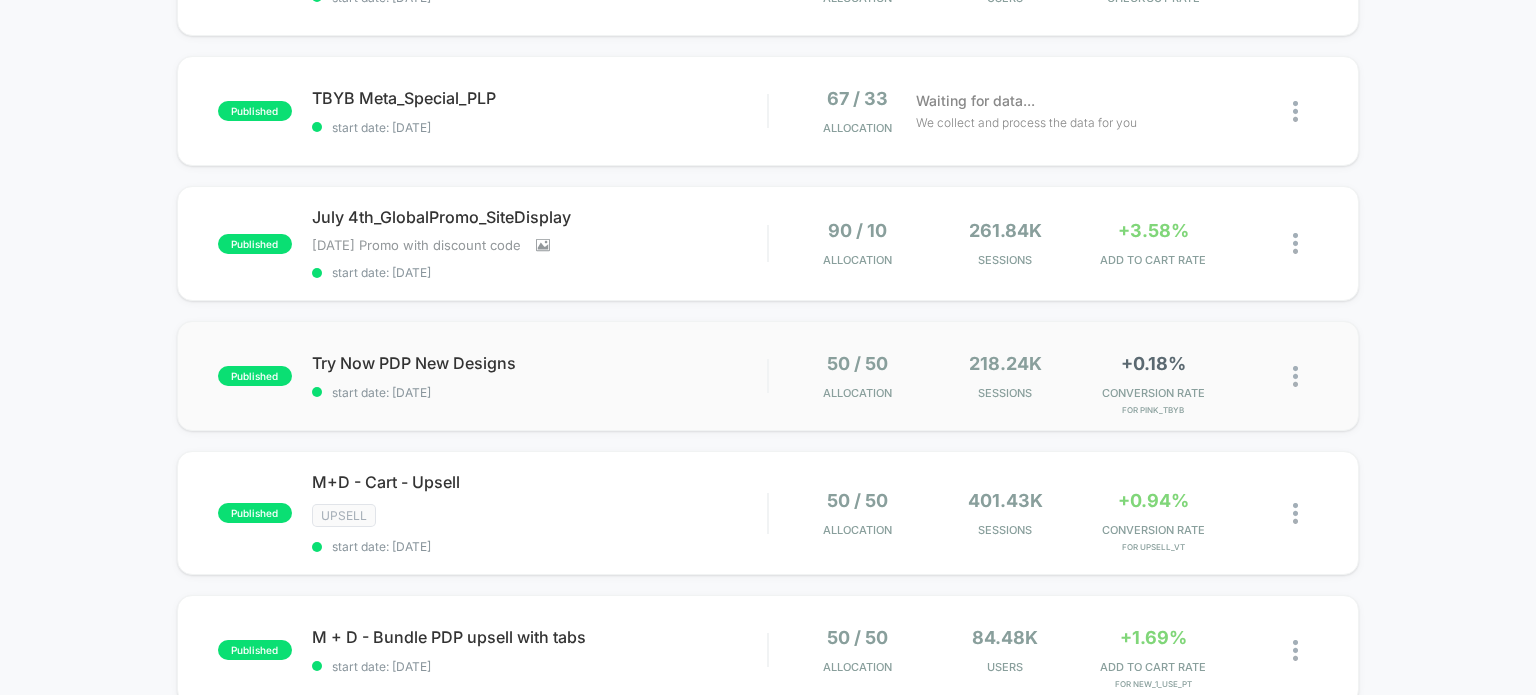 scroll, scrollTop: 400, scrollLeft: 0, axis: vertical 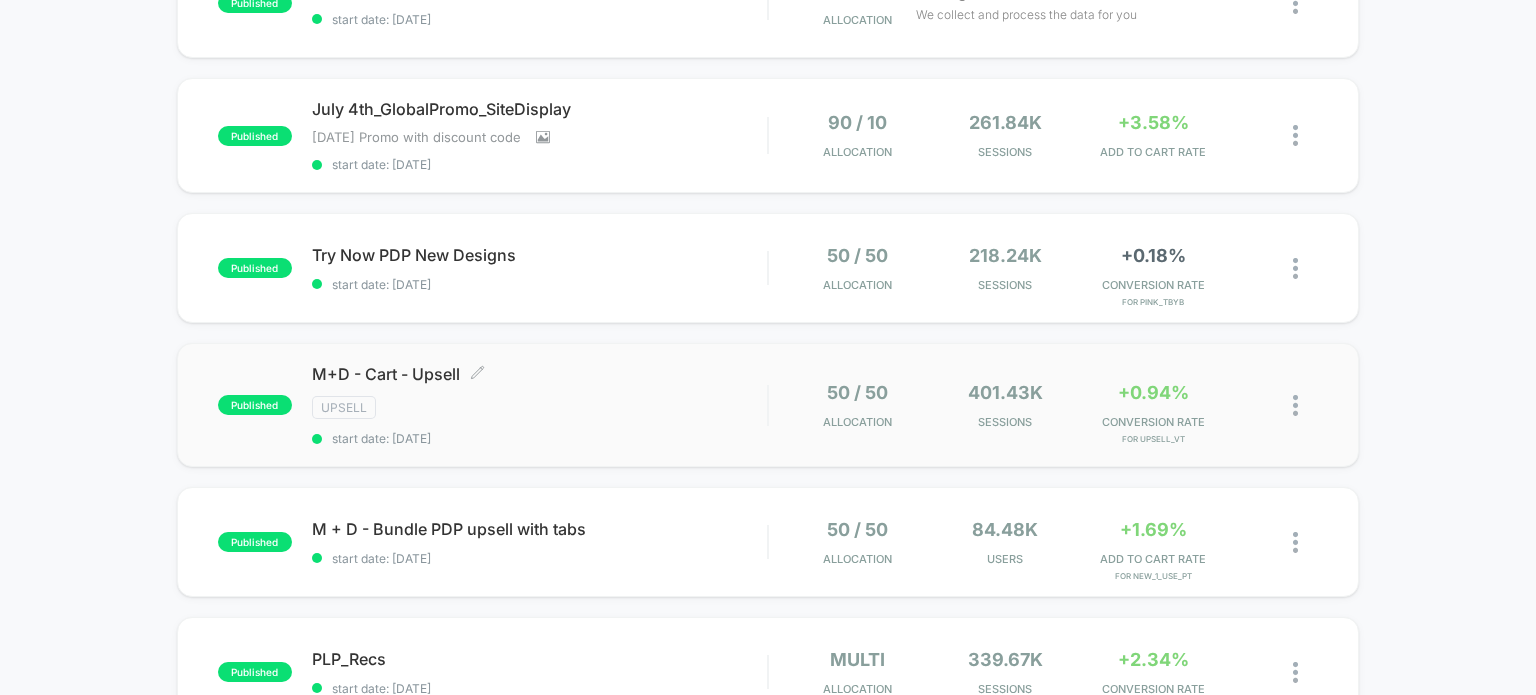 click on "Upsell" at bounding box center [540, 407] 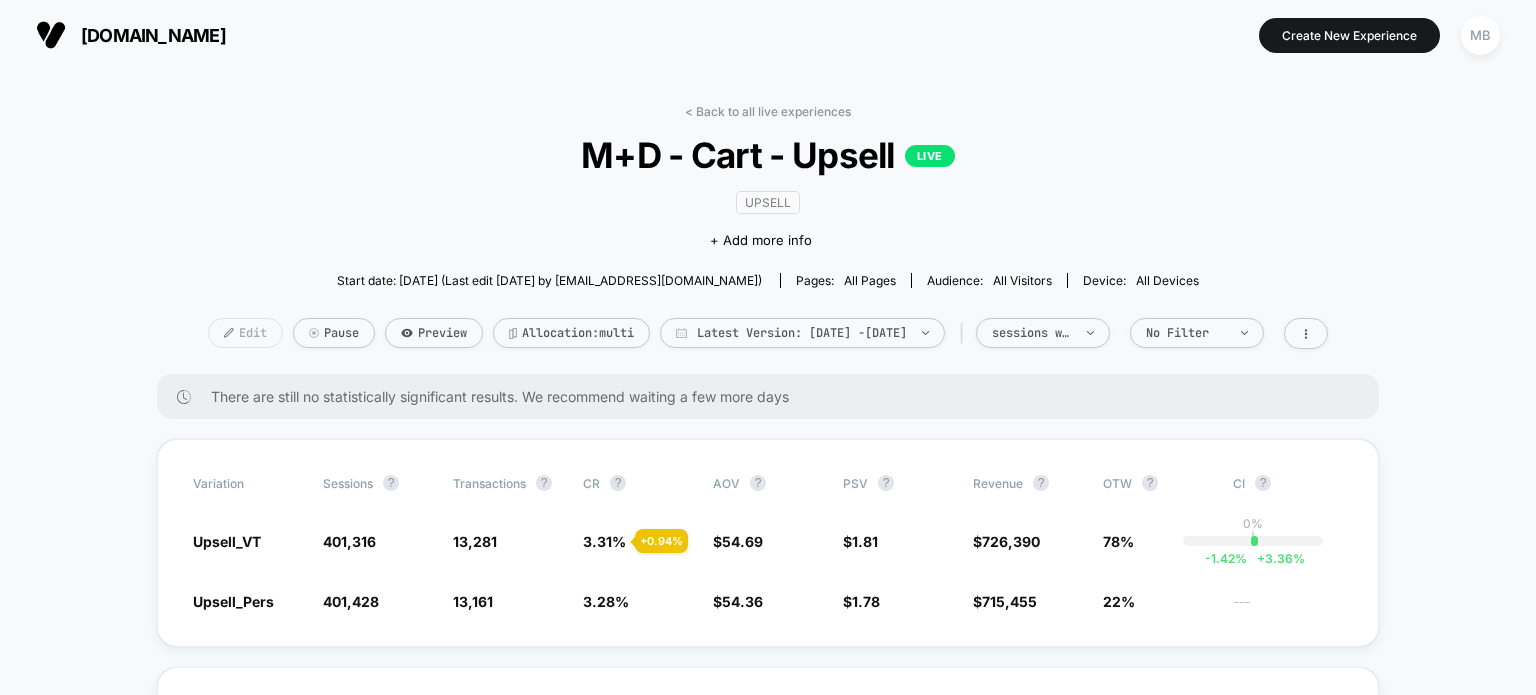 click on "Edit" at bounding box center (245, 333) 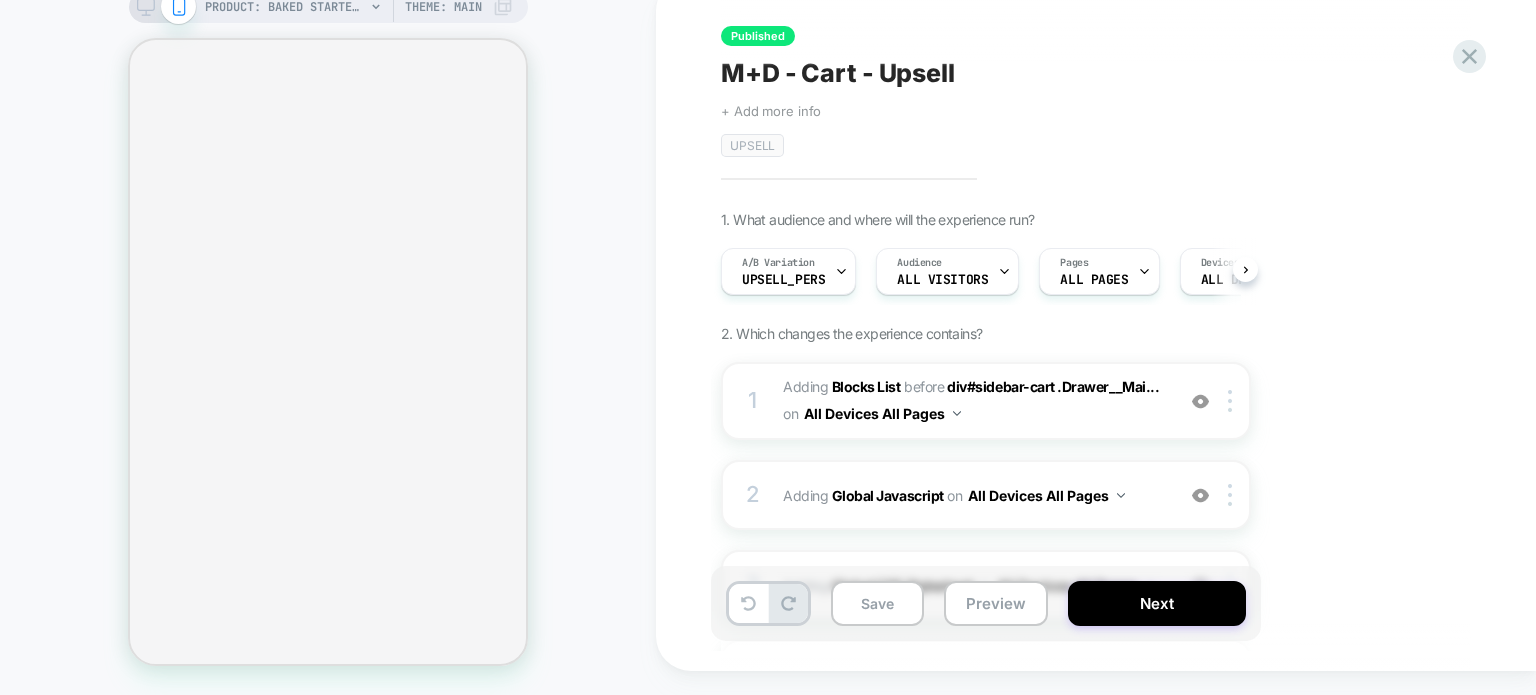 scroll, scrollTop: 0, scrollLeft: 1, axis: horizontal 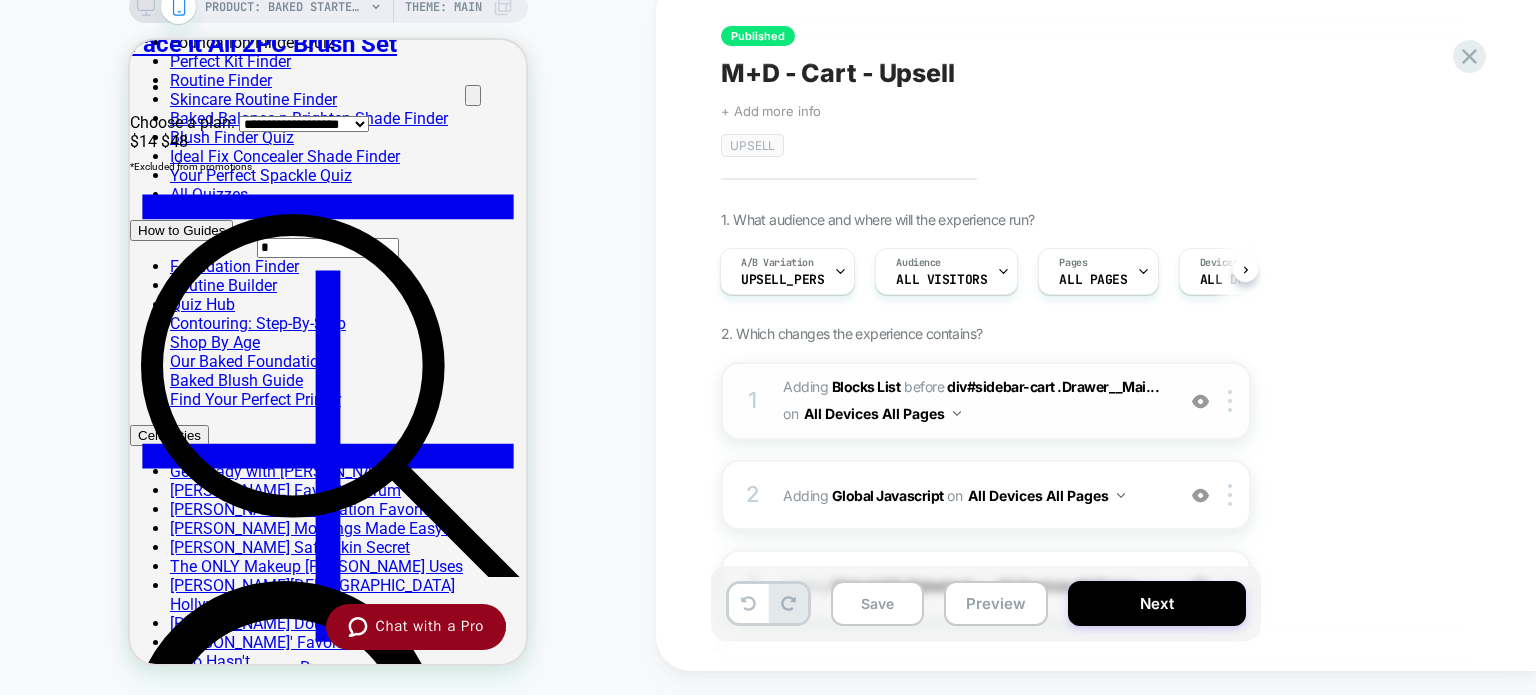 click at bounding box center [1200, 401] 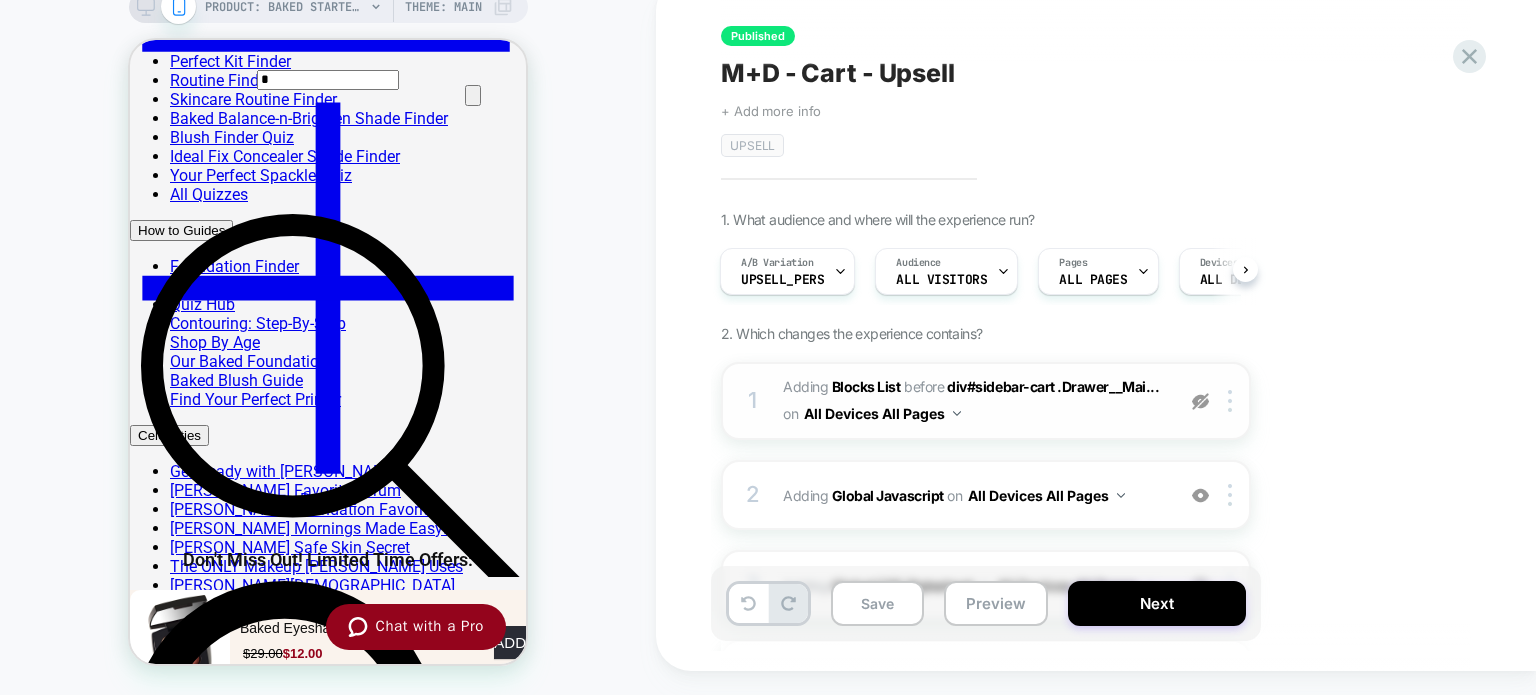 click at bounding box center (1200, 401) 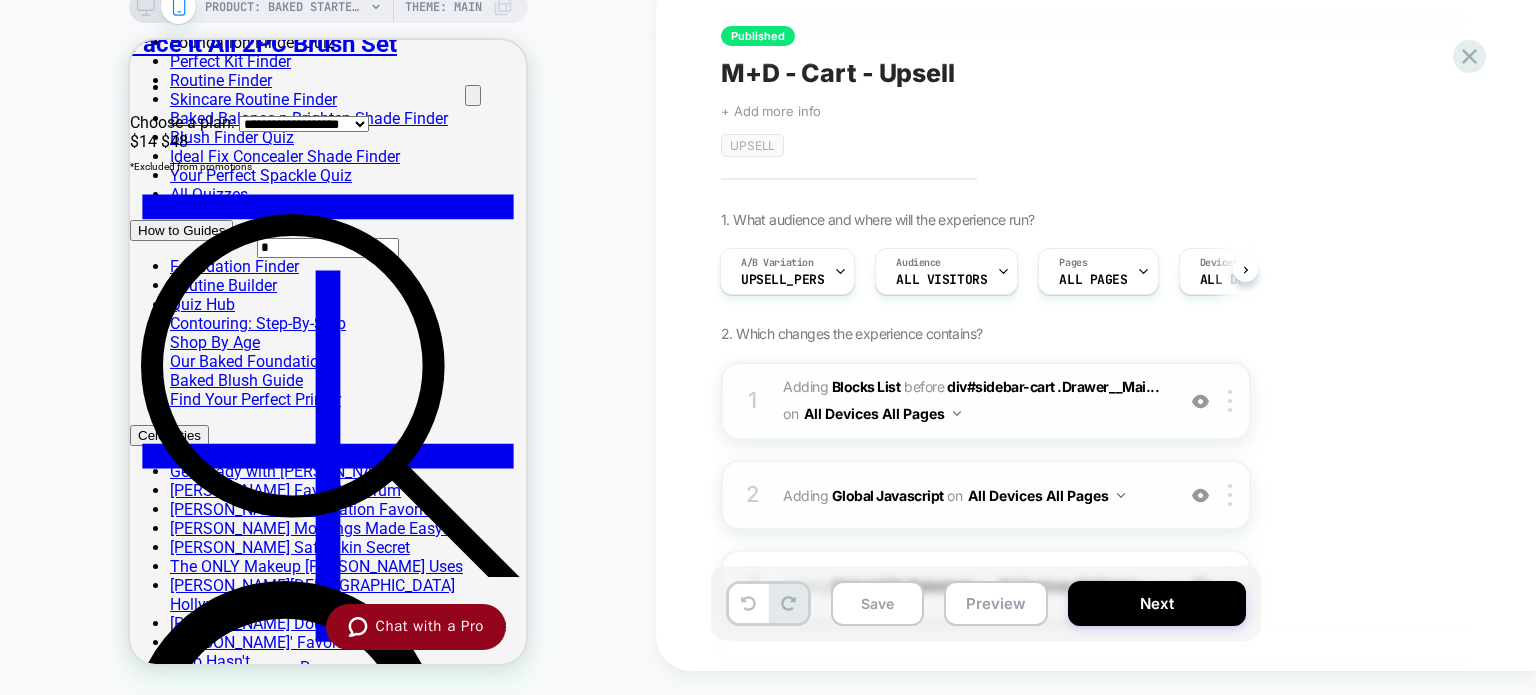 click at bounding box center [1200, 495] 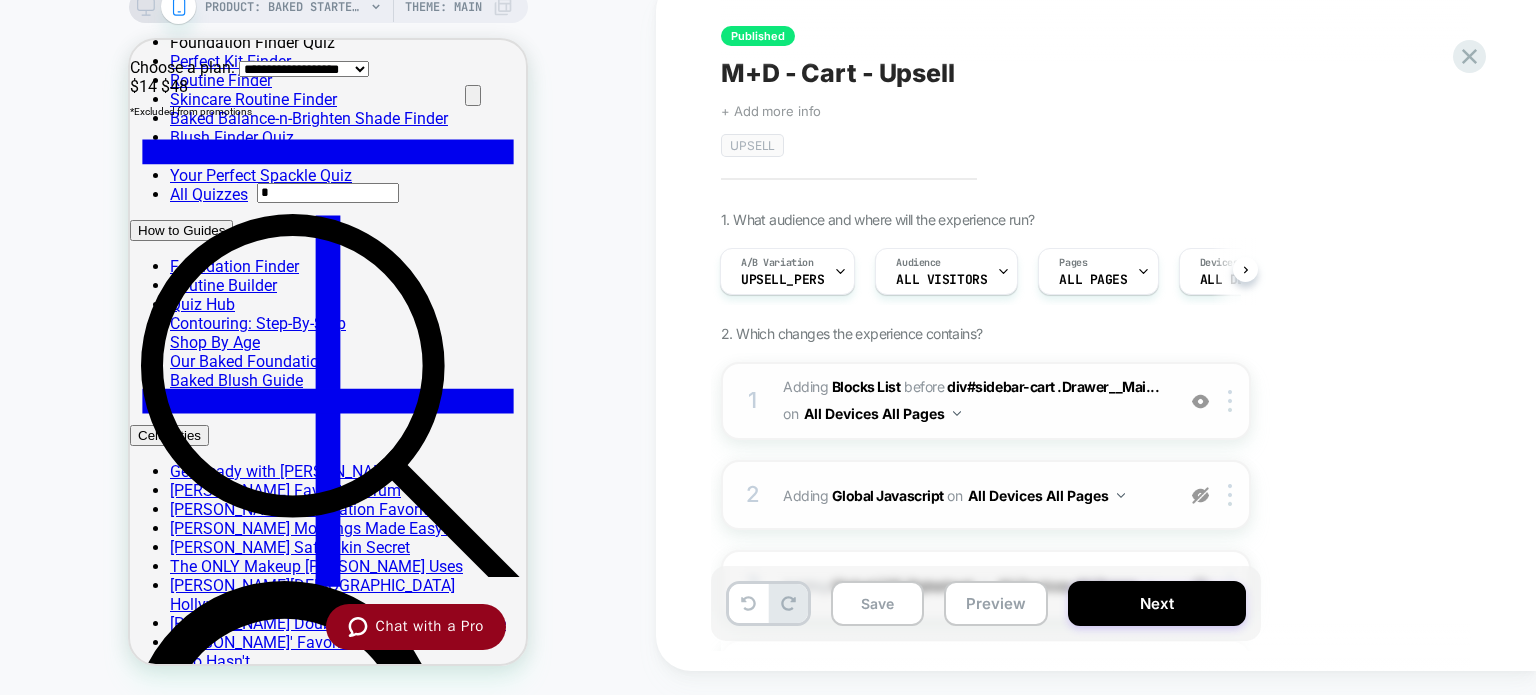 click at bounding box center [1200, 495] 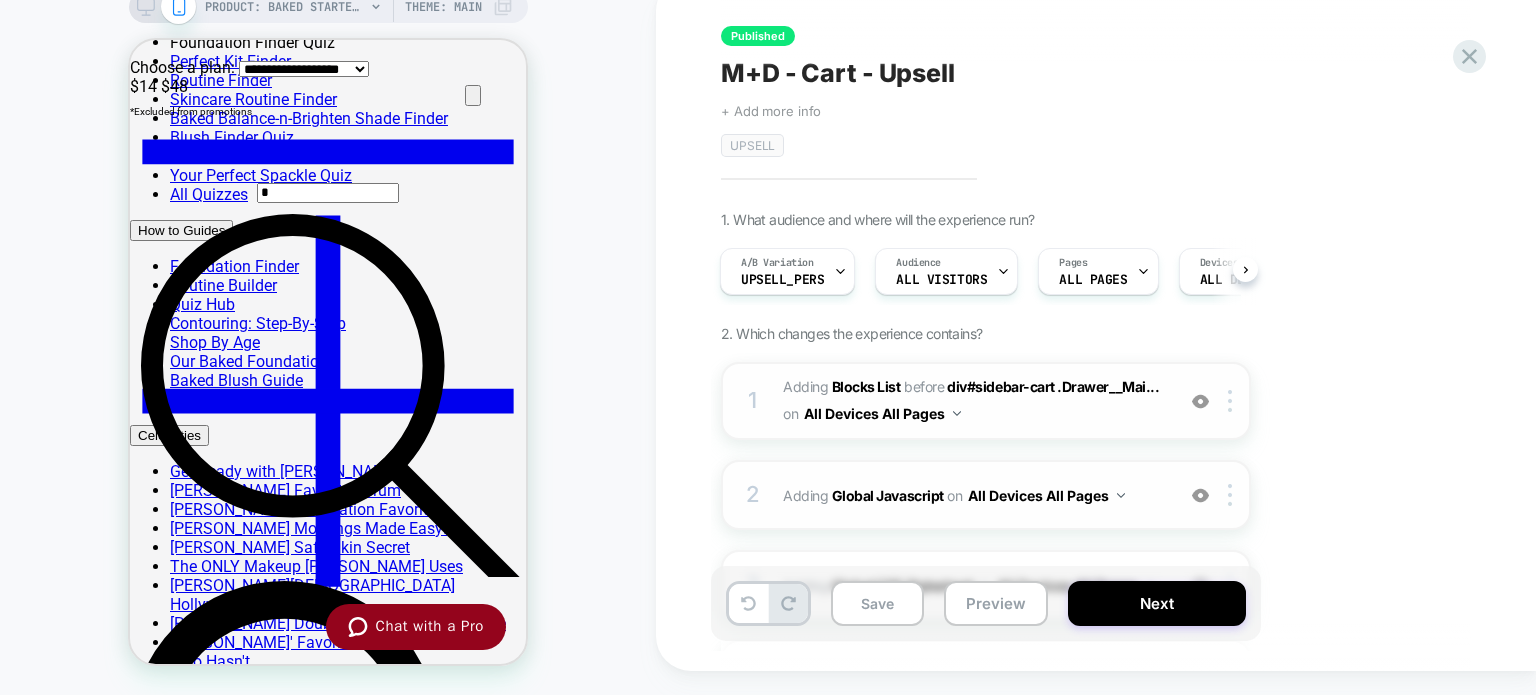 click at bounding box center [1200, 401] 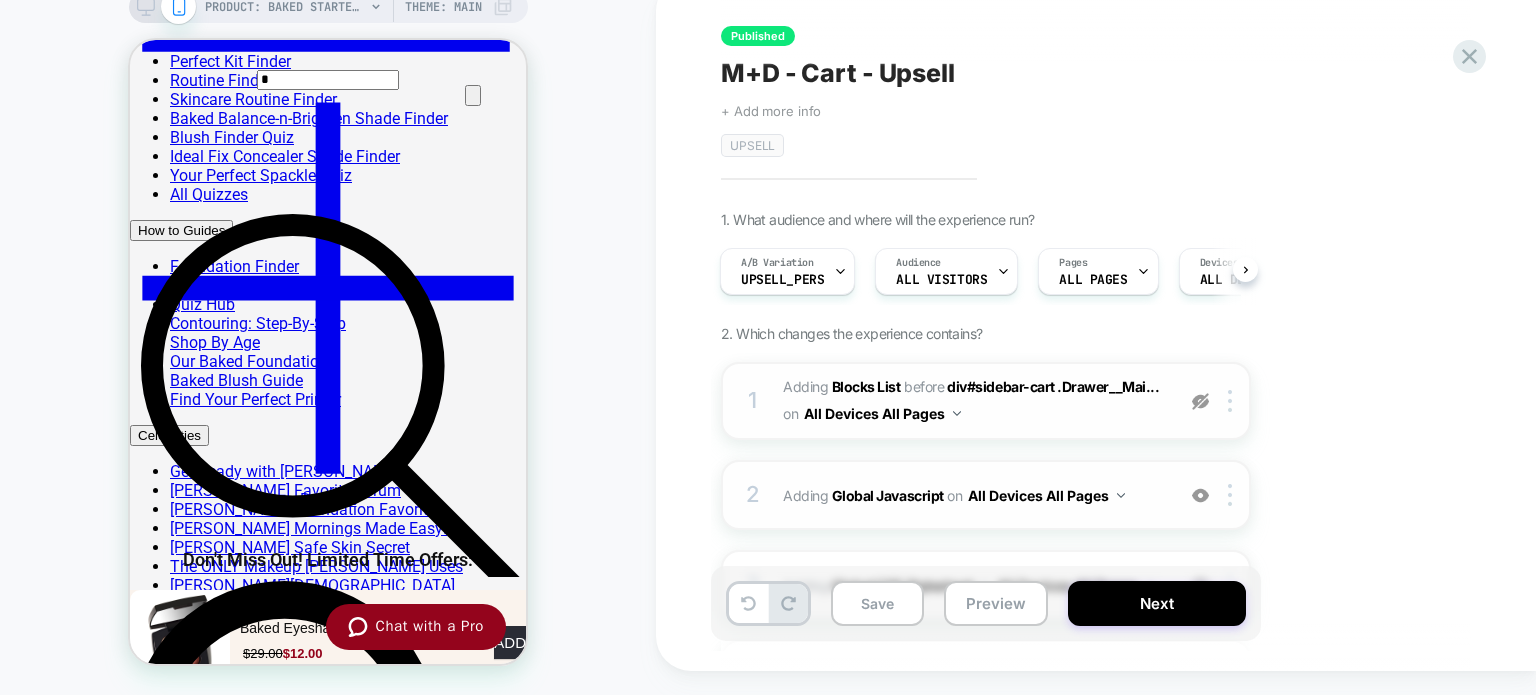 click at bounding box center (1200, 401) 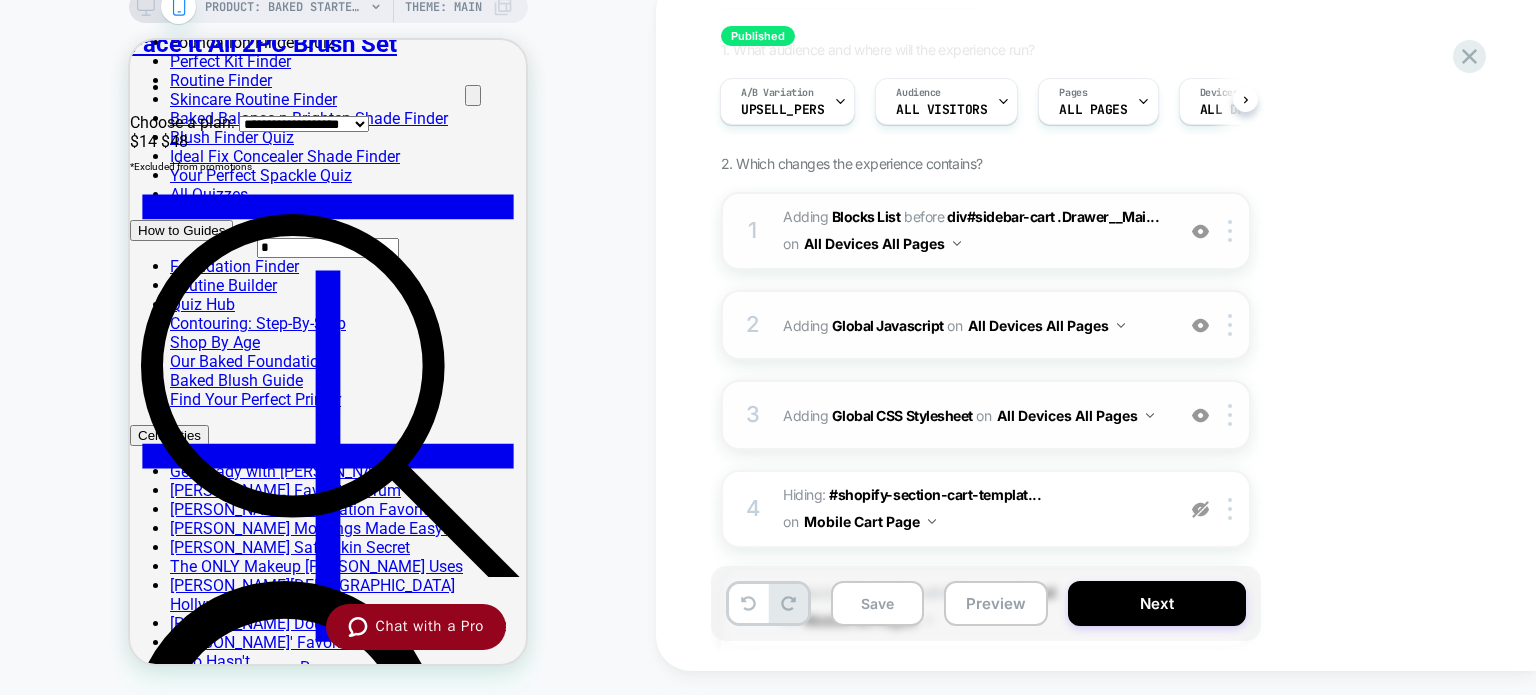 scroll, scrollTop: 200, scrollLeft: 0, axis: vertical 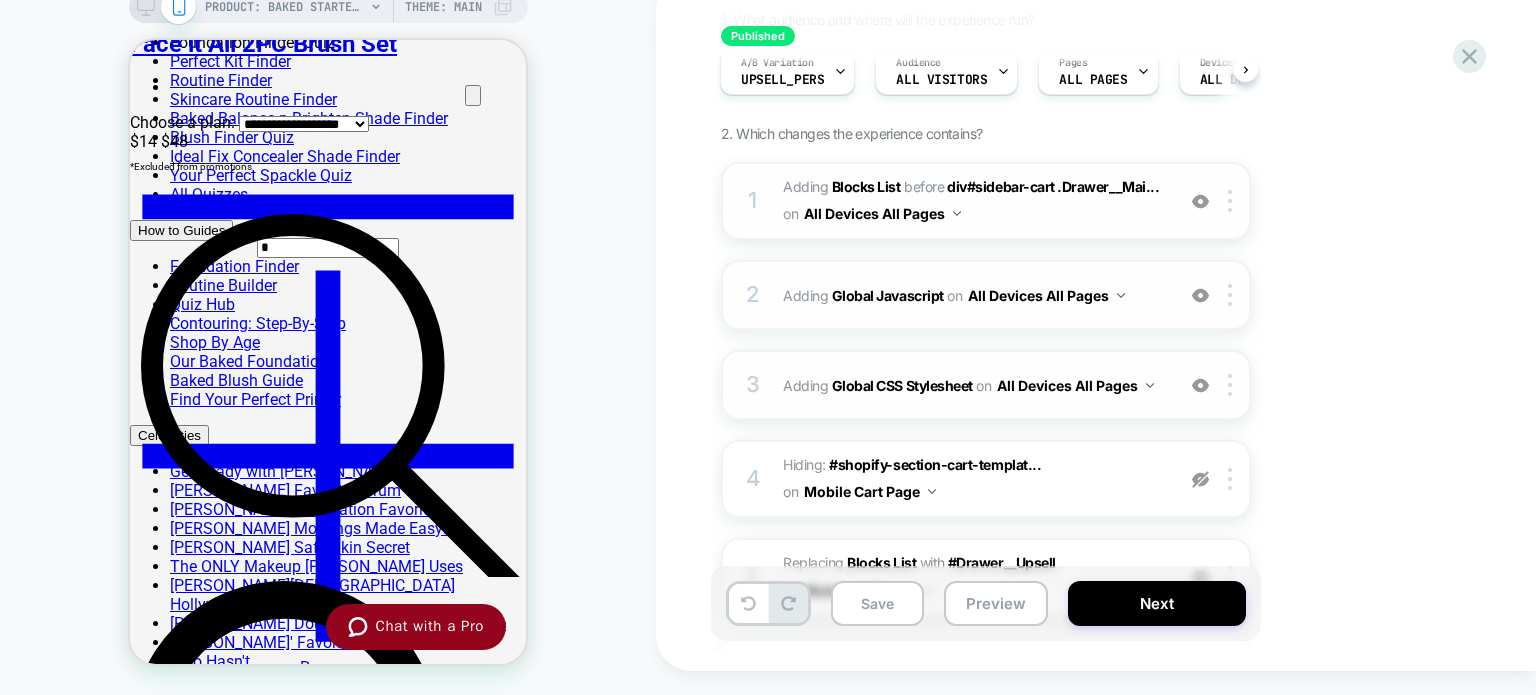 click at bounding box center [1200, 385] 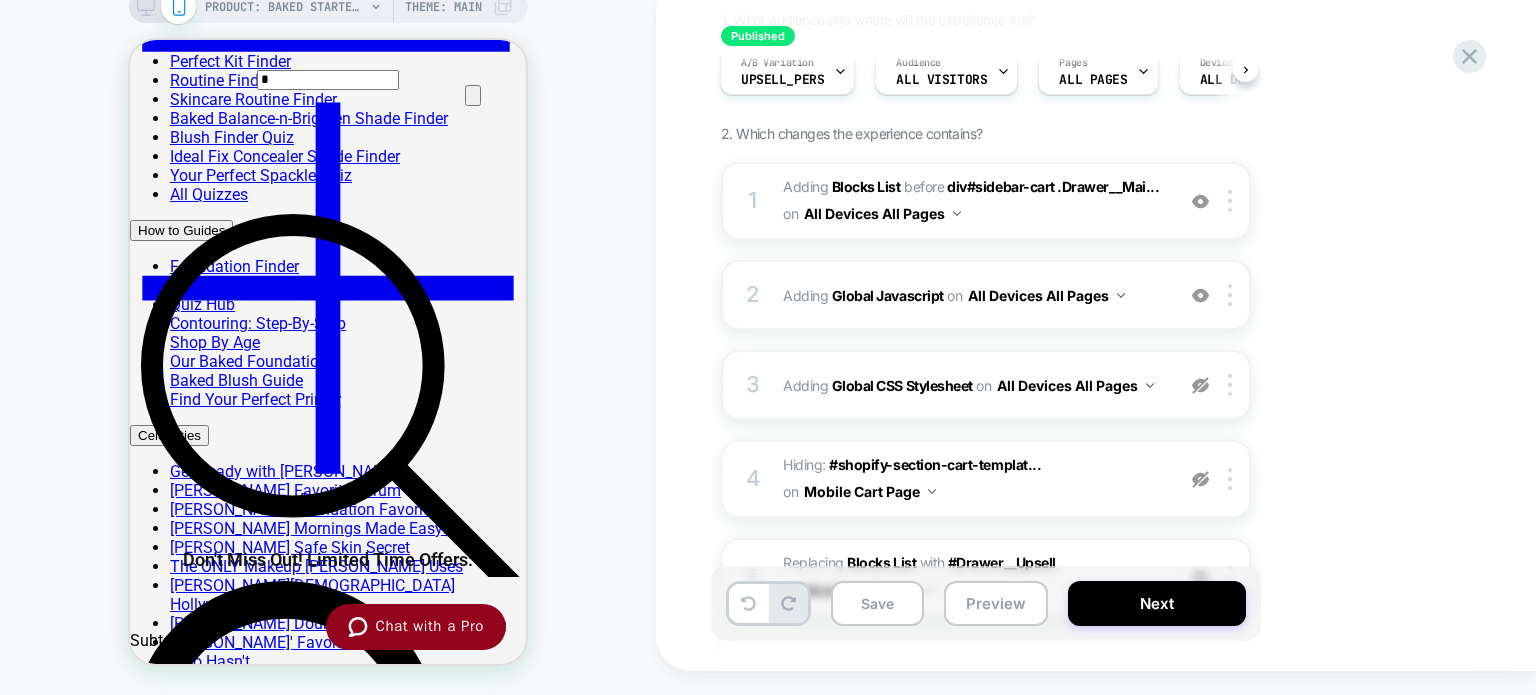 click at bounding box center [1200, 385] 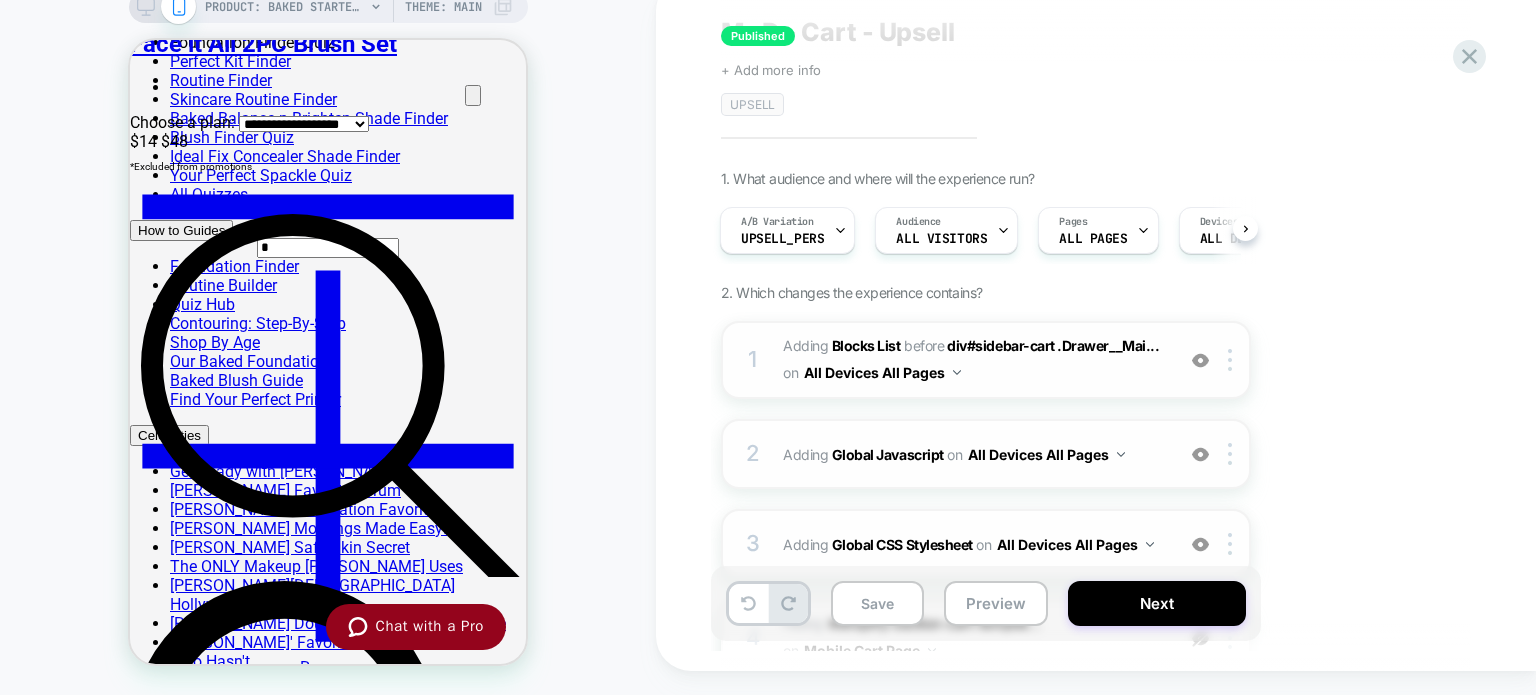scroll, scrollTop: 0, scrollLeft: 0, axis: both 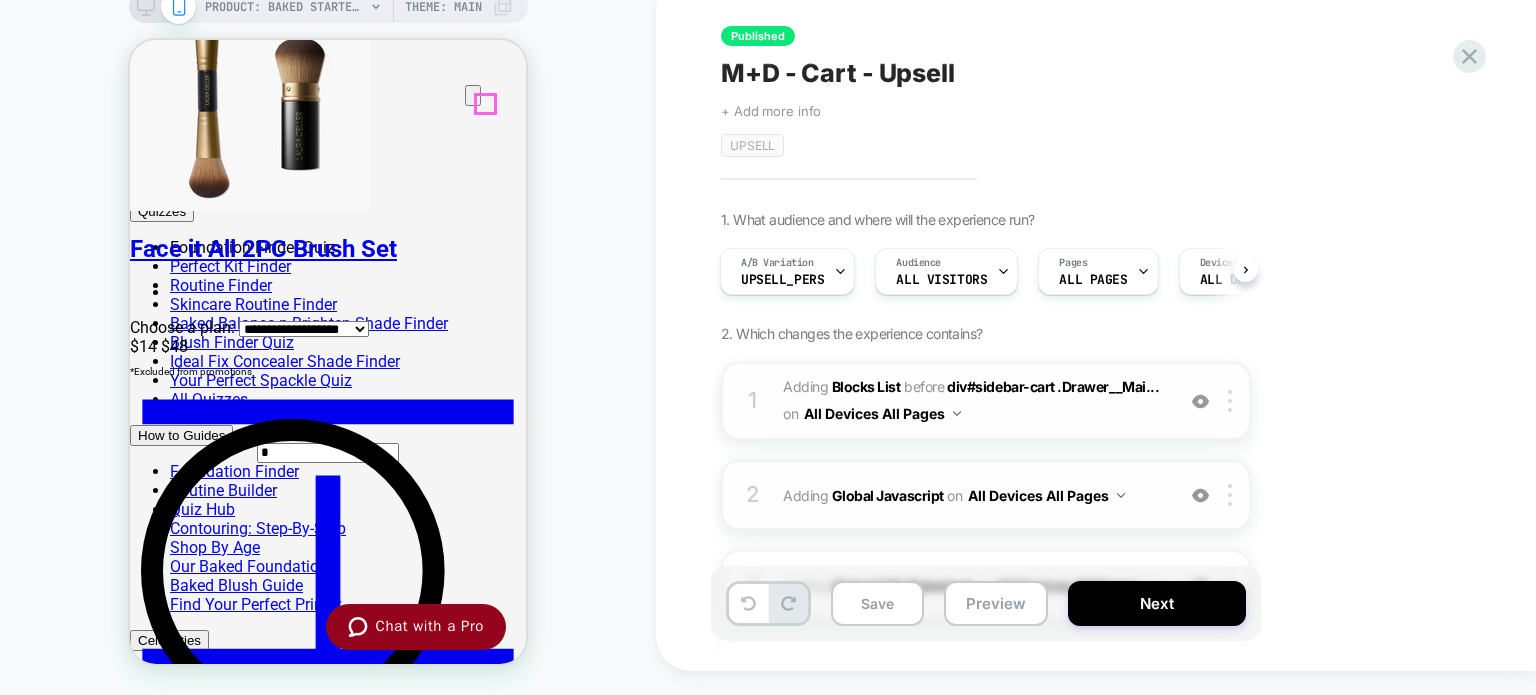 click at bounding box center [490, 16204] 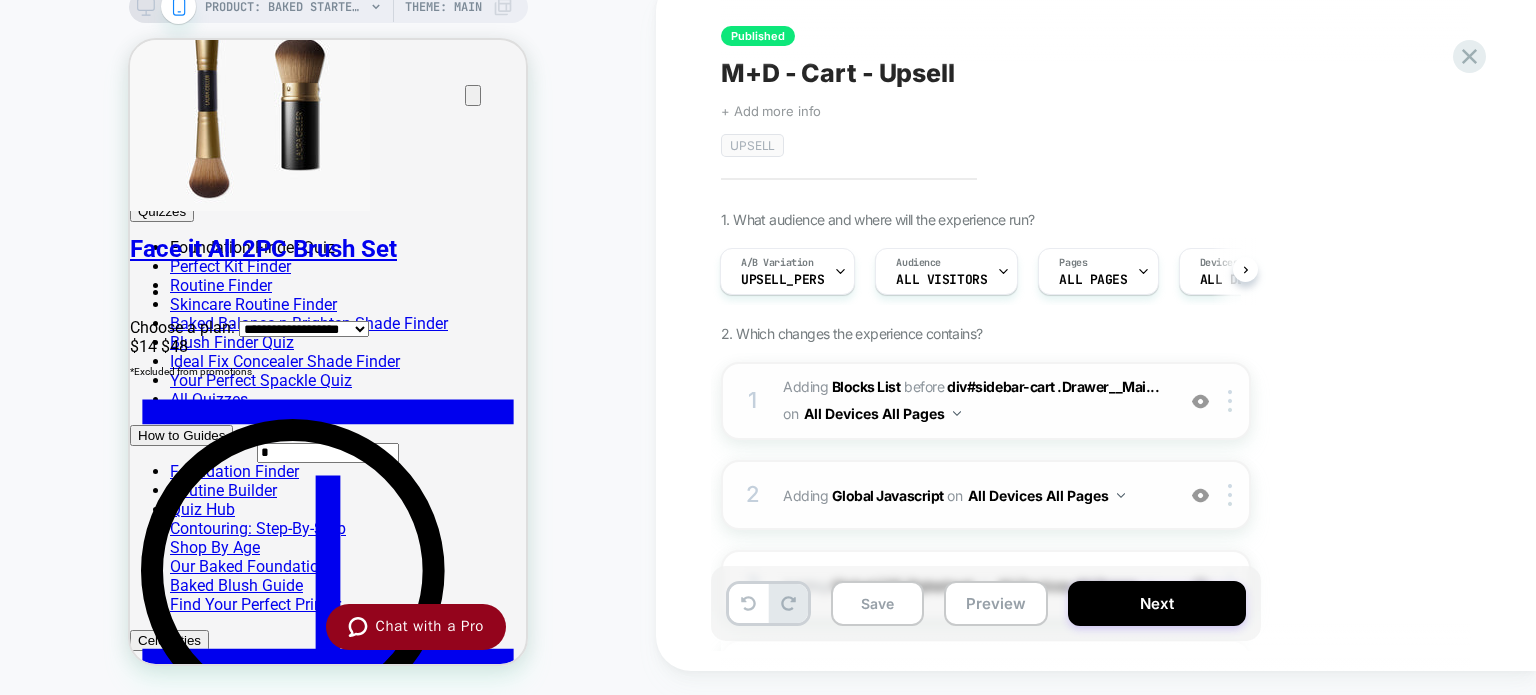 click at bounding box center [1200, 401] 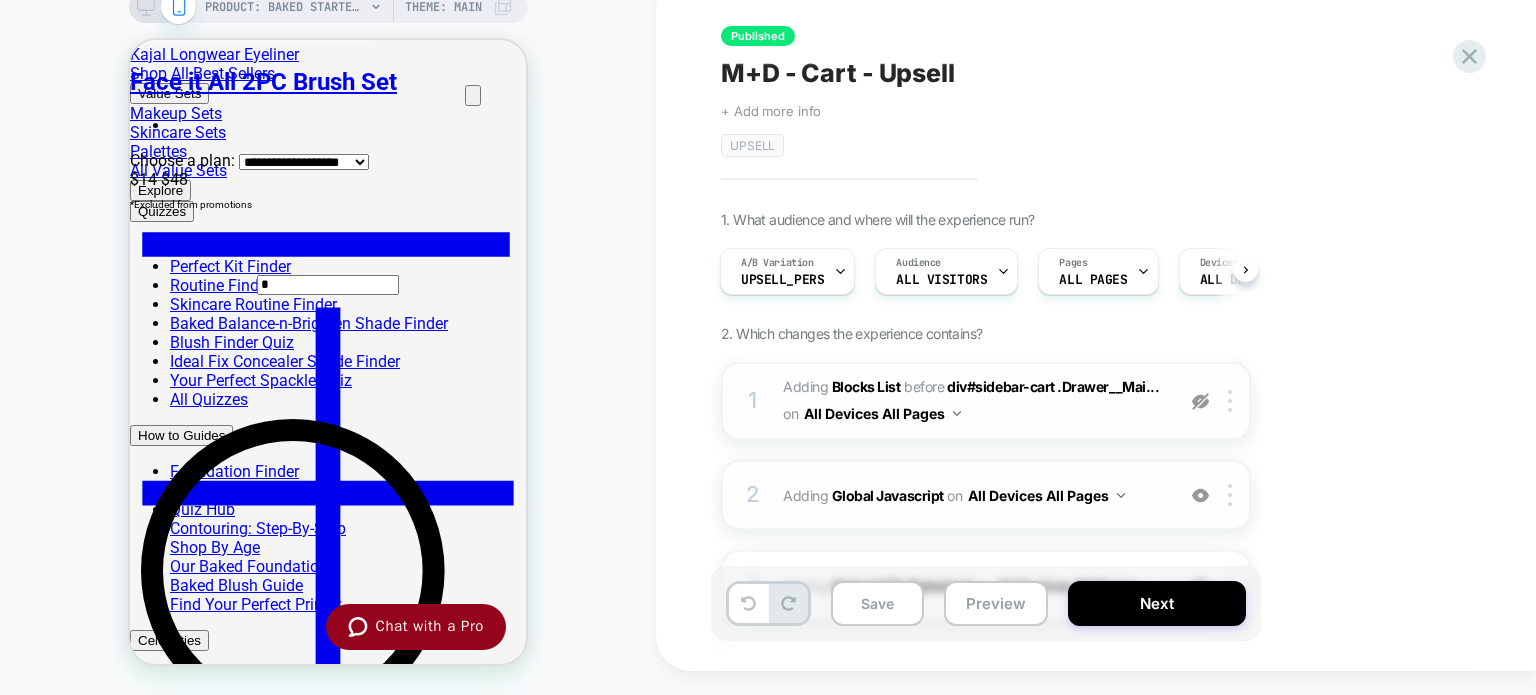 click at bounding box center [1200, 401] 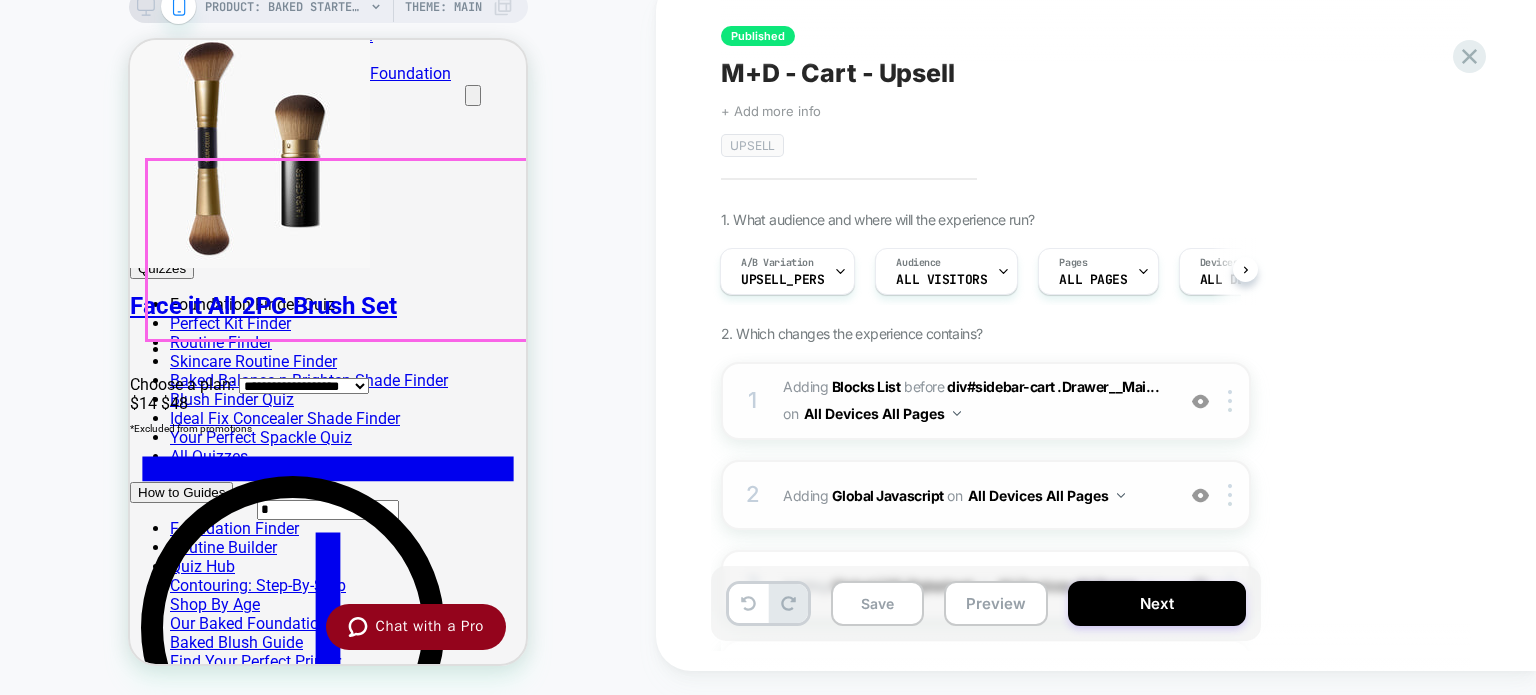 scroll, scrollTop: 801, scrollLeft: 0, axis: vertical 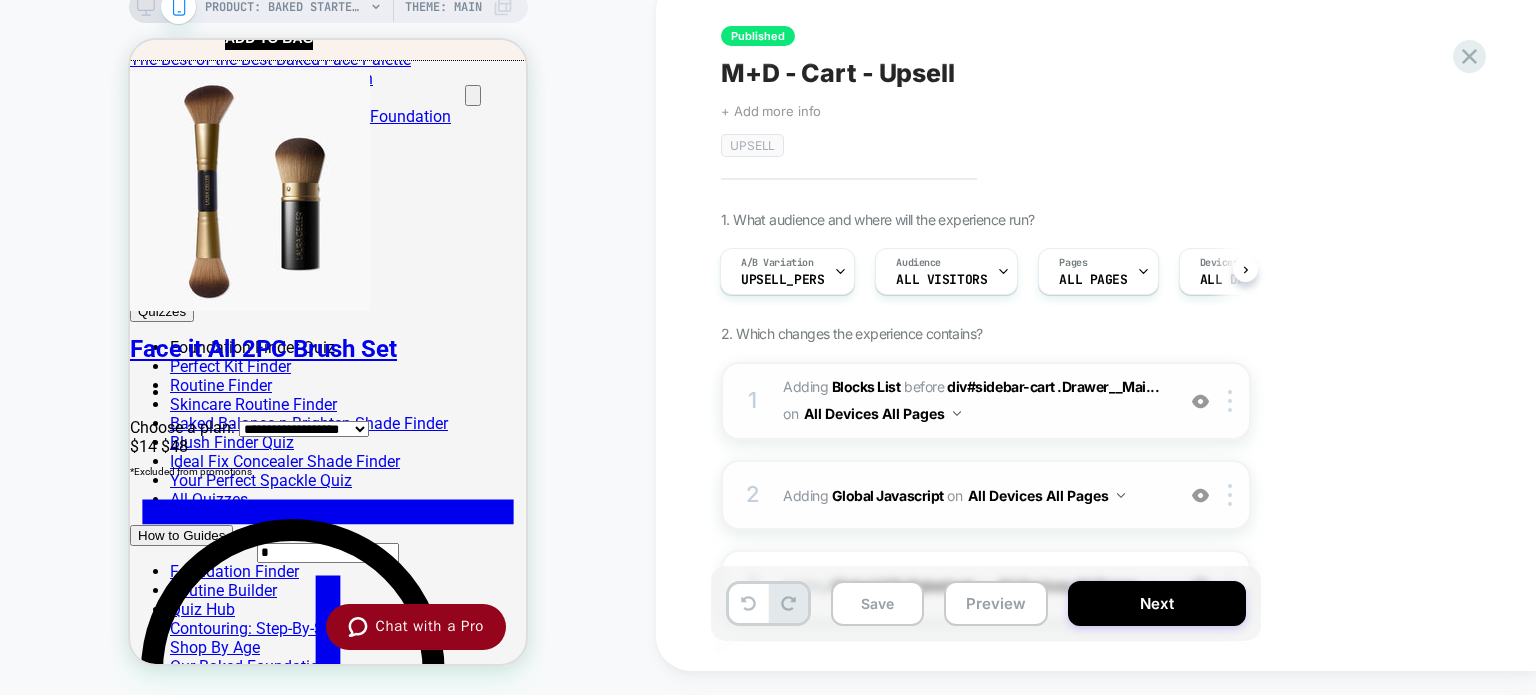 click at bounding box center (1200, 495) 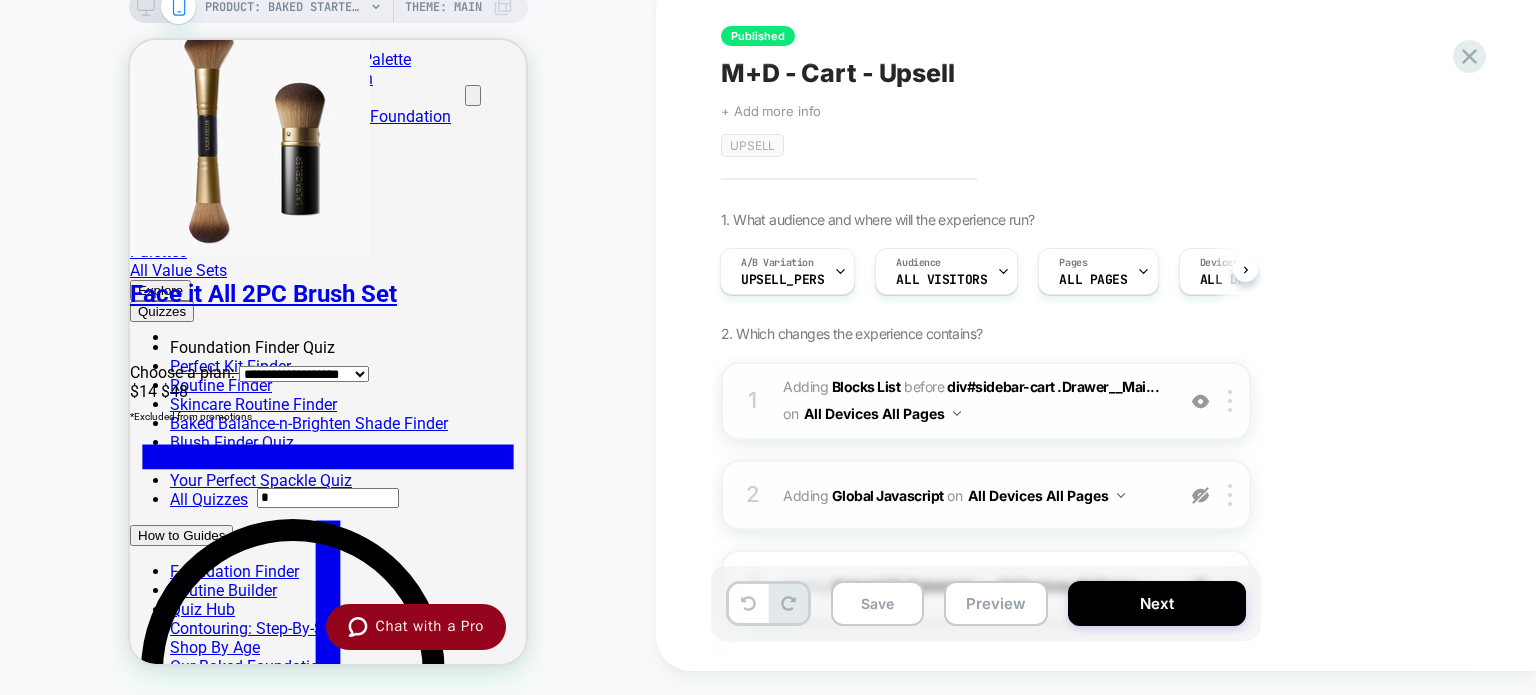click at bounding box center [1200, 495] 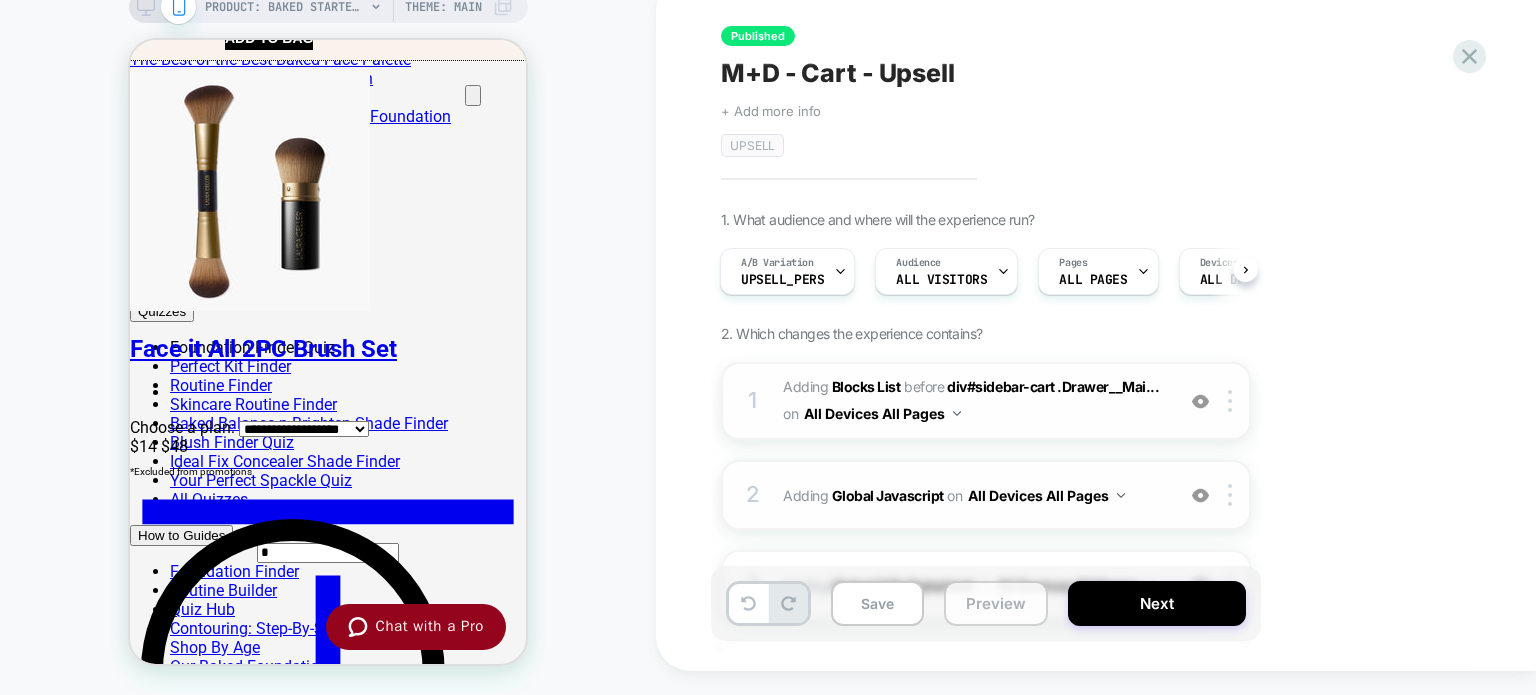 click on "Preview" at bounding box center [996, 603] 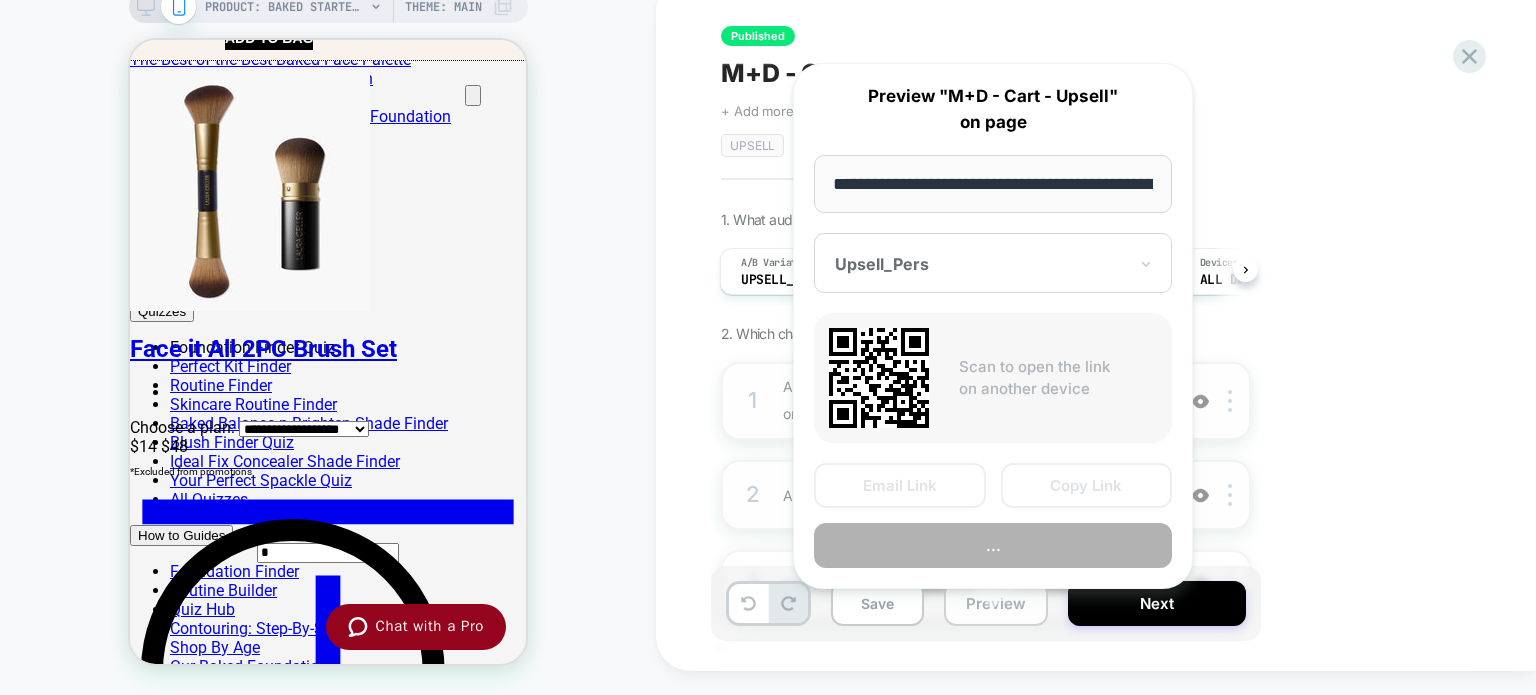 scroll, scrollTop: 0, scrollLeft: 324, axis: horizontal 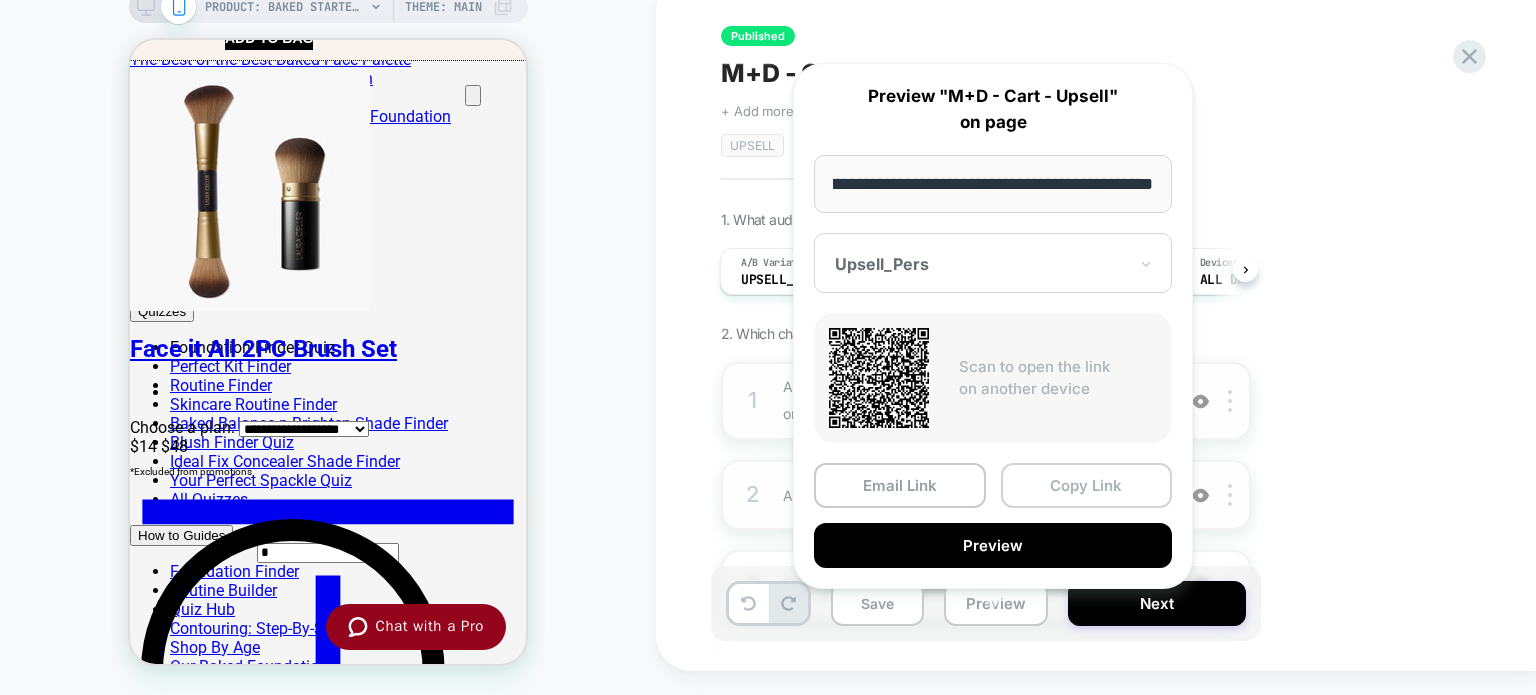 click on "Copy Link" at bounding box center (1087, 485) 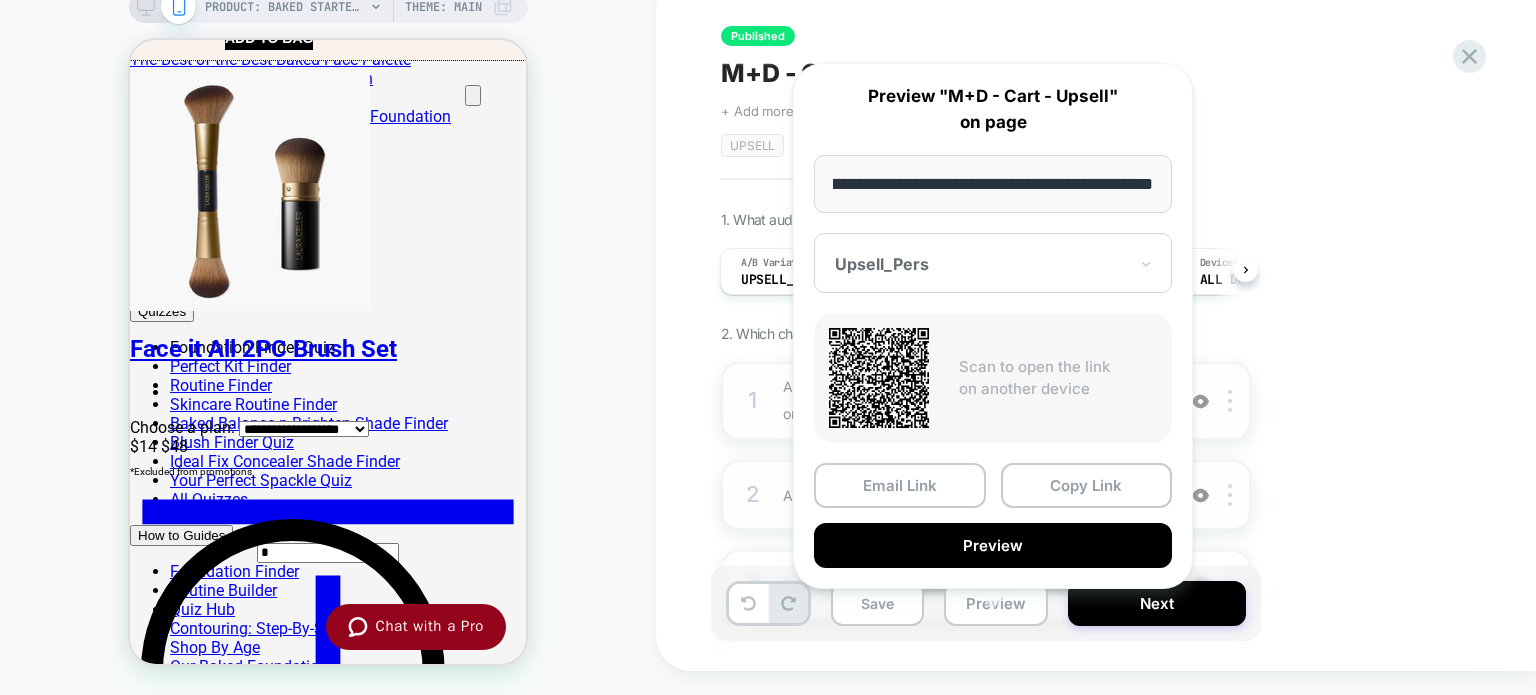 scroll, scrollTop: 0, scrollLeft: 0, axis: both 